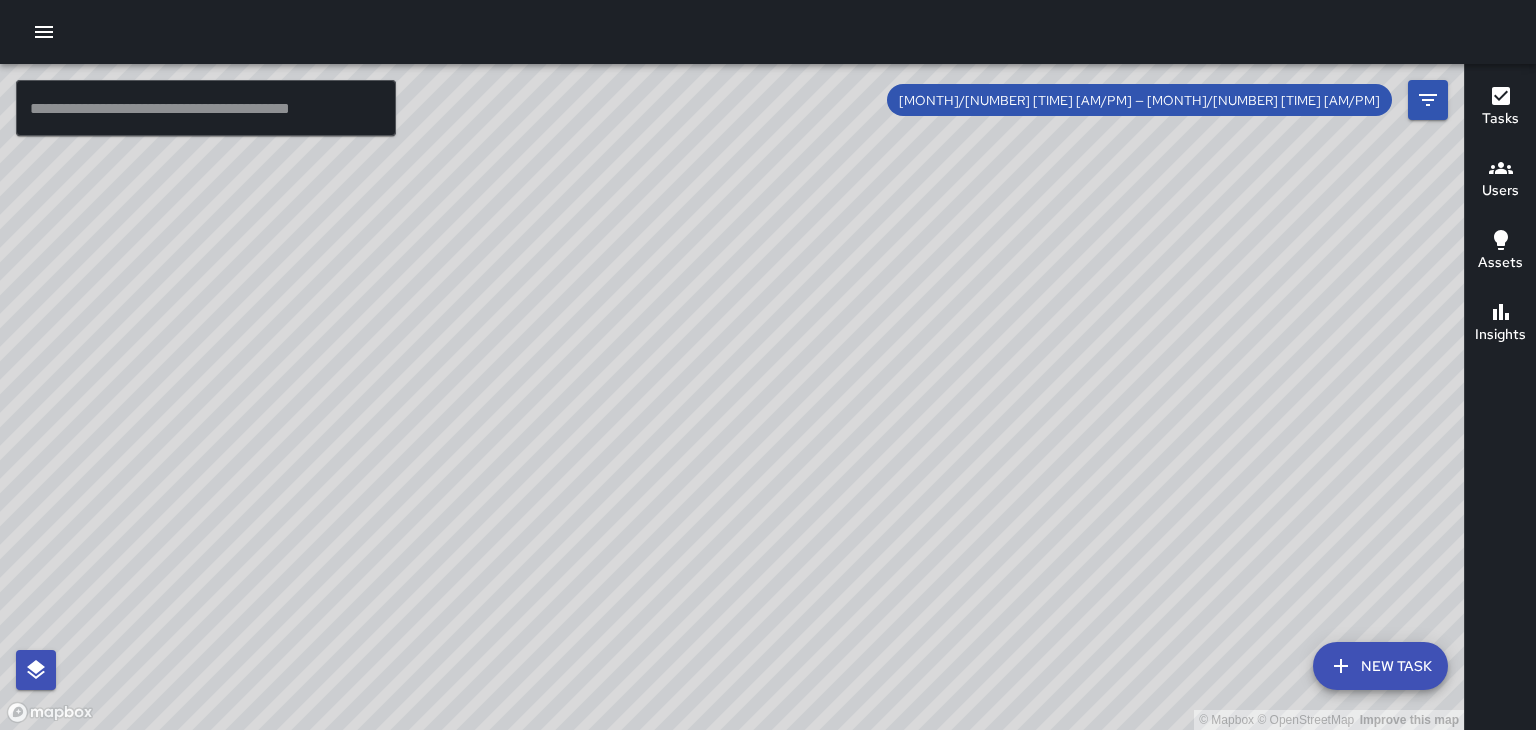 scroll, scrollTop: 0, scrollLeft: 0, axis: both 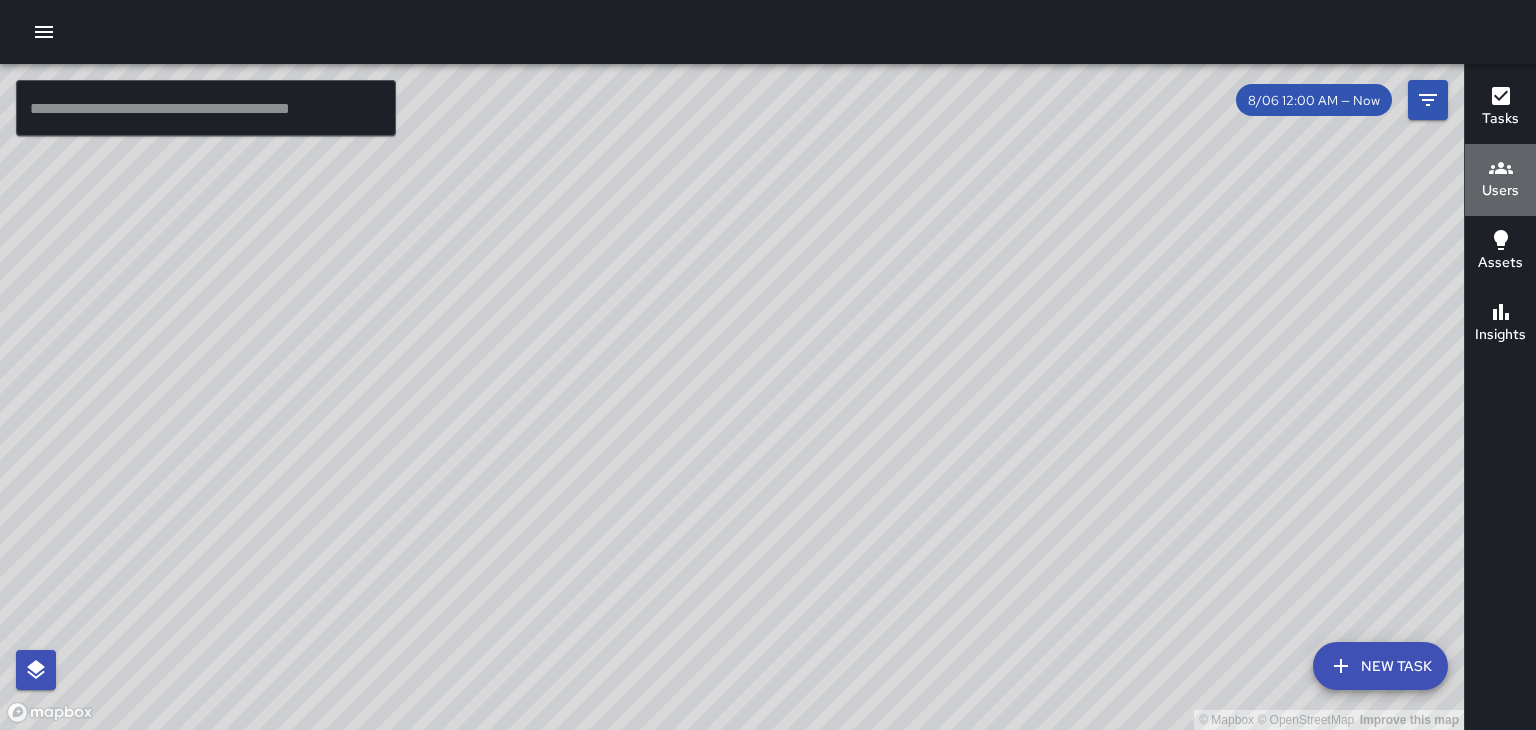 click on "Users" at bounding box center (1500, 191) 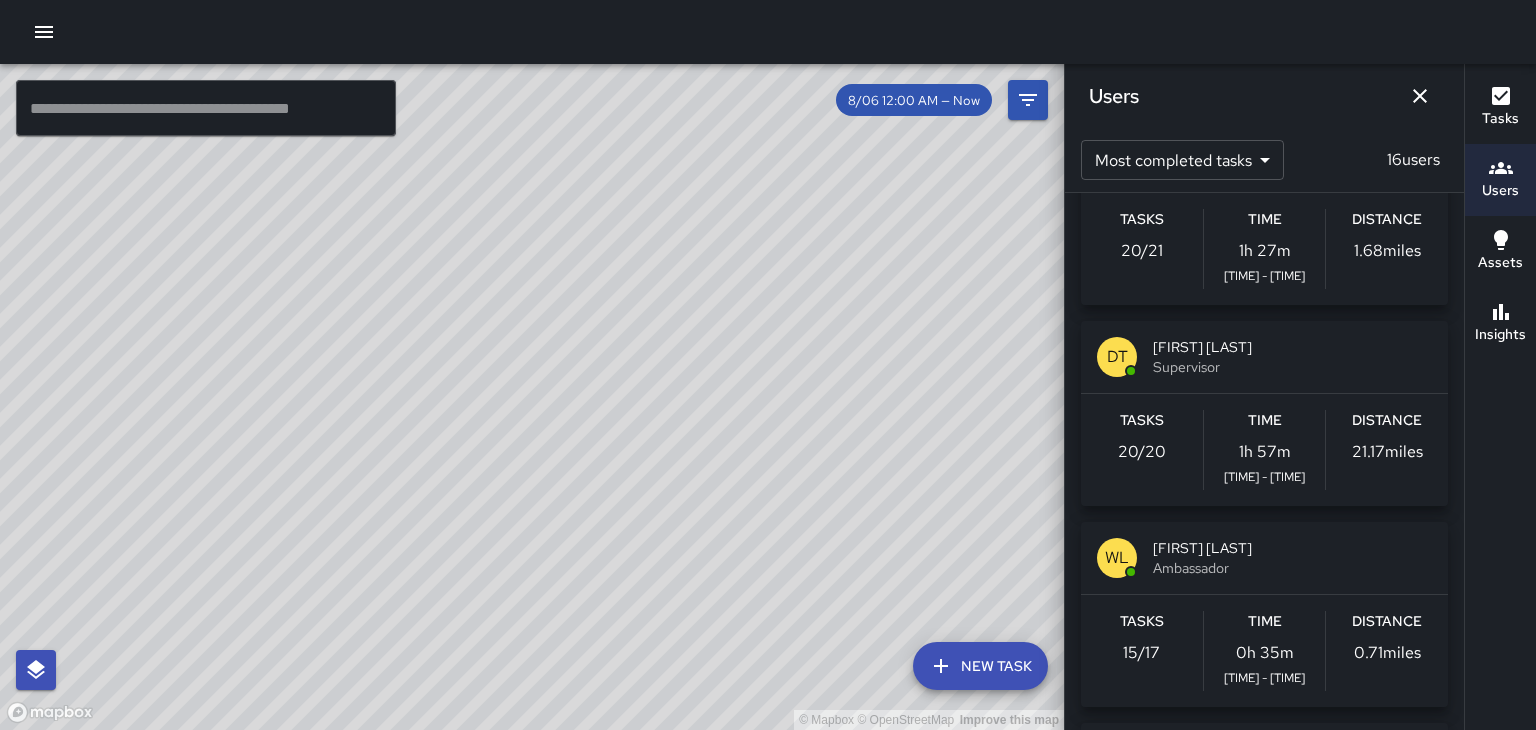 scroll, scrollTop: 92, scrollLeft: 0, axis: vertical 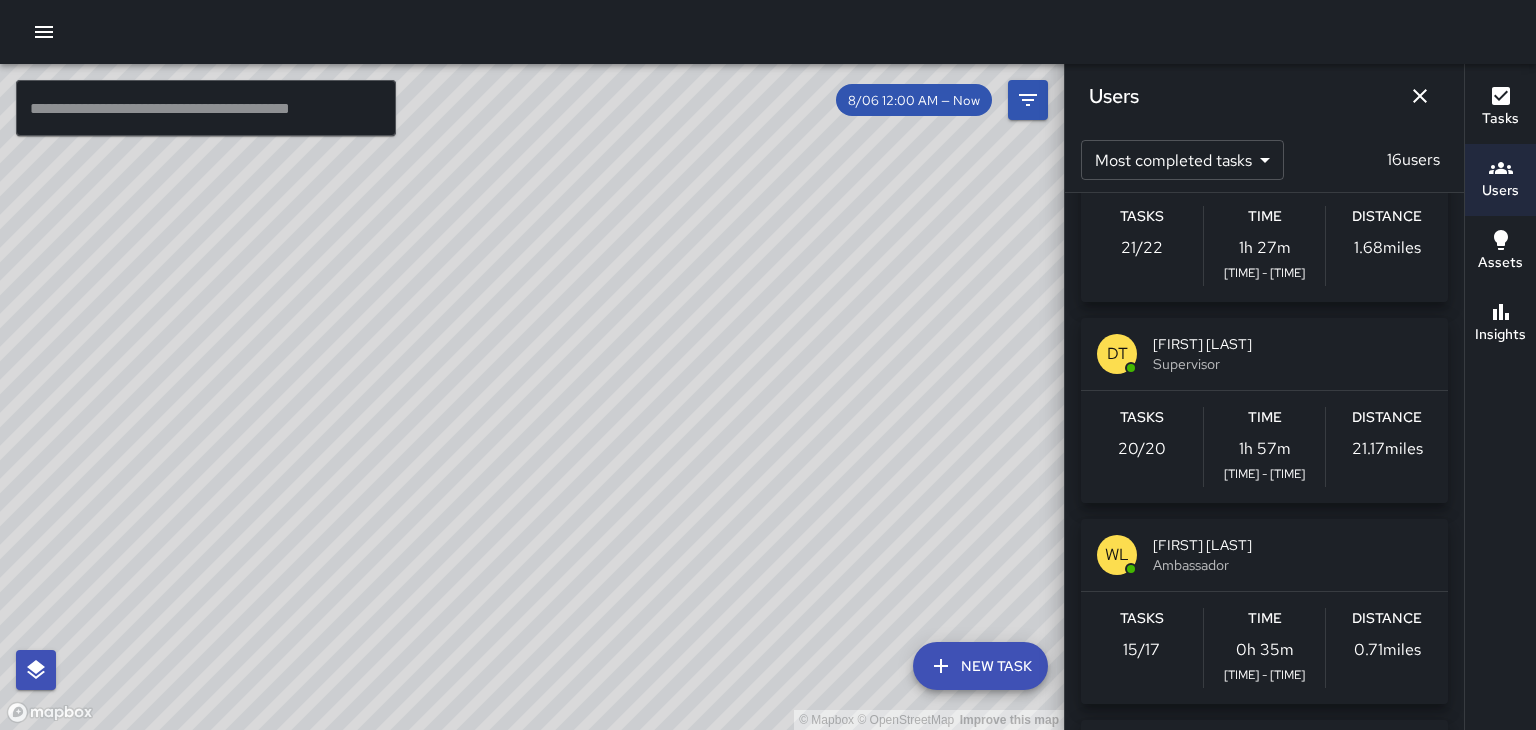 click on "© Mapbox   © OpenStreetMap   Improve this map ​ New Task [MONTH]/[DAY] [TIME] — Now Map Layers Tasks Users Assets Location History Tasks Newest Tasks First * ​ 59  tasks AS ALIAS SIEGLER 15 Haywood Street [DAY], [MONTH] [DAY_NUM], [TIME] LITTER AS ALIAS SIEGLER 24 College Street [DAY], [MONTH] [DAY_NUM], [TIME] LITTER WL William Littlejohn 45 Wall Street [DAY], [MONTH] [DAY_NUM], [TIME] LITTER WL William Littlejohn 72 Wall Street [DAY], [MONTH] [DAY_NUM], [TIME] LITTER WL William Littlejohn 121 Patton Avenue [DAY], [MONTH] [DAY_NUM], [TIME] LITTER Filters Date Range Now Today [MONTH]/[DAY] [MONTH]/[DAY] [TIME] Status To Do Skipped Completed Source Jia 311 Workflows Categories ​ Users ​ Assets ​ Reset Apply Users Most completed tasks * ​ 16  users AS ALIAS SIEGLER Ambassador Tasks 21  /  22 Time 1h 27m [TIME] - [TIME] Distance 1.68  miles DT DAVID TAYLOR Supervisor Tasks 20  /  20 Time 1h 57m [TIME] - [TIME] Distance 21.17  miles WL William Littlejohn Ambassador Tasks 15  /  17 Time 0h 35m [TIME] - [TIME] Distance 0.71  miles TH TOBY HARMON Ambassador Tasks 0  /  0 Time 0h 0m Distance" at bounding box center [768, 365] 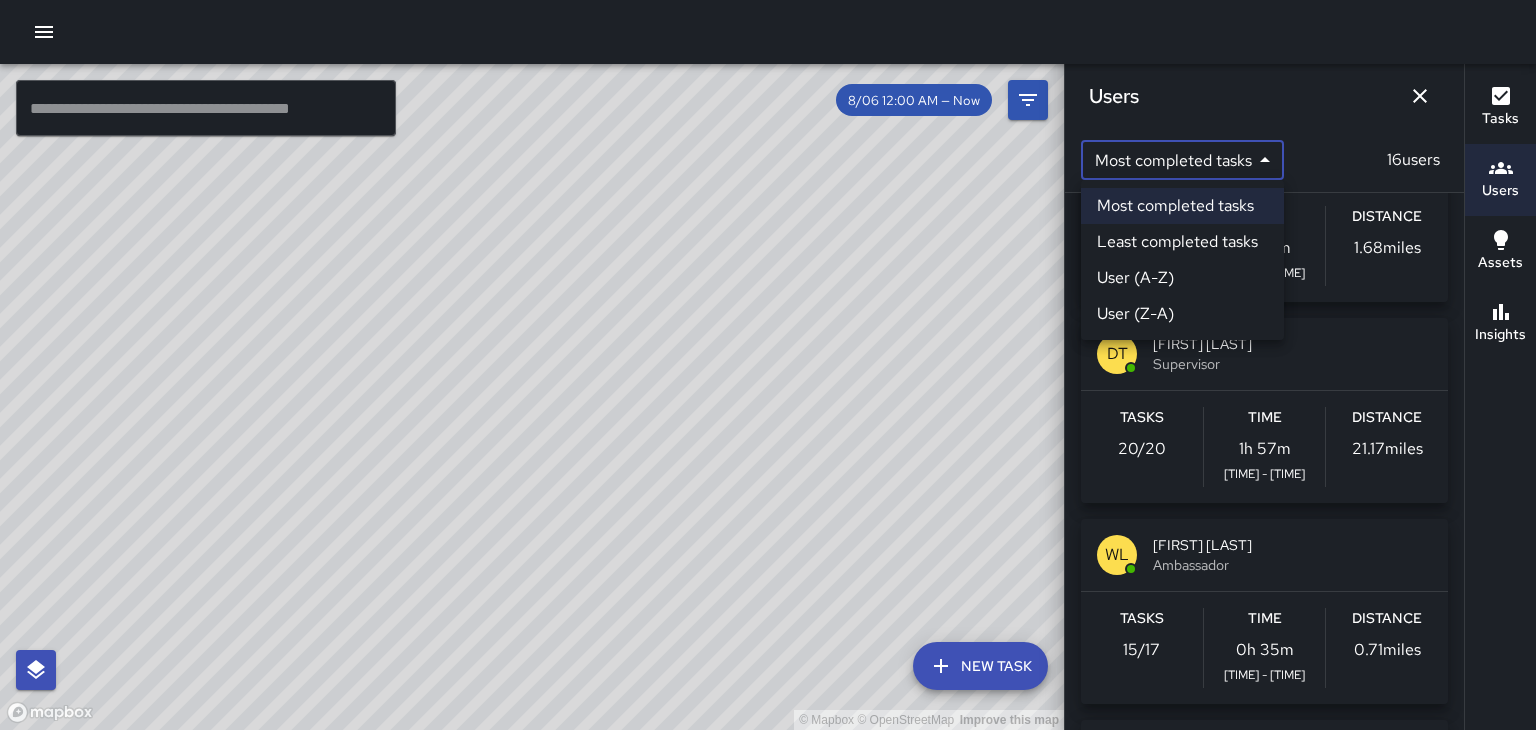 click on "Least completed tasks" at bounding box center [1182, 242] 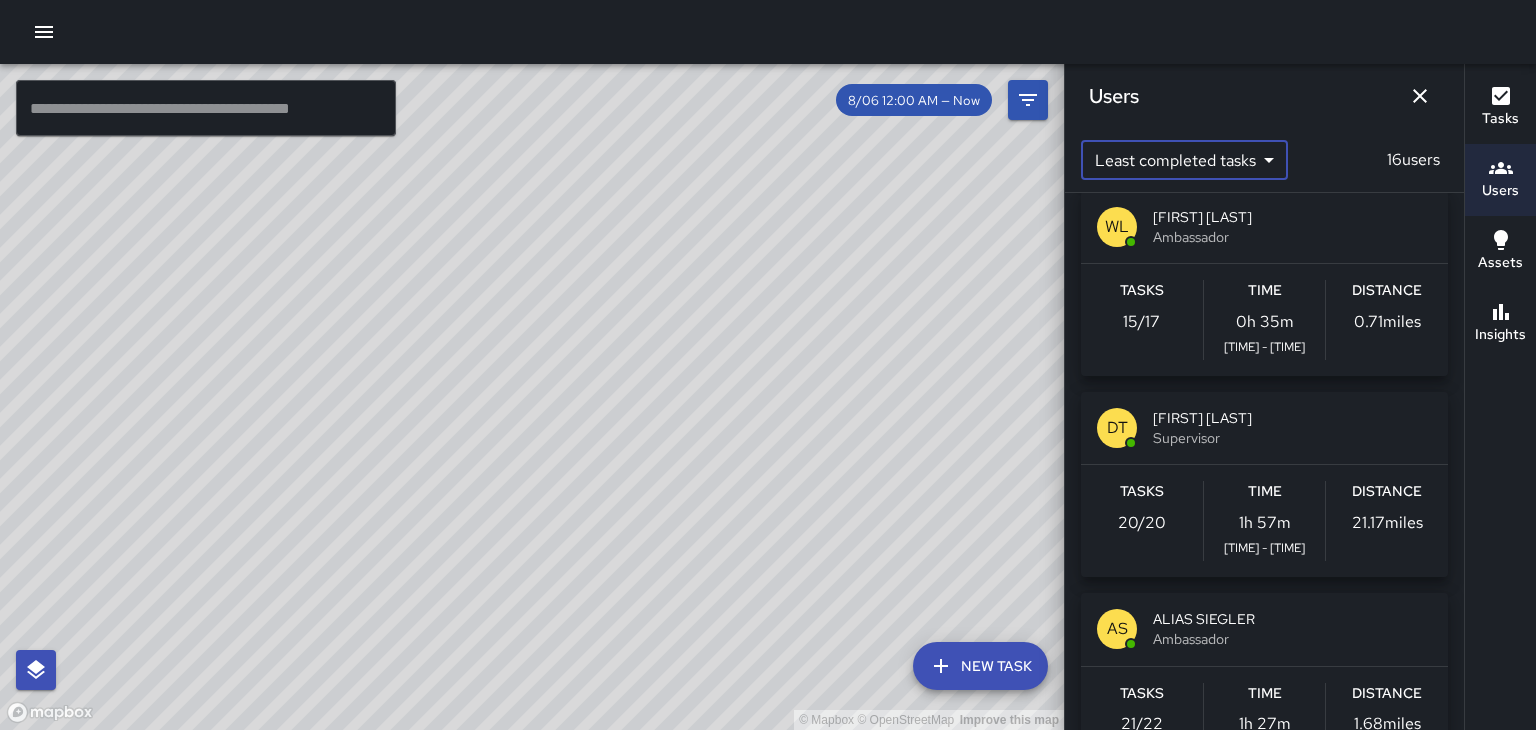 scroll, scrollTop: 2628, scrollLeft: 0, axis: vertical 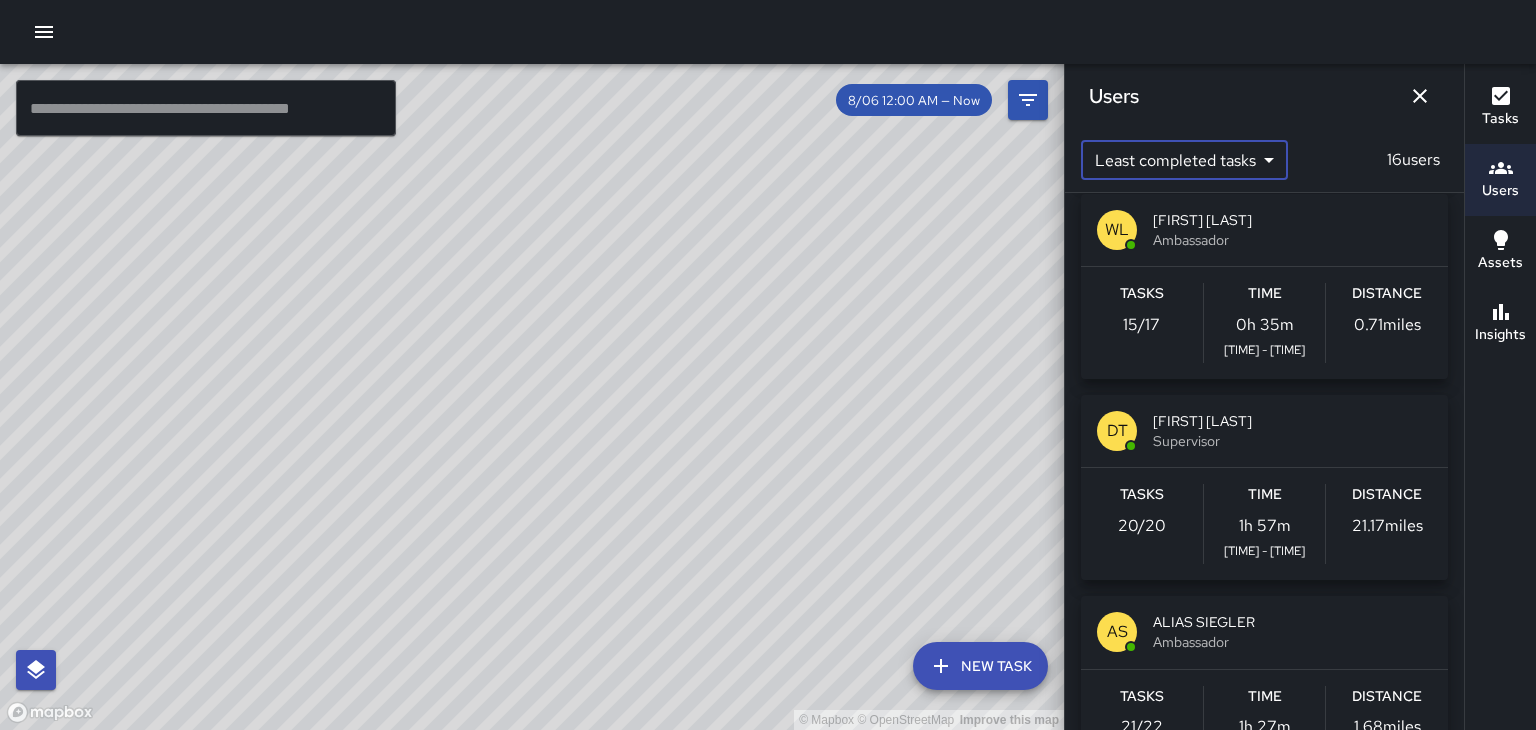 click 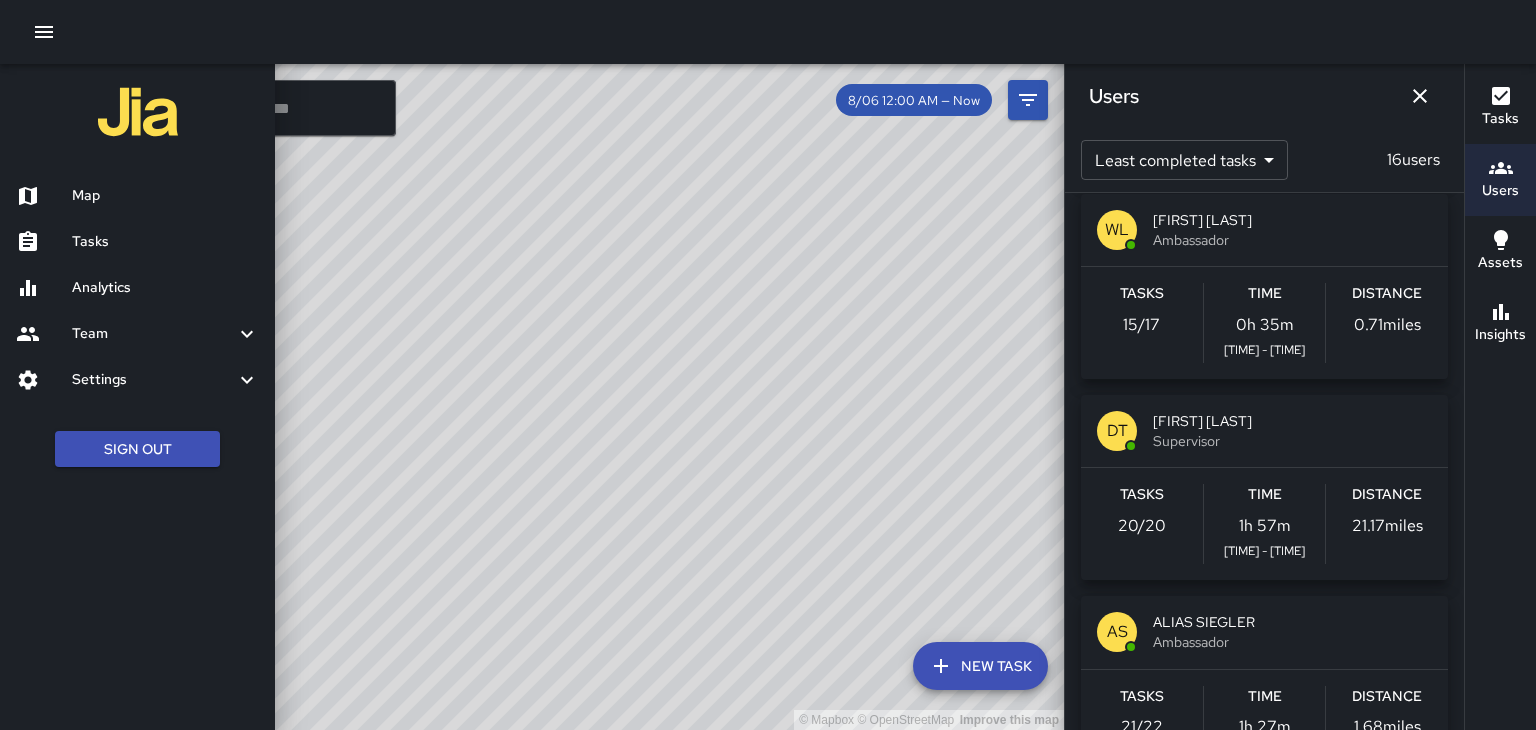 click on "Tasks" at bounding box center (165, 242) 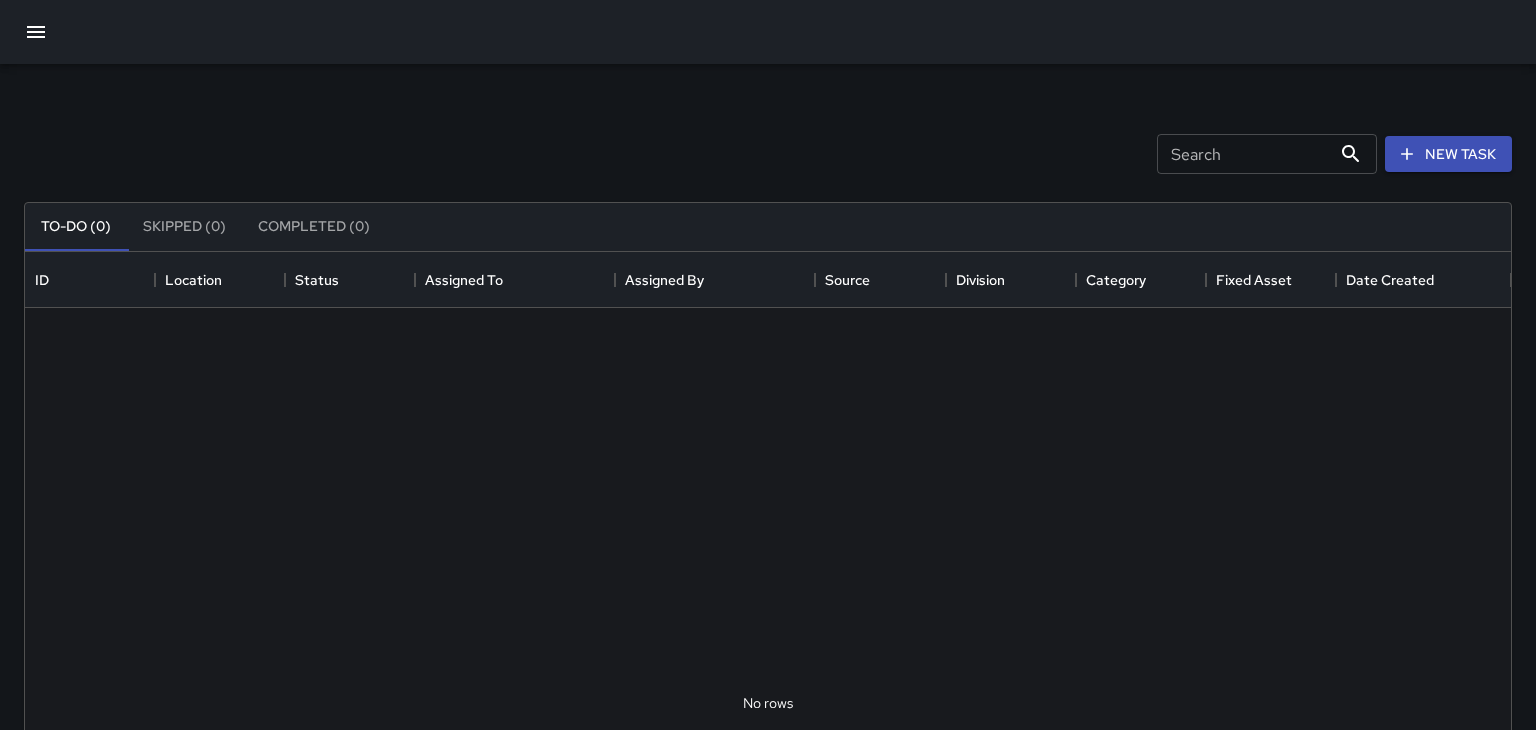 scroll, scrollTop: 0, scrollLeft: 0, axis: both 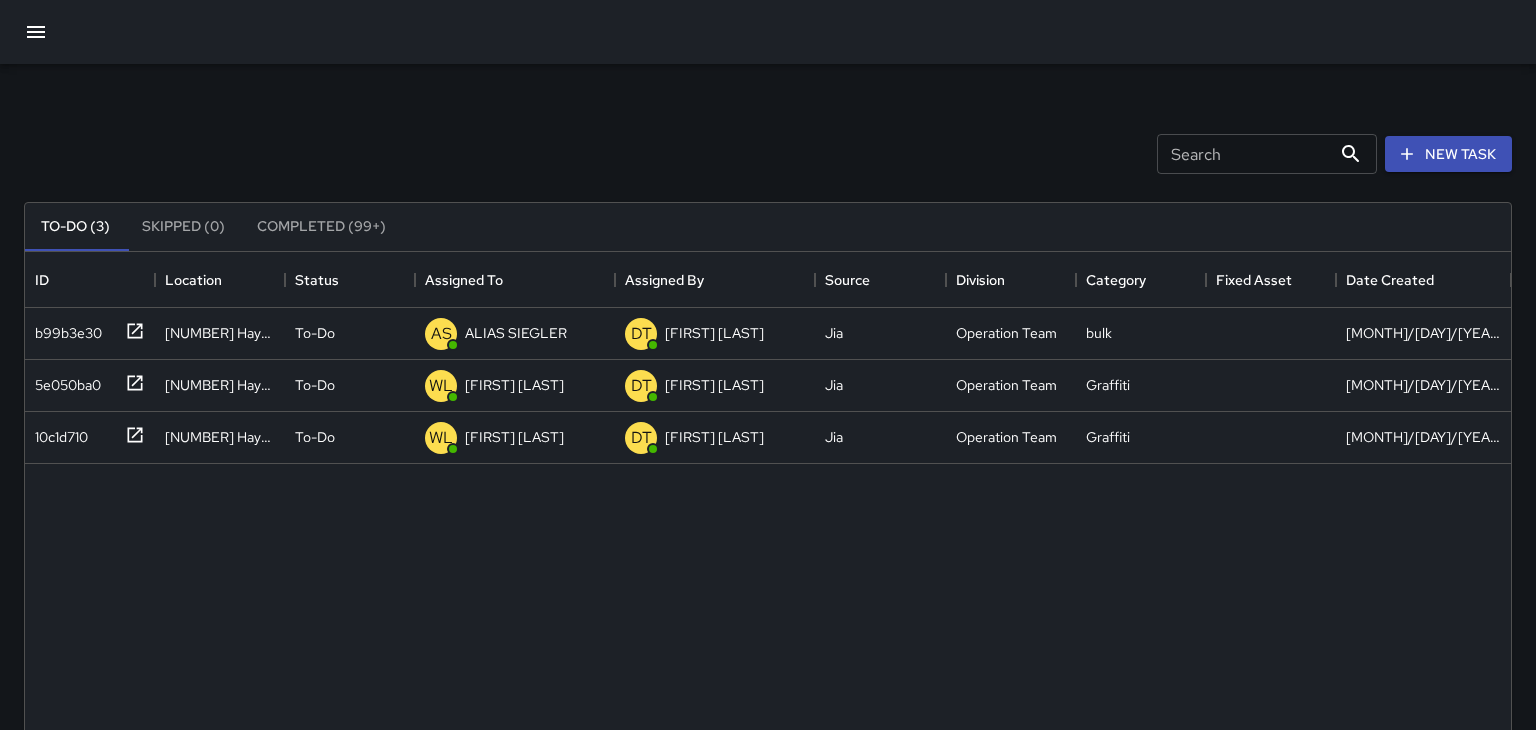 click at bounding box center [36, 32] 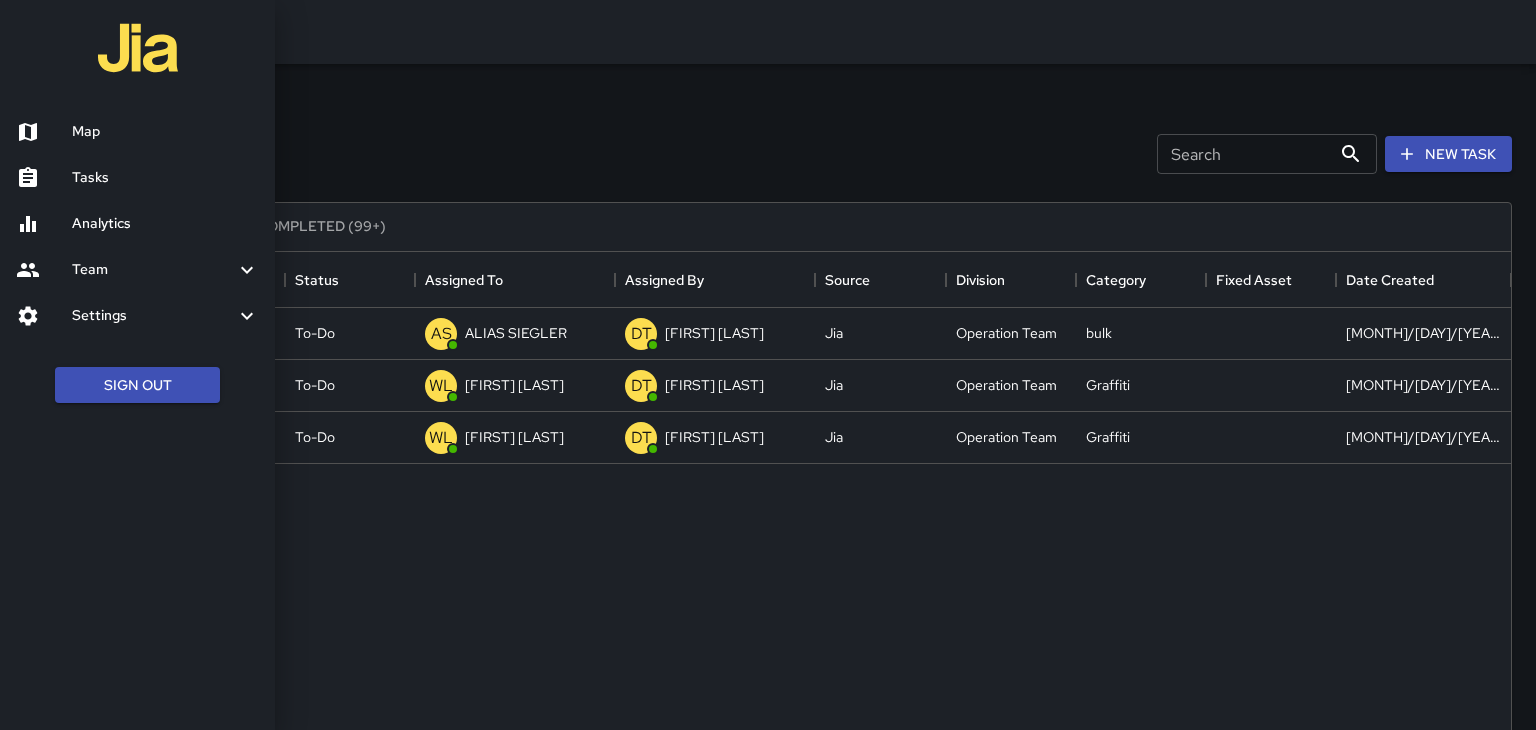 click on "Team" at bounding box center [153, 270] 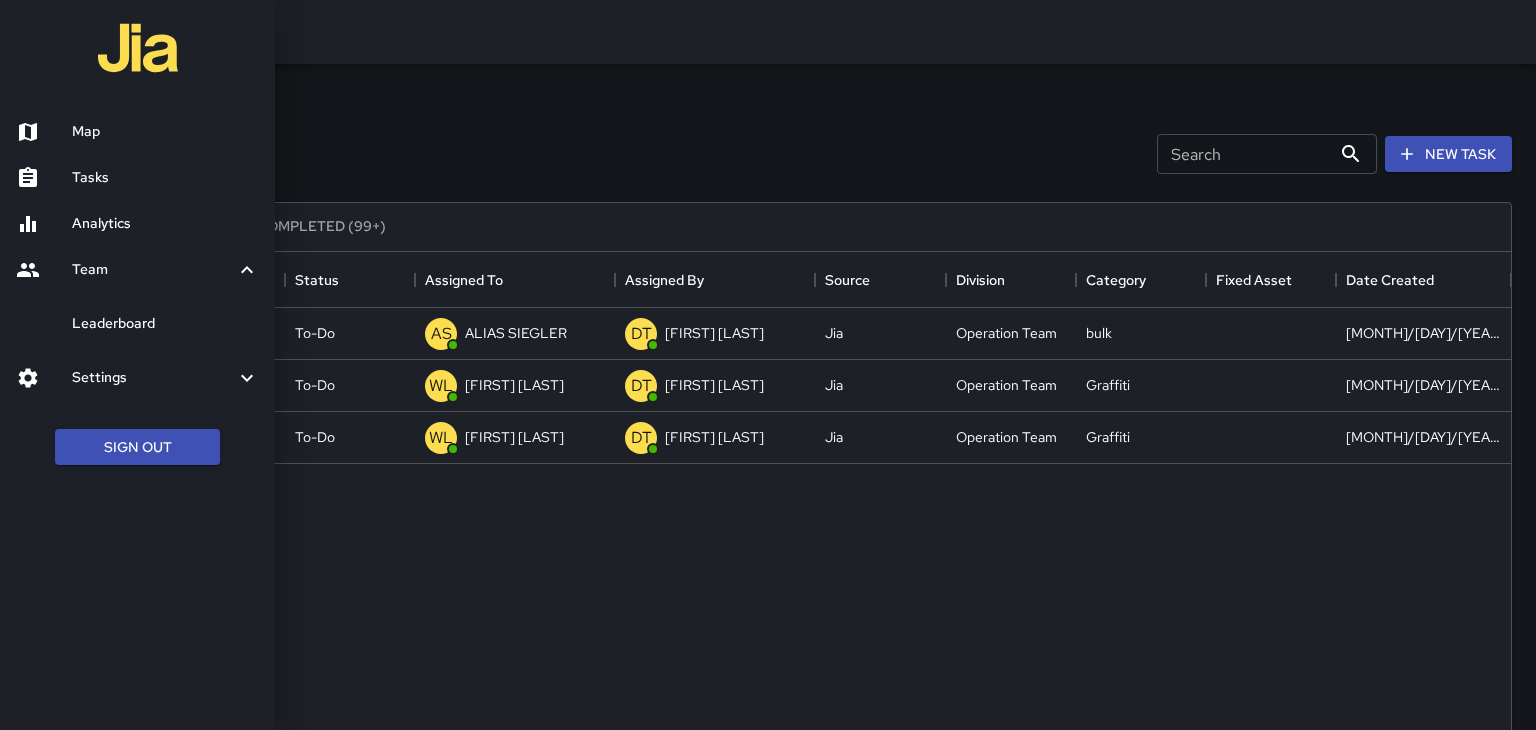 click on "Leaderboard" at bounding box center (165, 324) 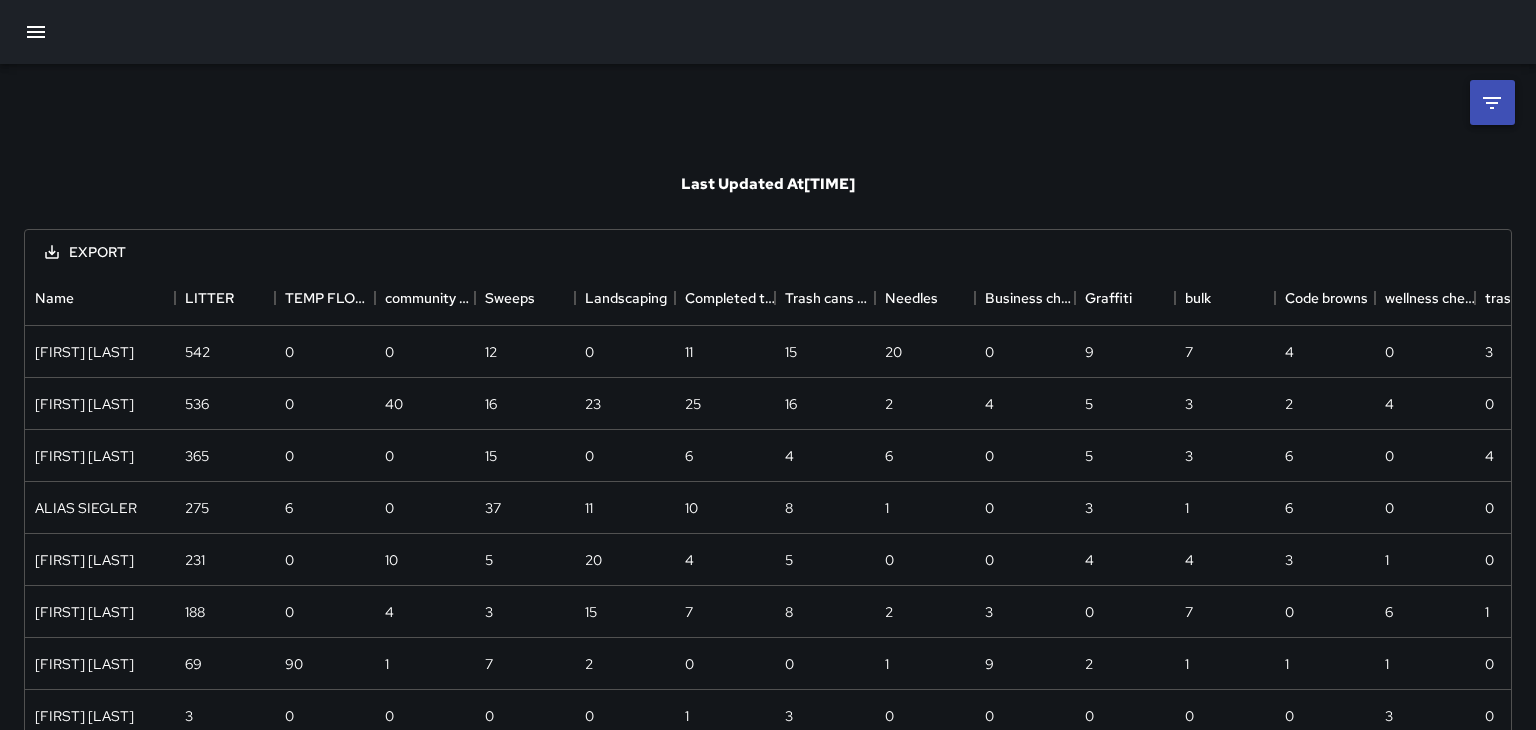 scroll, scrollTop: 0, scrollLeft: 0, axis: both 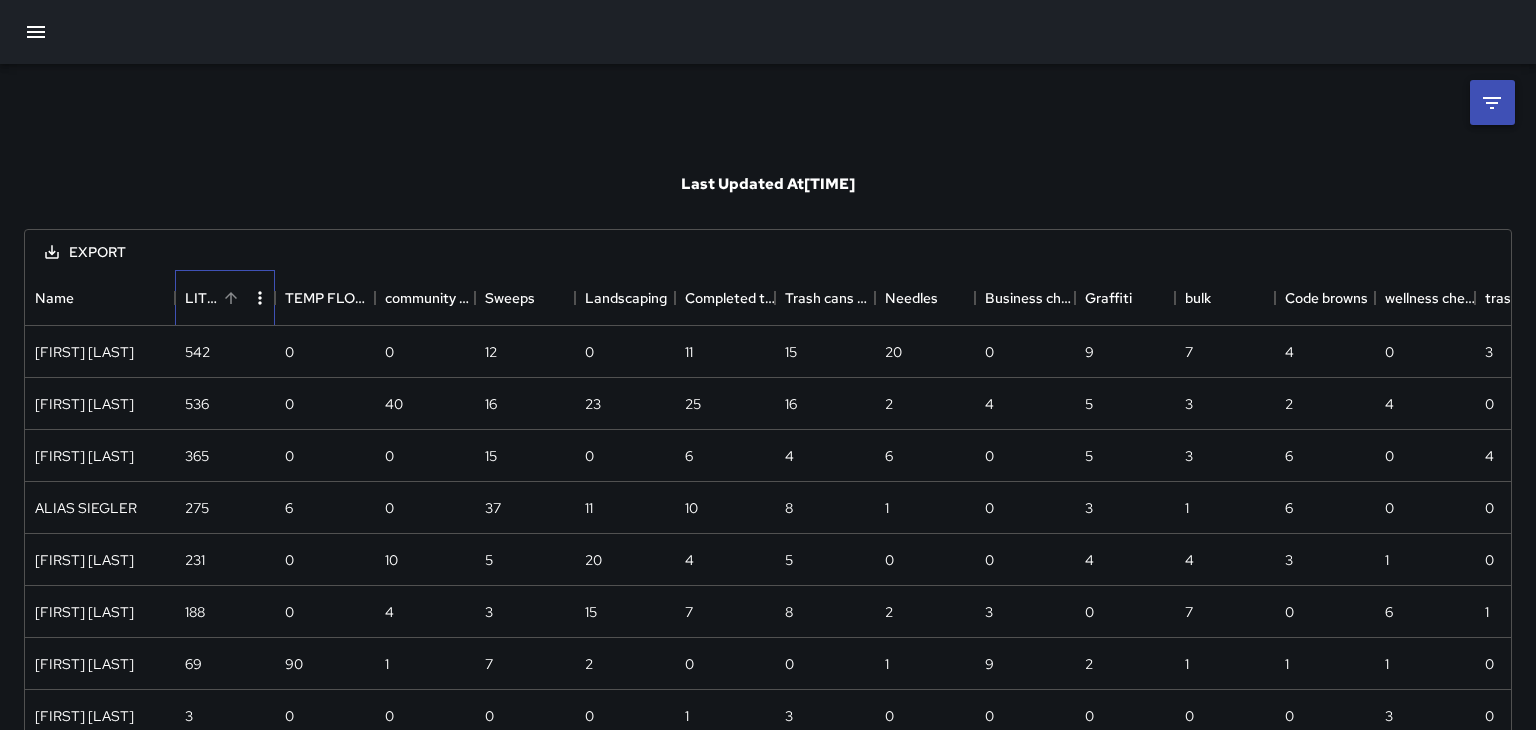 click on "LITTER" at bounding box center [201, 298] 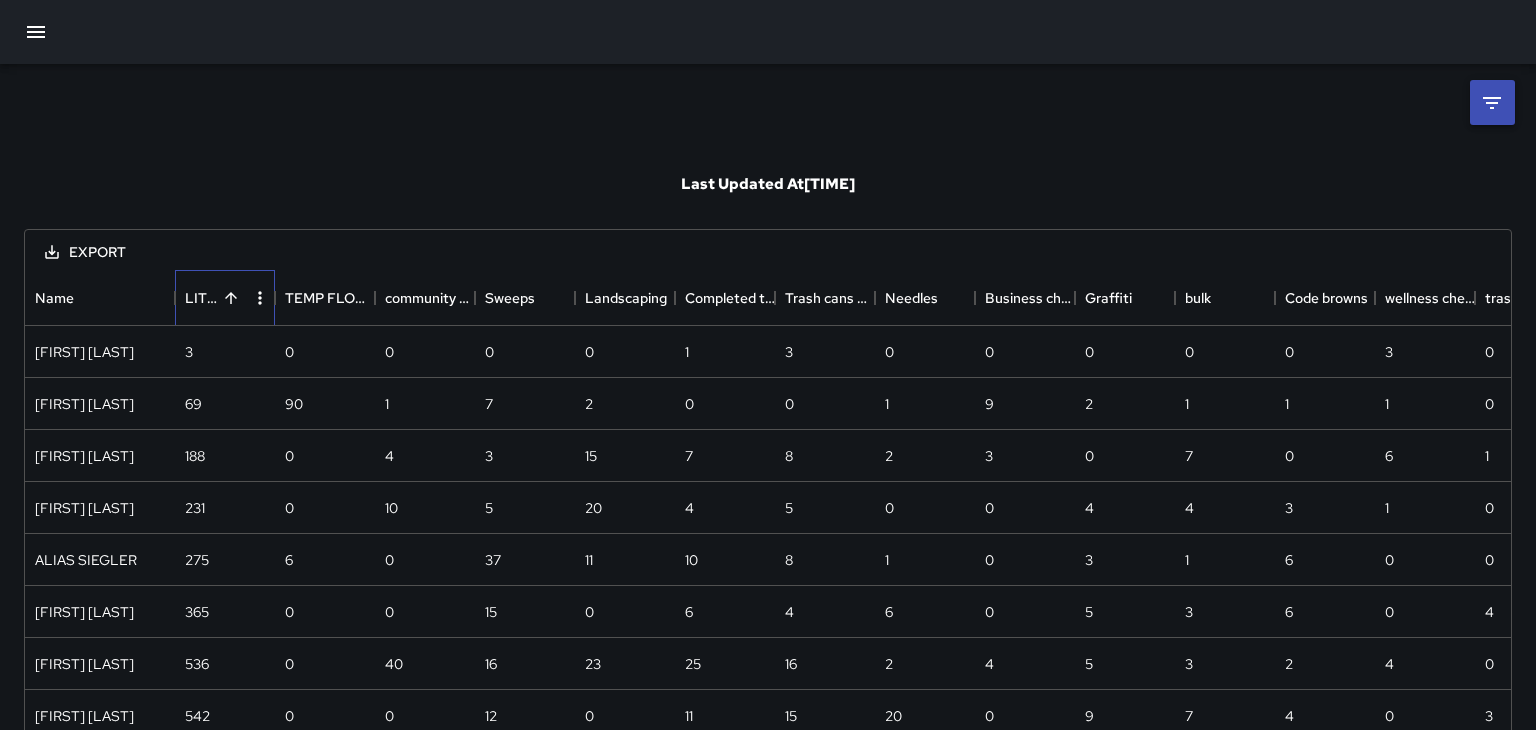 click on "LITTER" at bounding box center [201, 298] 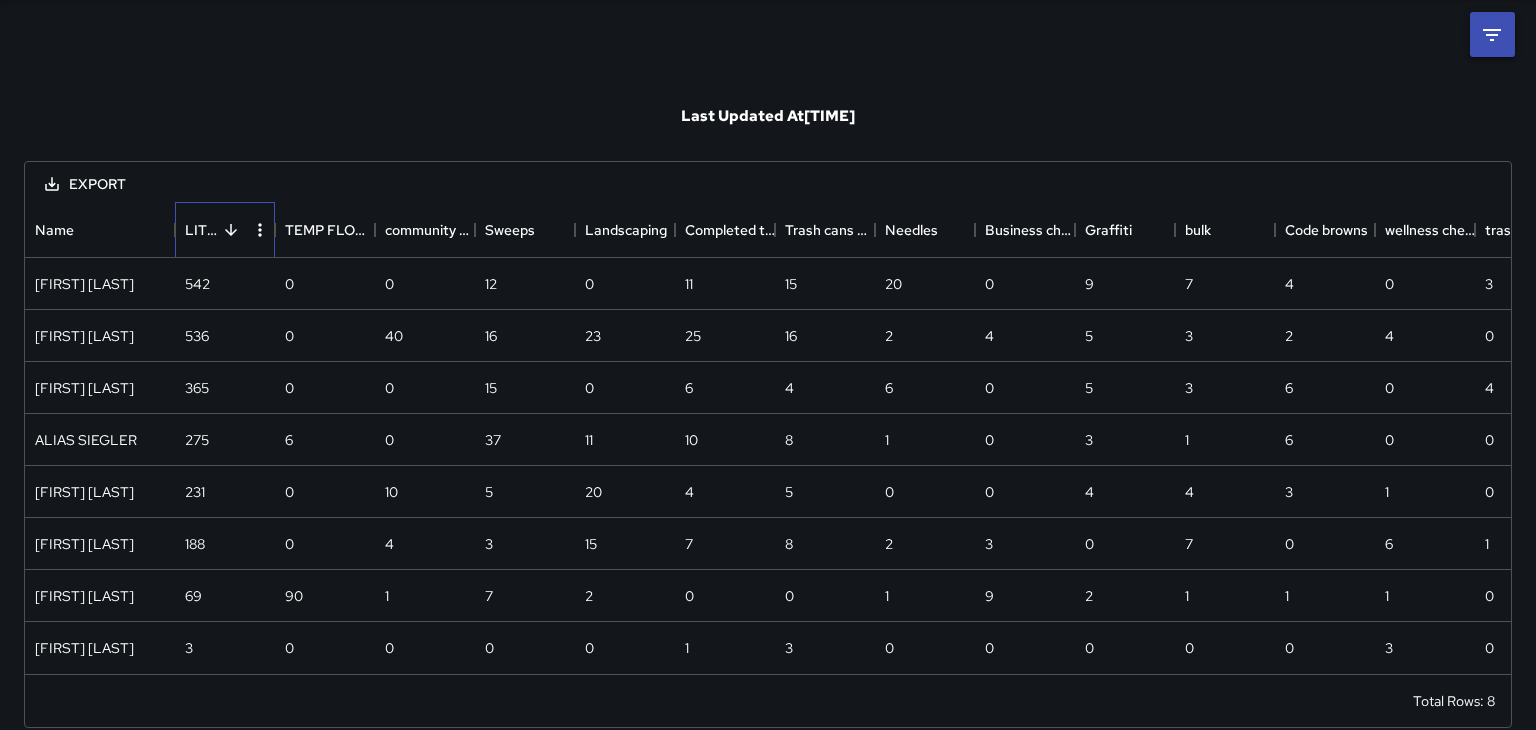 scroll, scrollTop: 0, scrollLeft: 0, axis: both 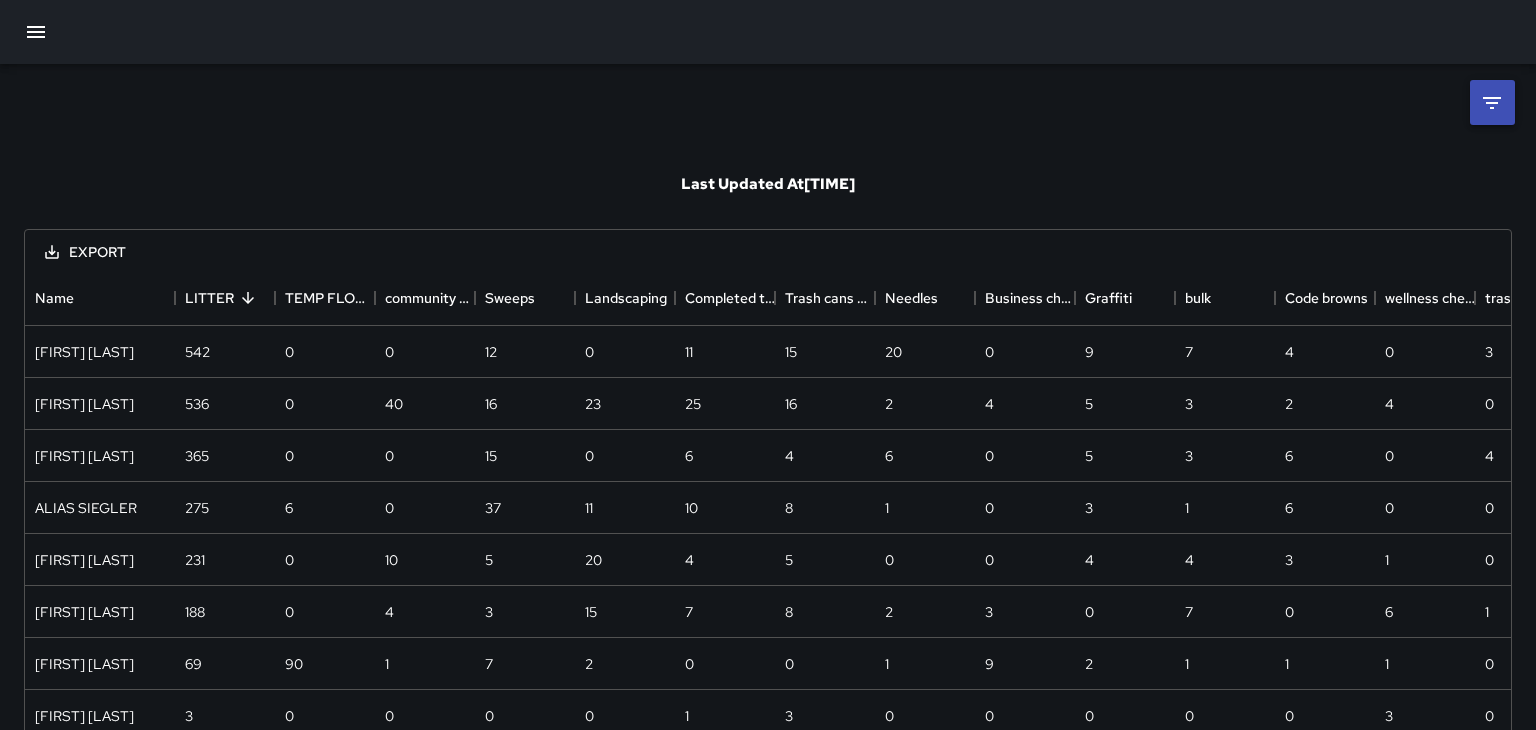 click 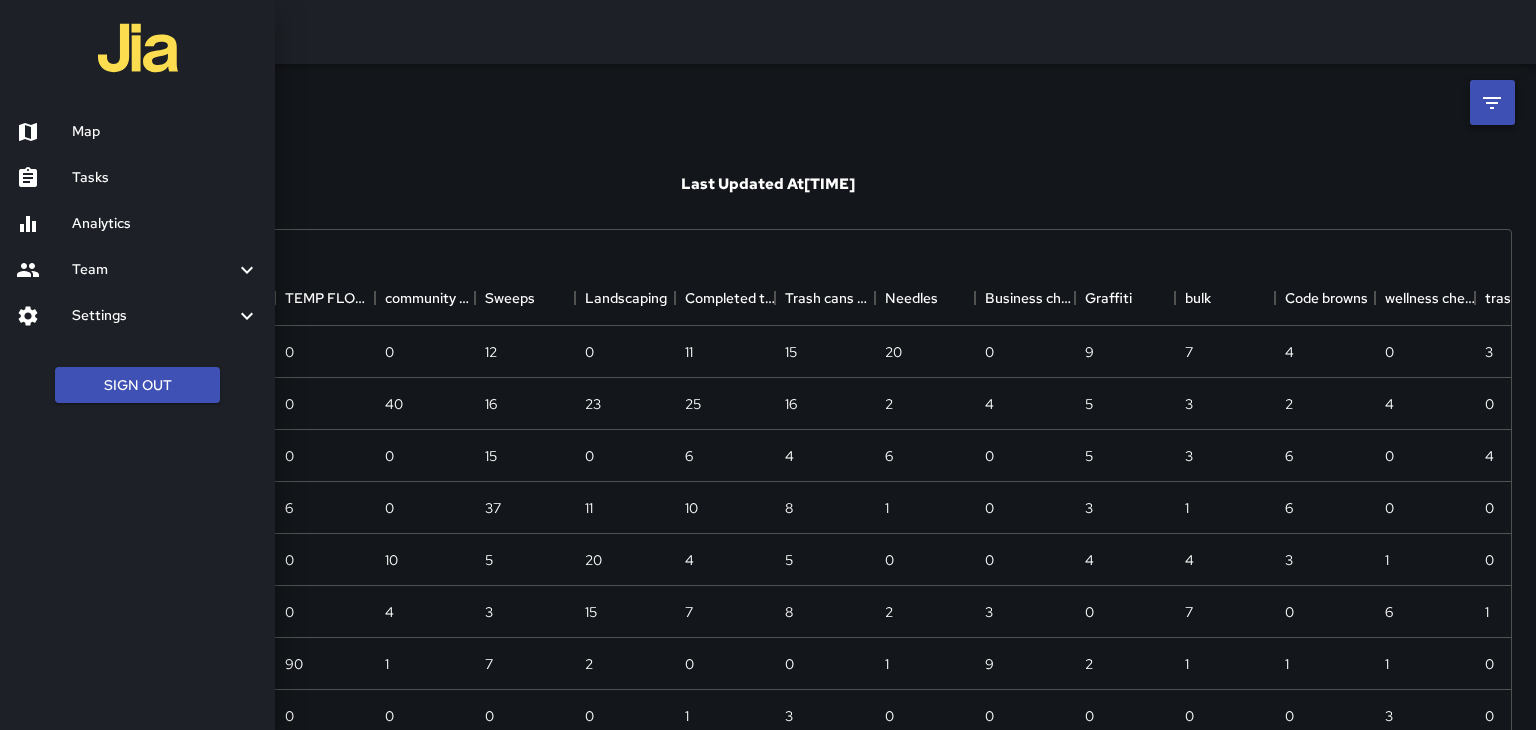 click on "Map" at bounding box center (165, 132) 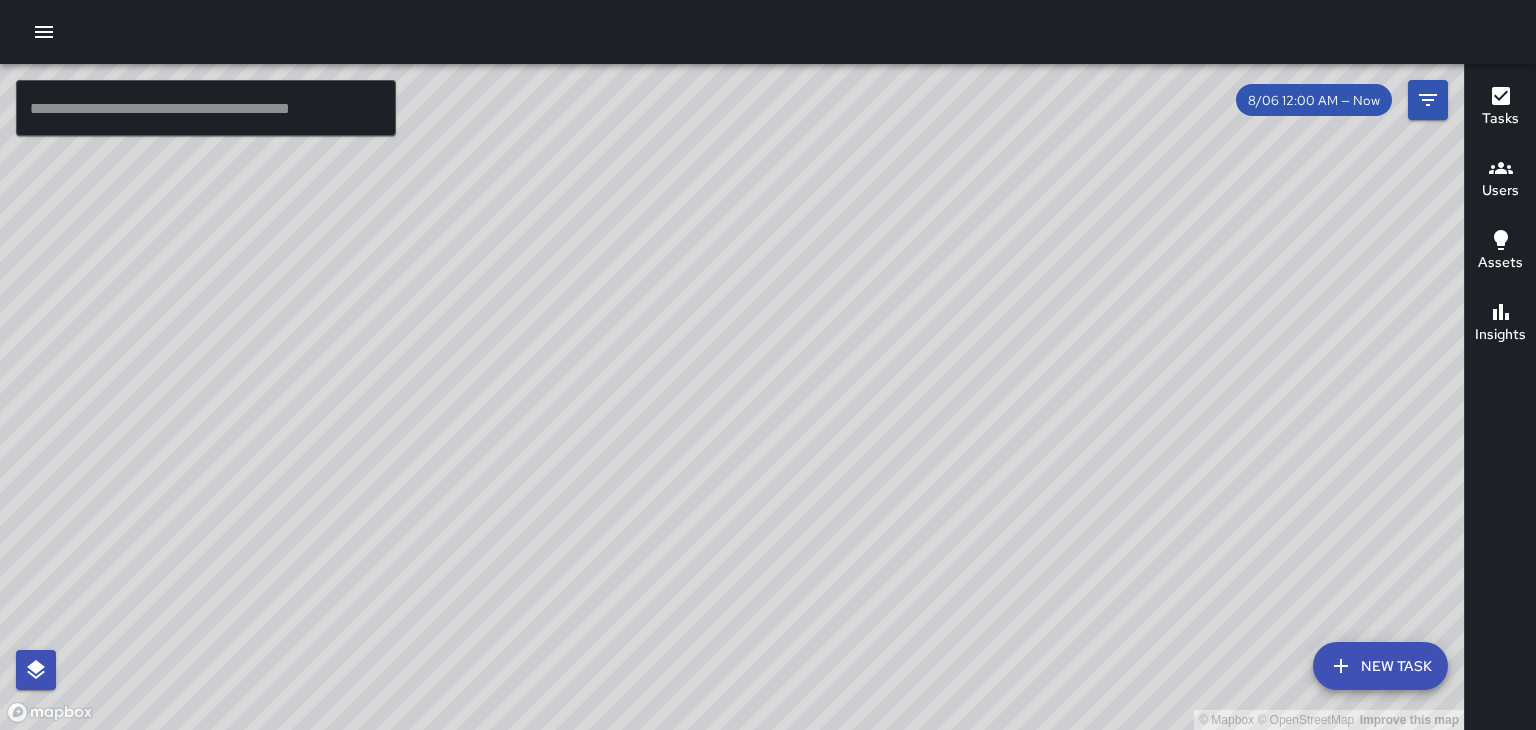 click 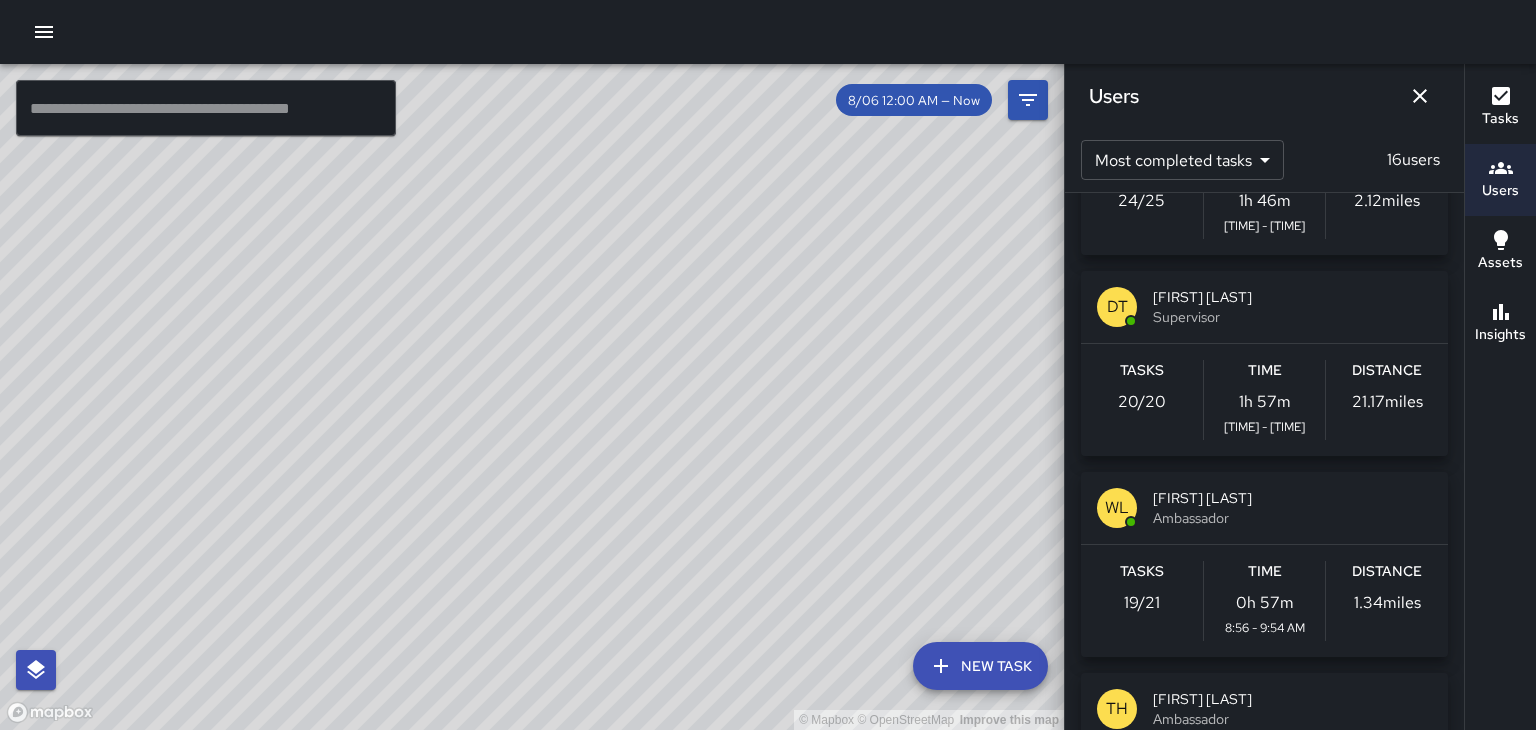 scroll, scrollTop: 137, scrollLeft: 0, axis: vertical 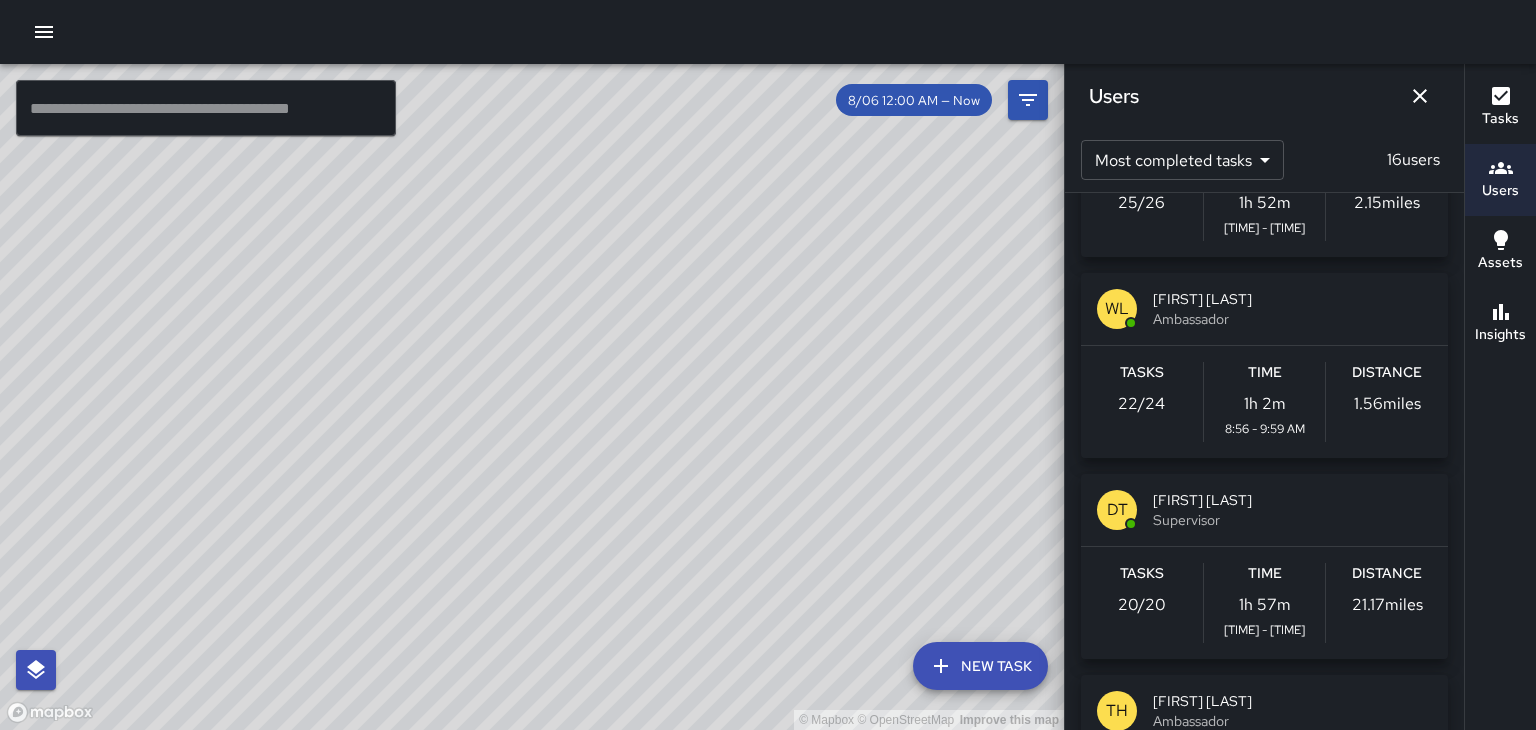 click at bounding box center [1420, 96] 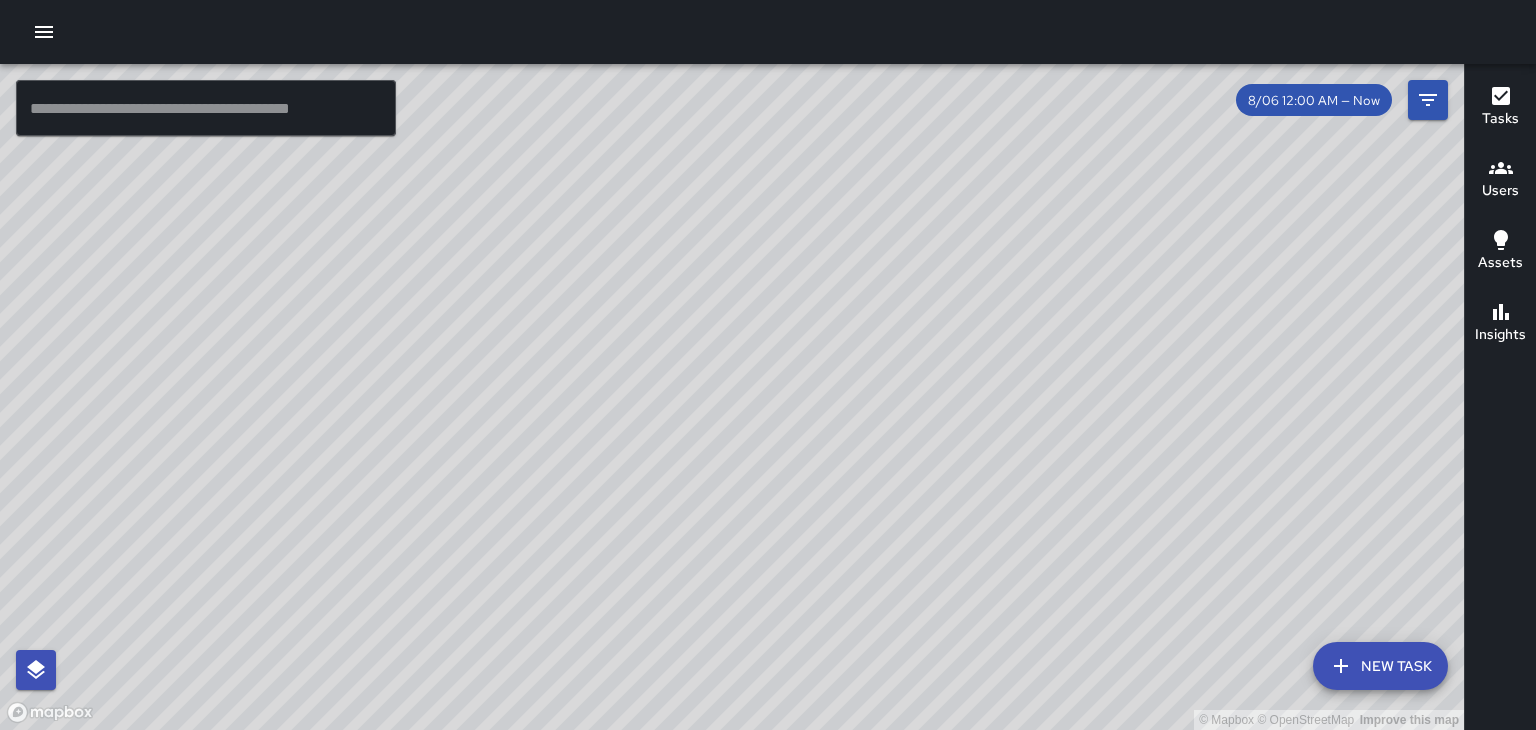 click on "Tasks Users Assets Insights" at bounding box center [1500, 397] 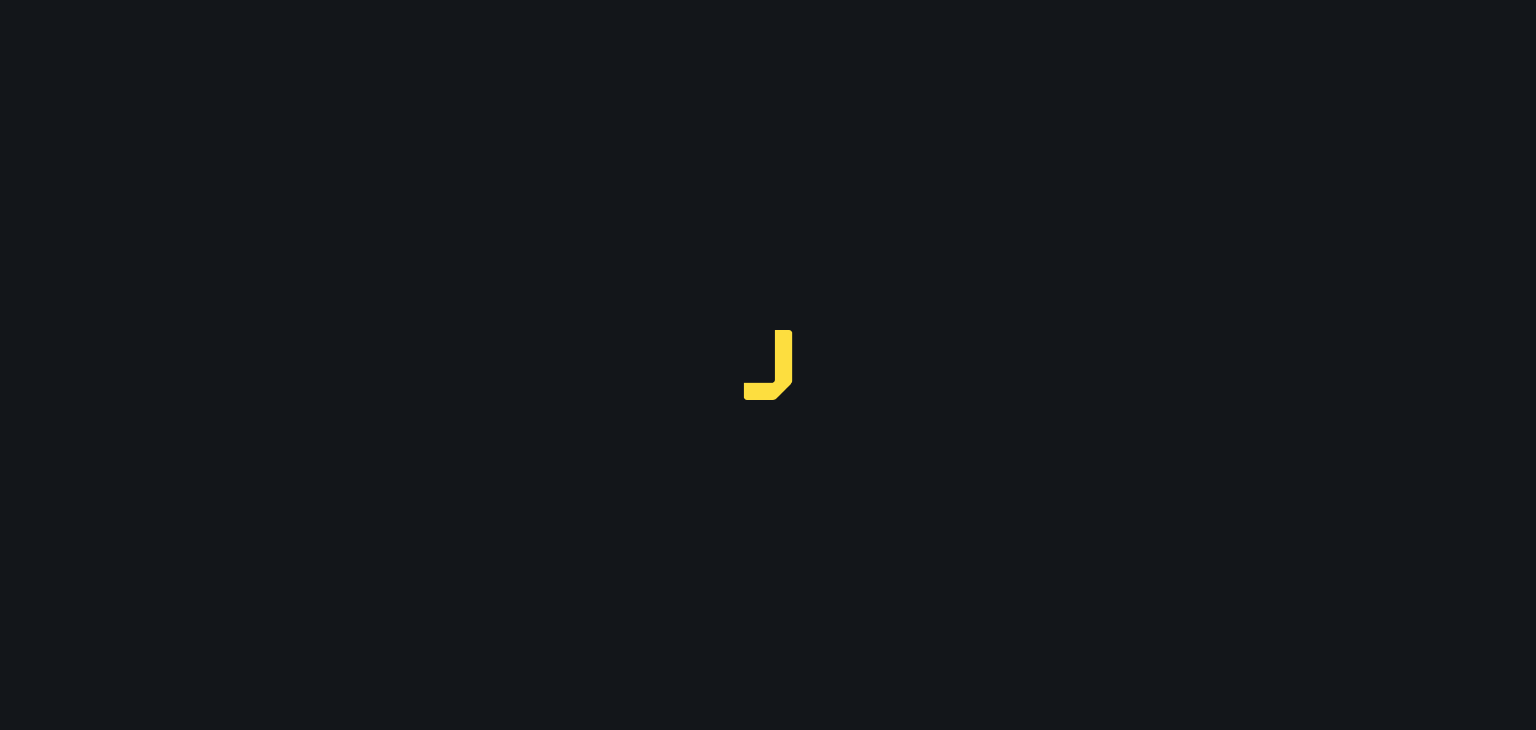scroll, scrollTop: 0, scrollLeft: 0, axis: both 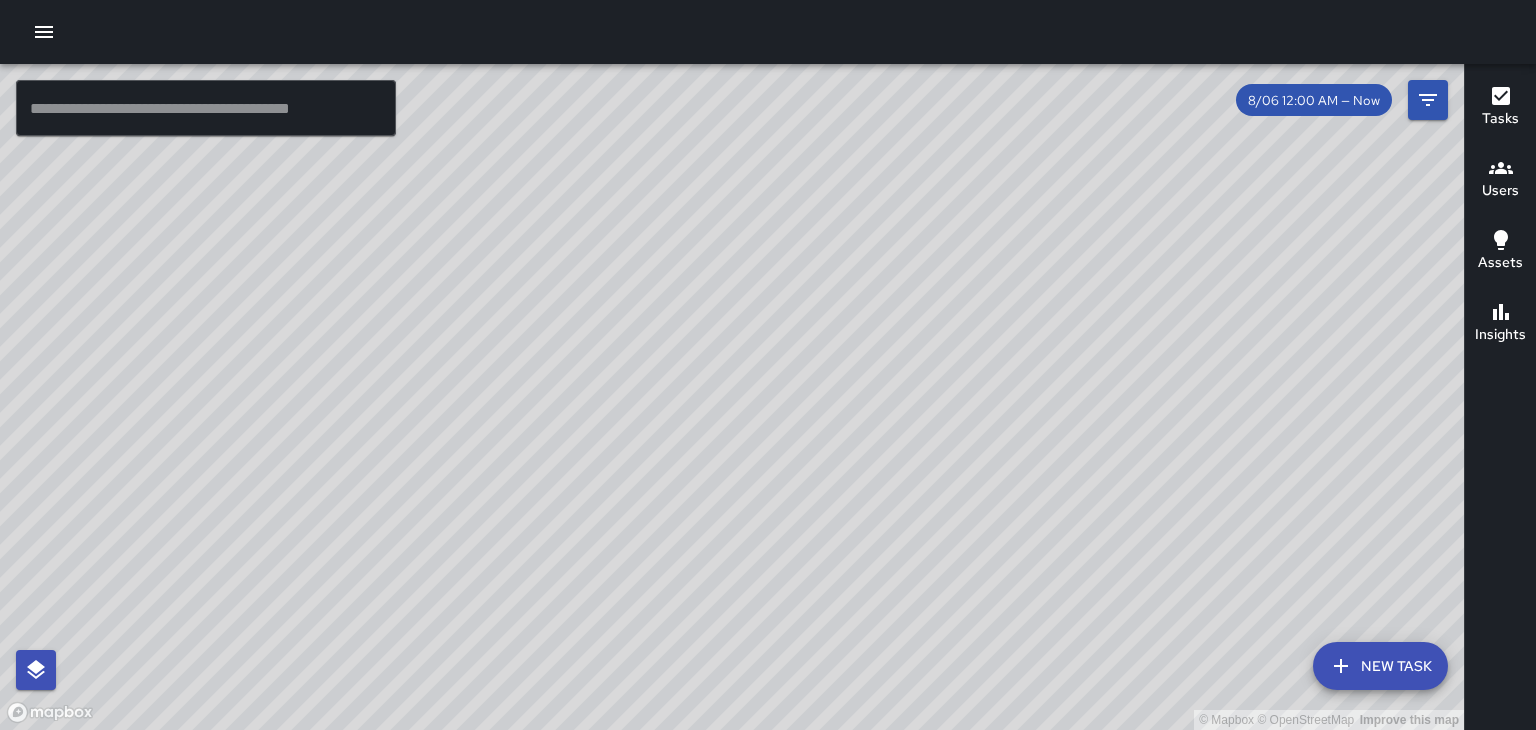 click on "© Mapbox   © OpenStreetMap   Improve this map" at bounding box center (732, 397) 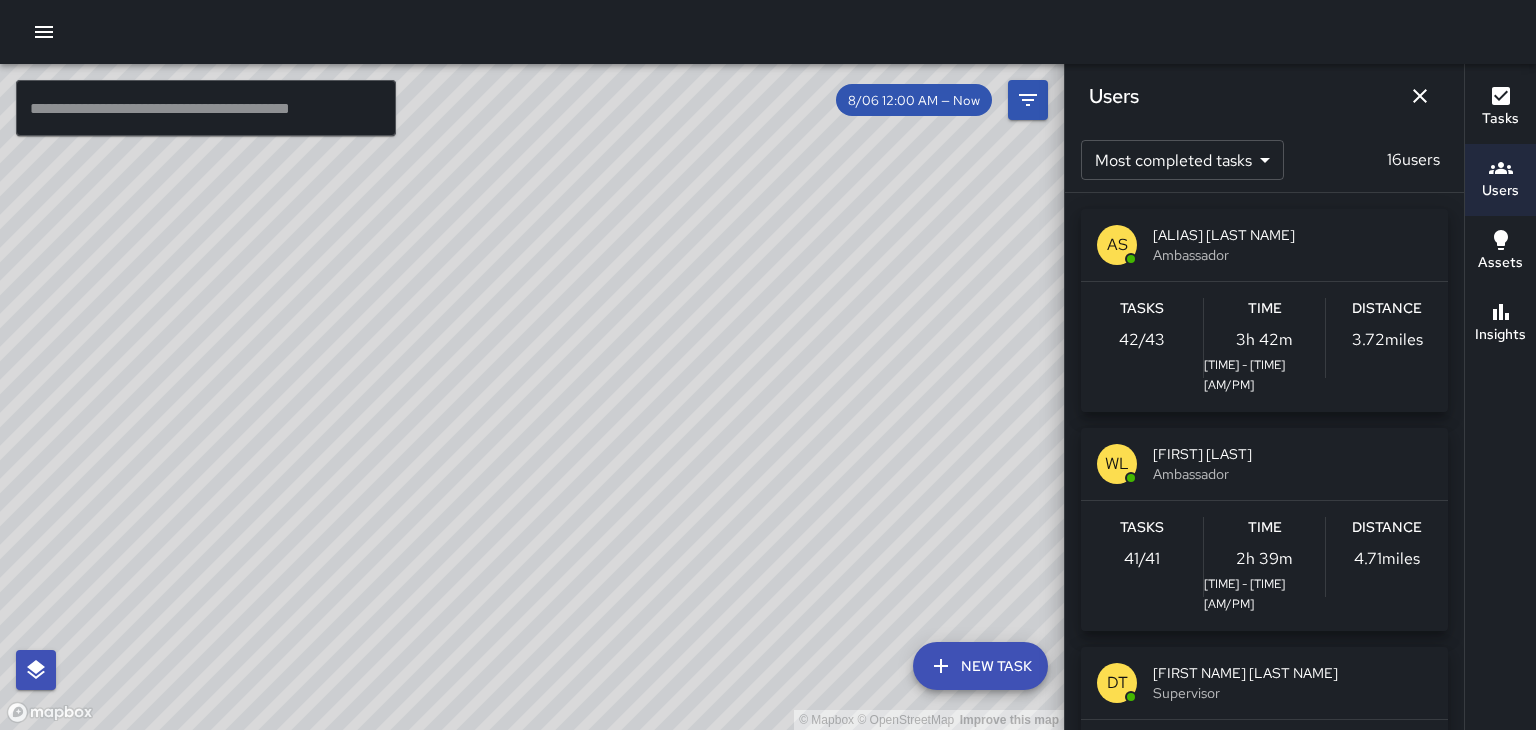 click on "WL [FULL NAME] Ambassador" at bounding box center (1264, 464) 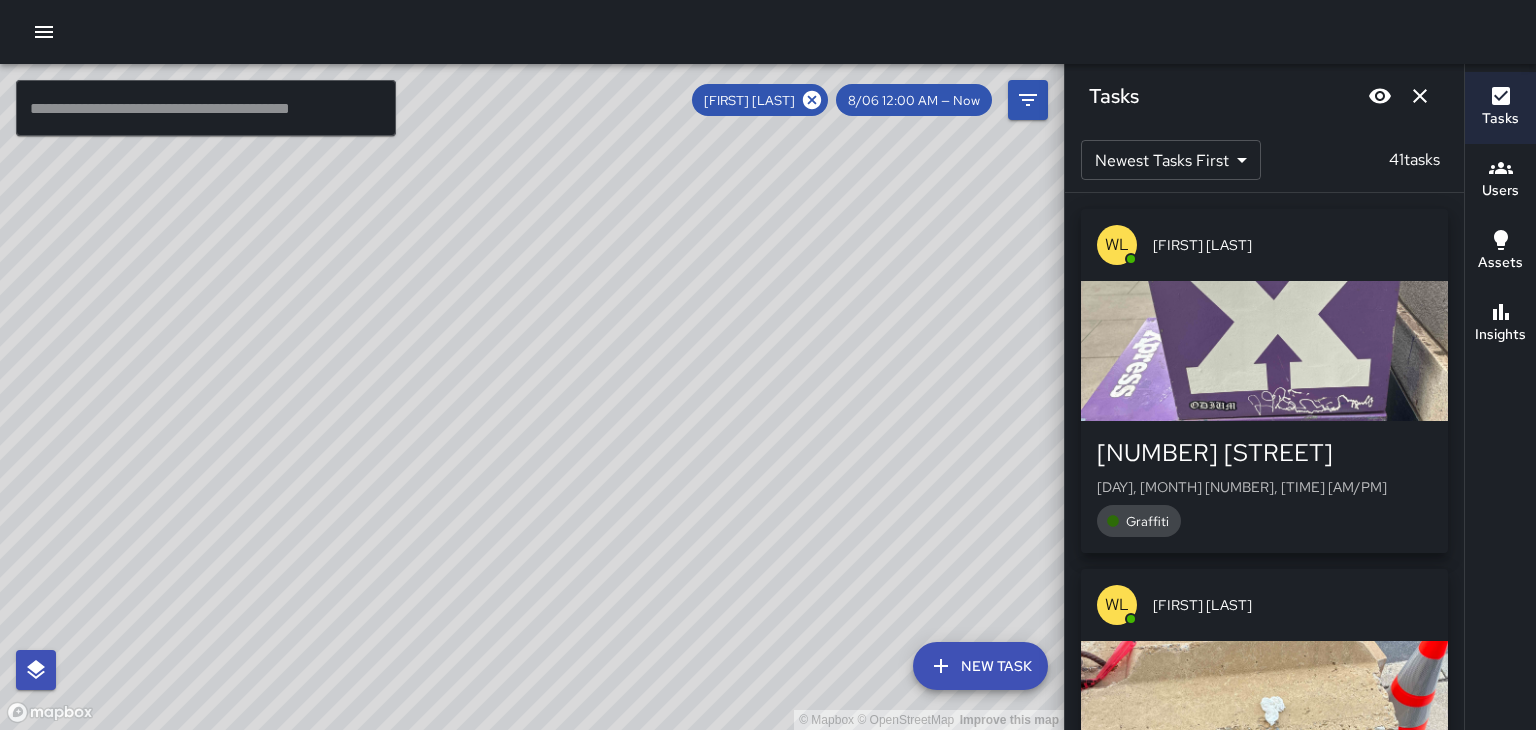 click at bounding box center (1264, 351) 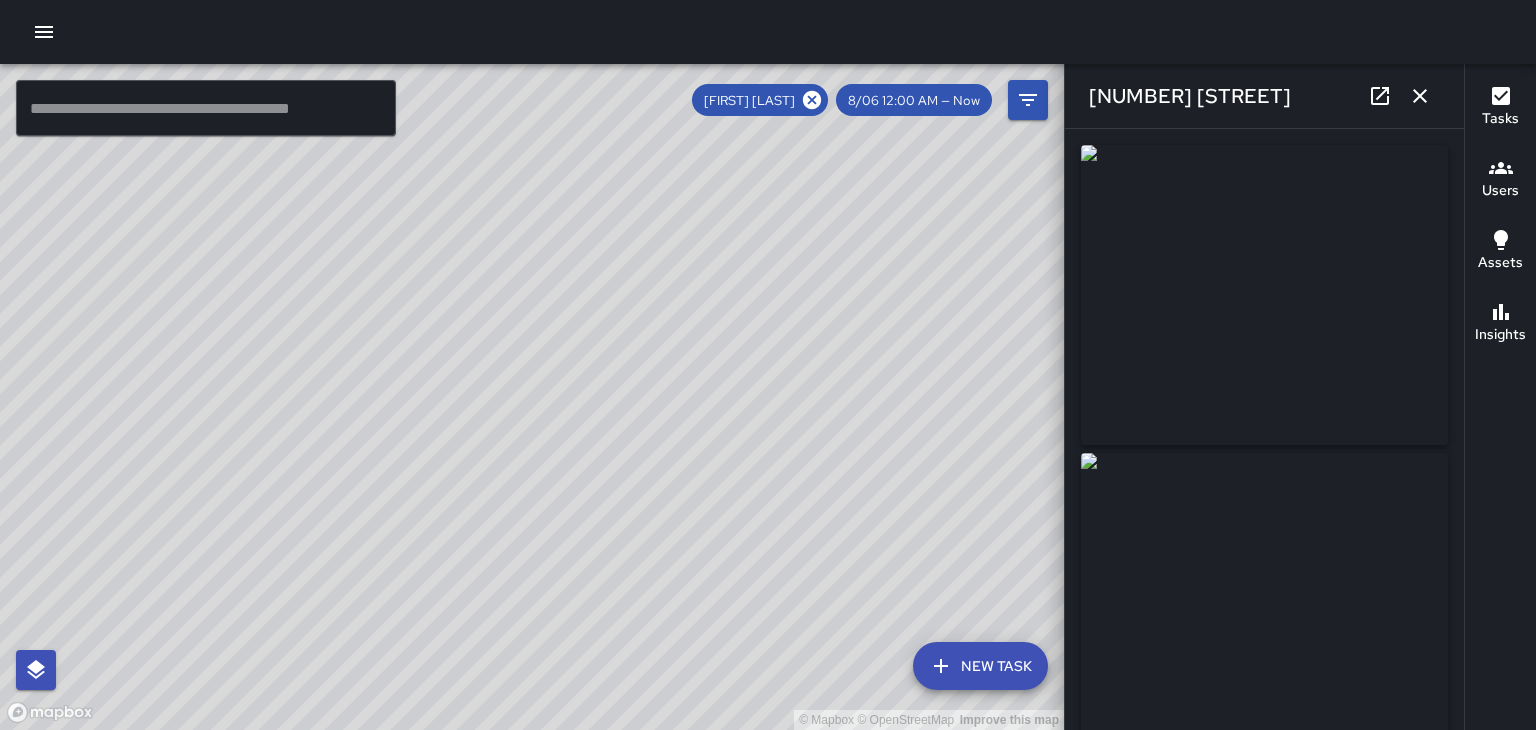 type on "**********" 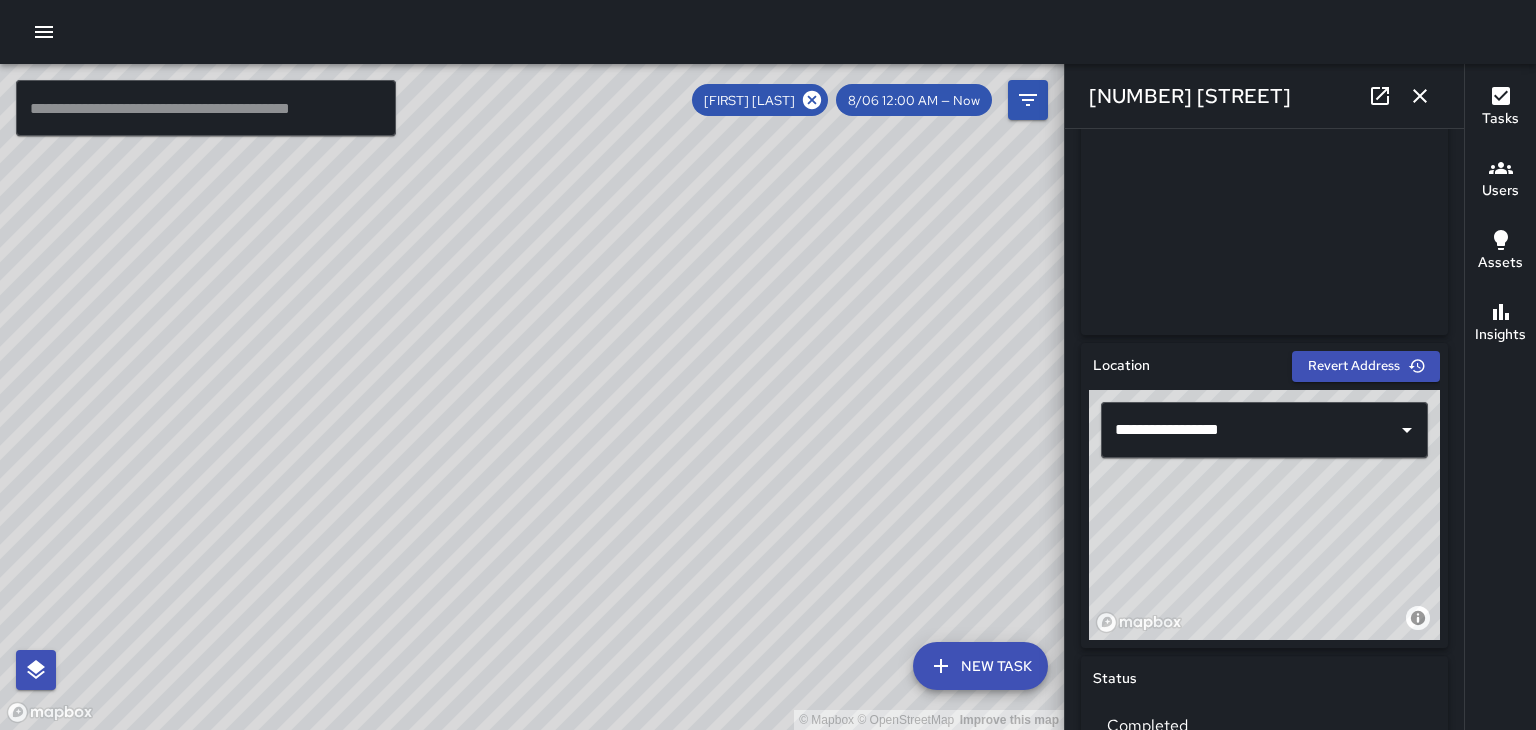 scroll, scrollTop: 422, scrollLeft: 0, axis: vertical 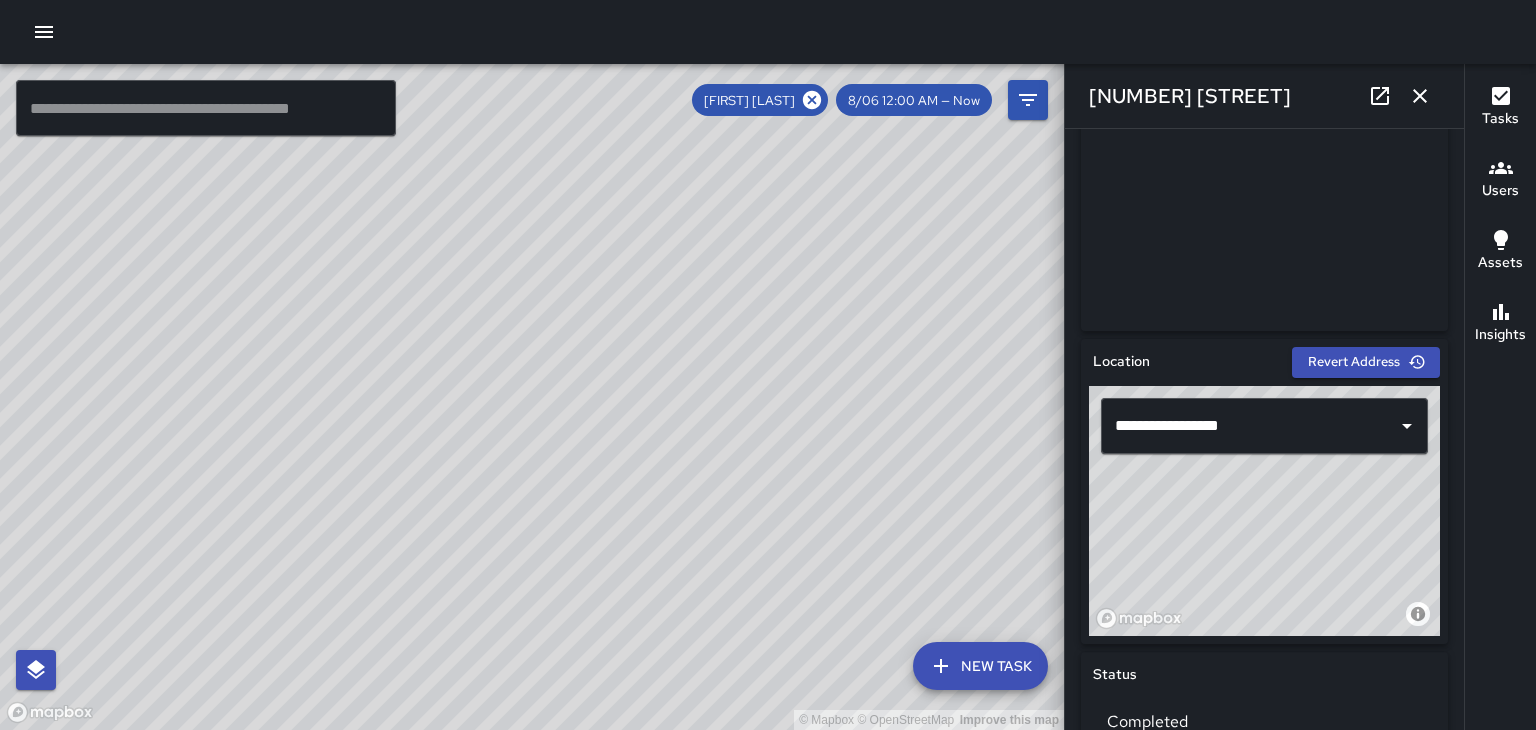 click 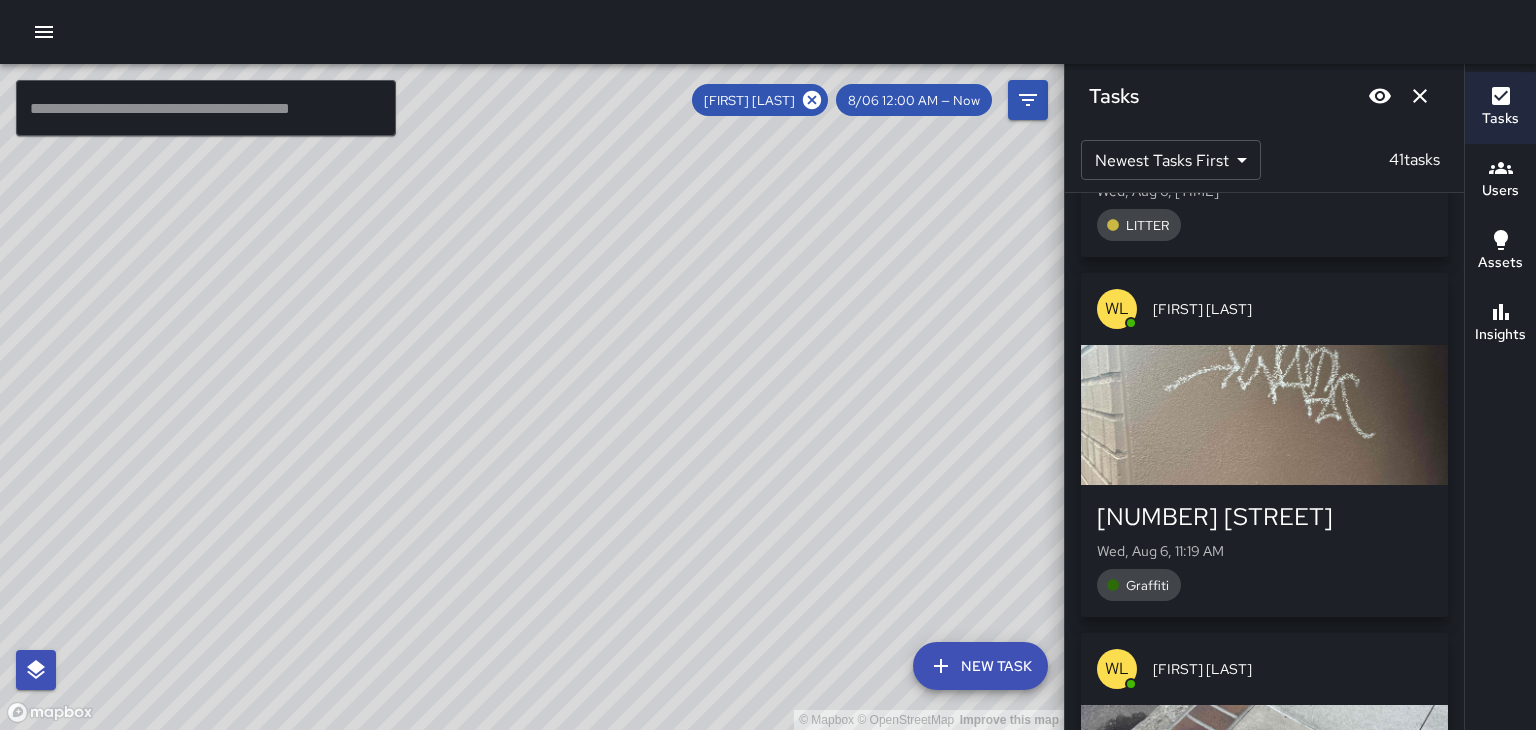 scroll, scrollTop: 657, scrollLeft: 0, axis: vertical 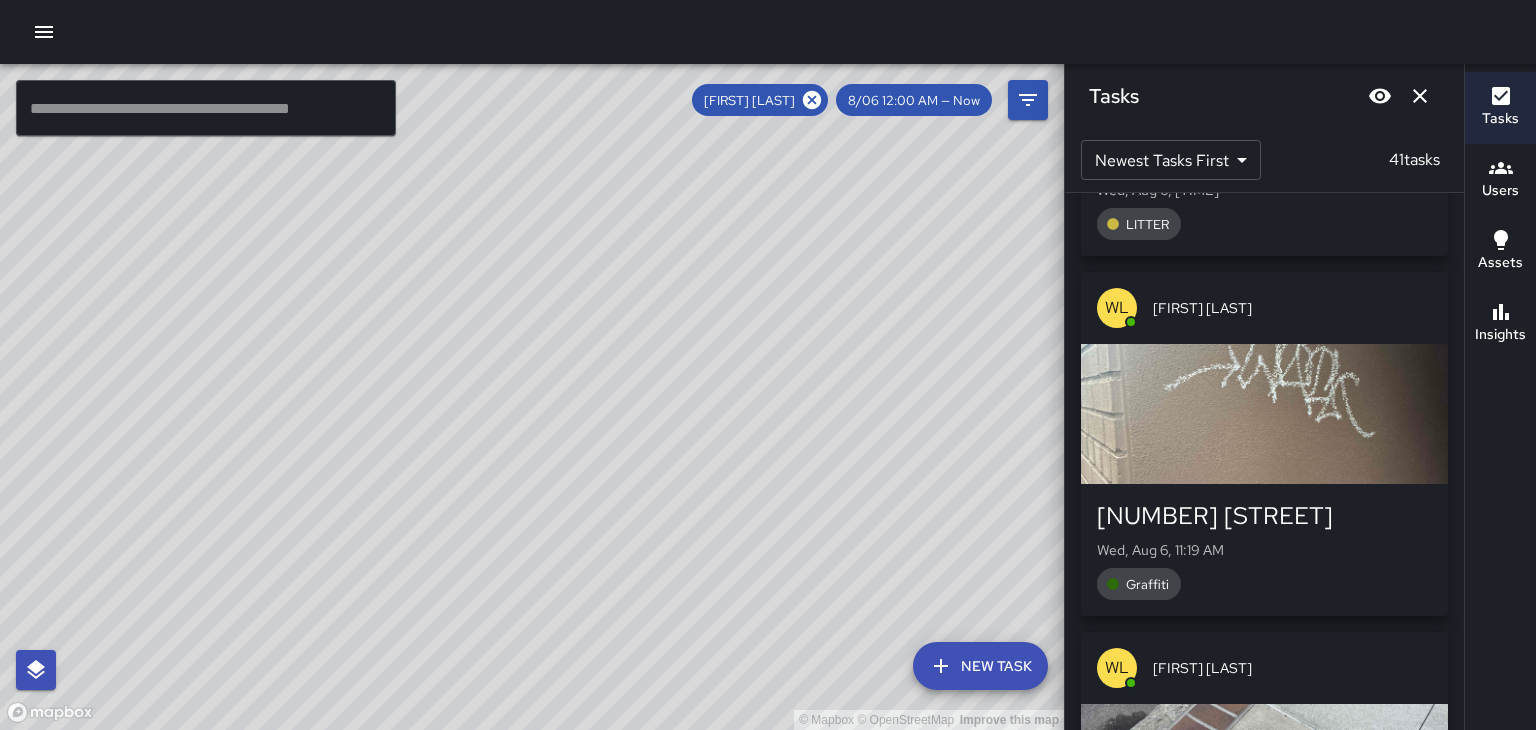 click at bounding box center (1264, 414) 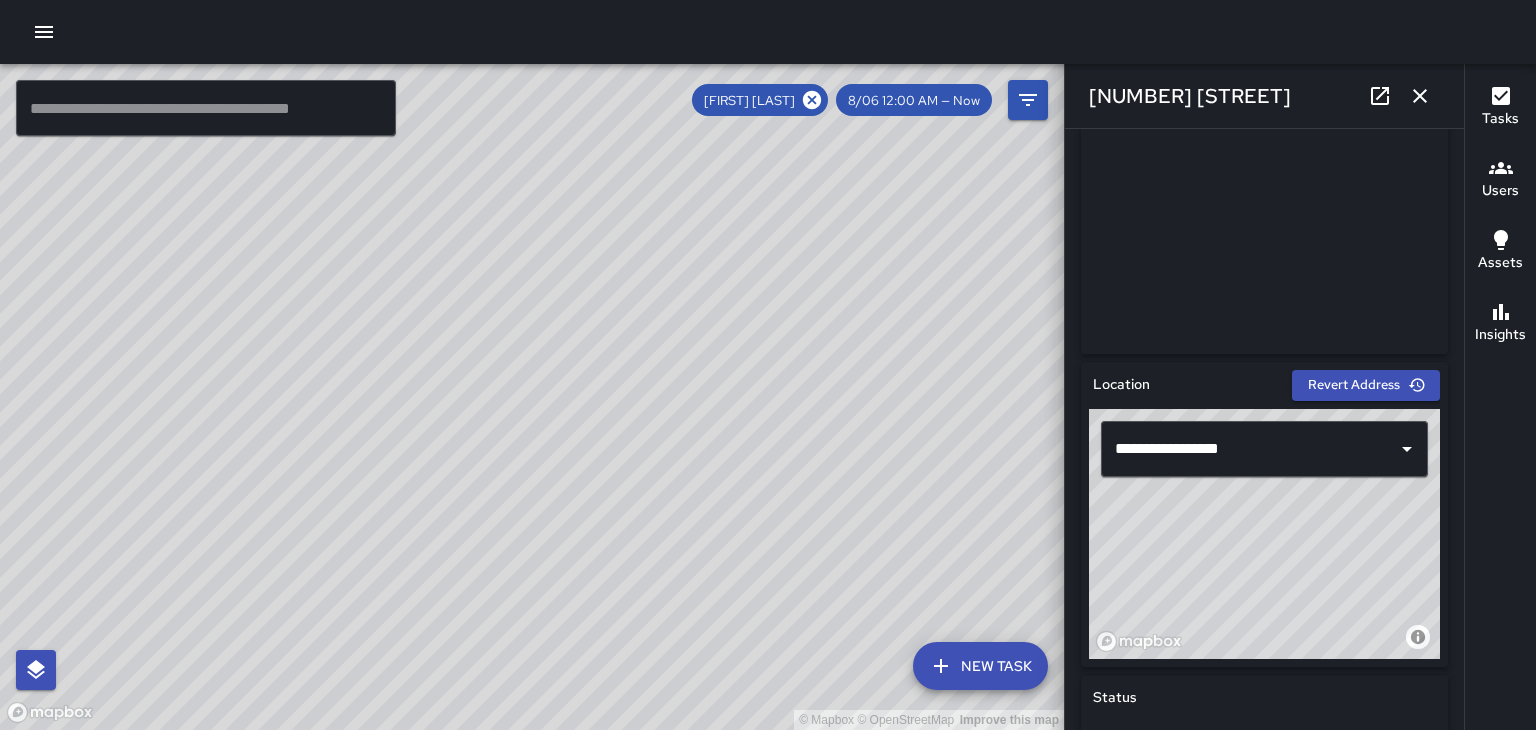 scroll, scrollTop: 412, scrollLeft: 0, axis: vertical 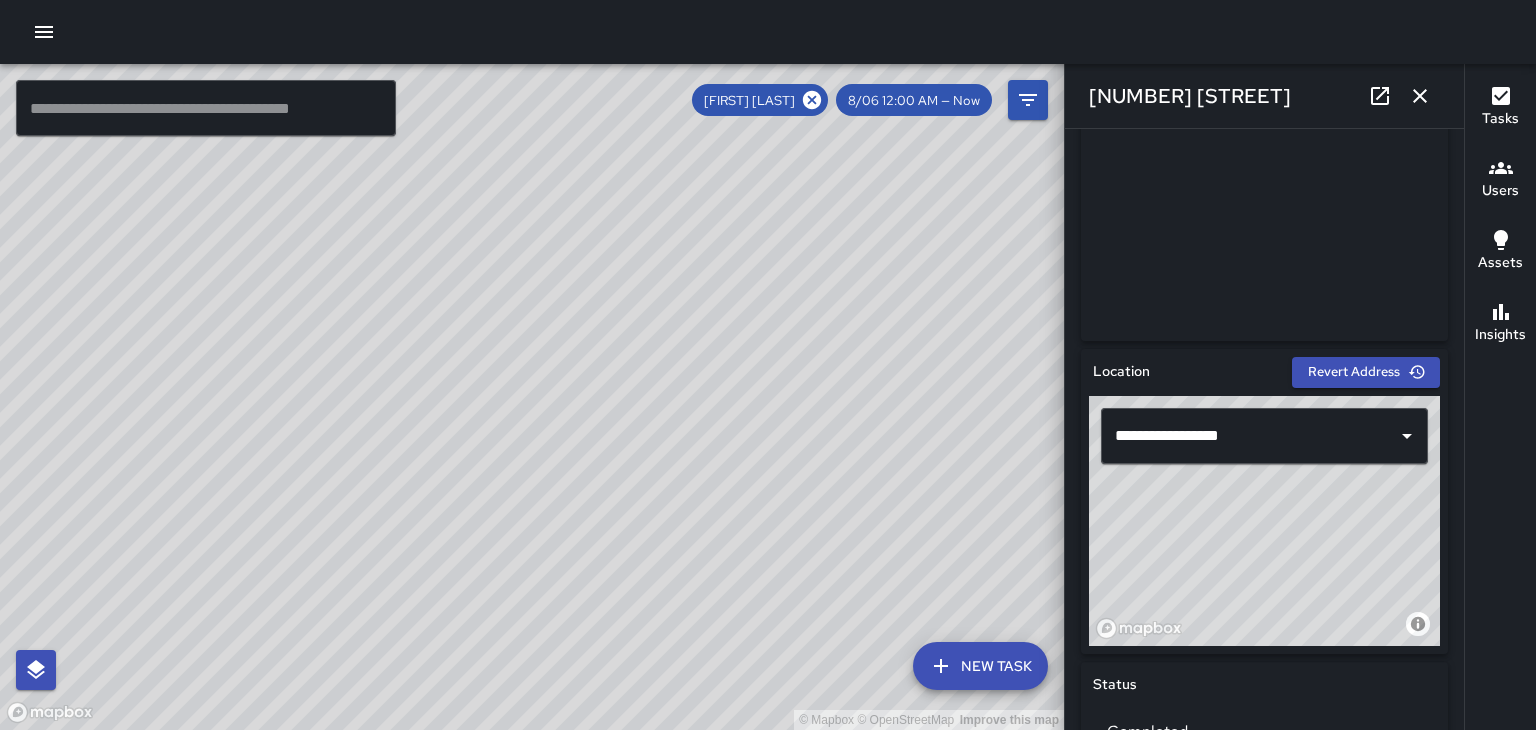 type on "**********" 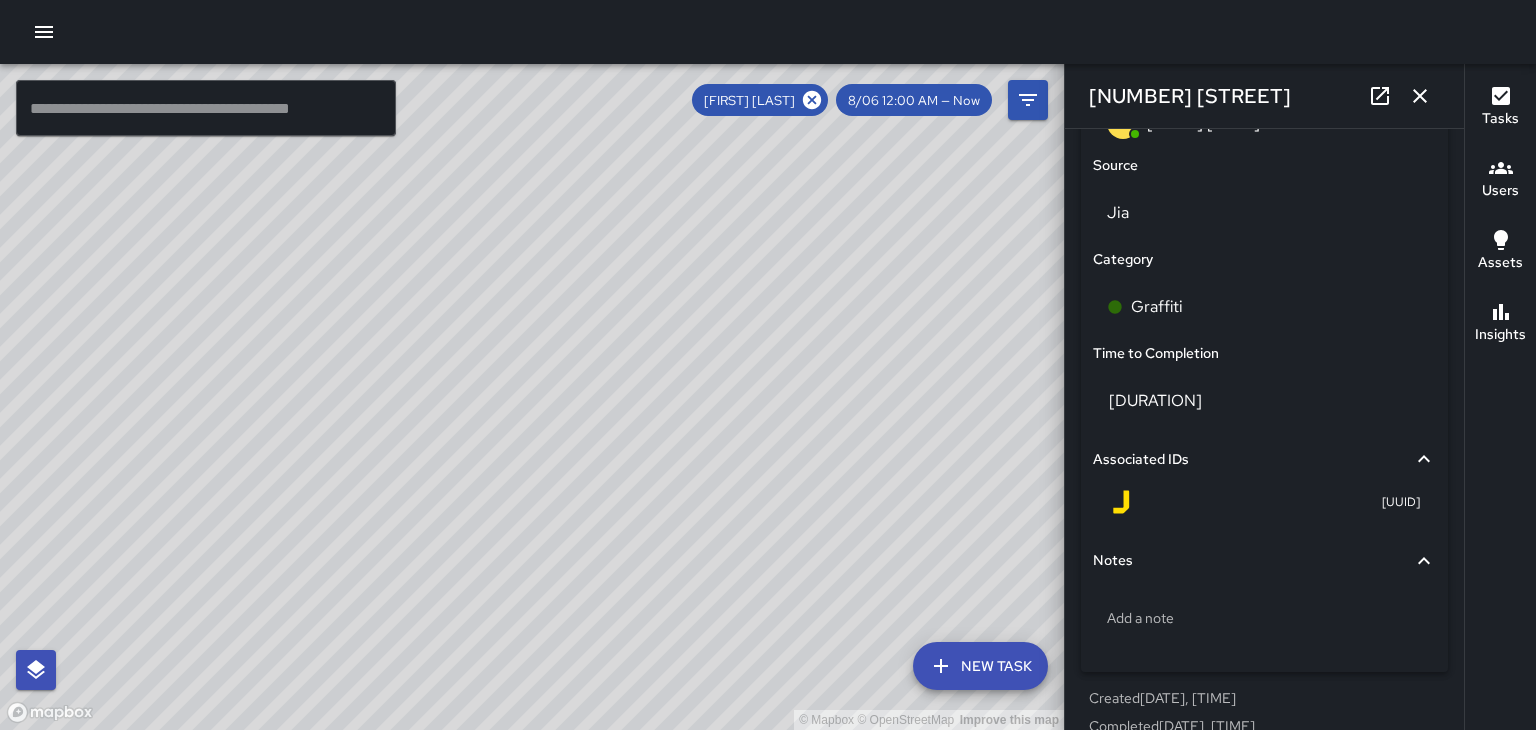 scroll, scrollTop: 1432, scrollLeft: 0, axis: vertical 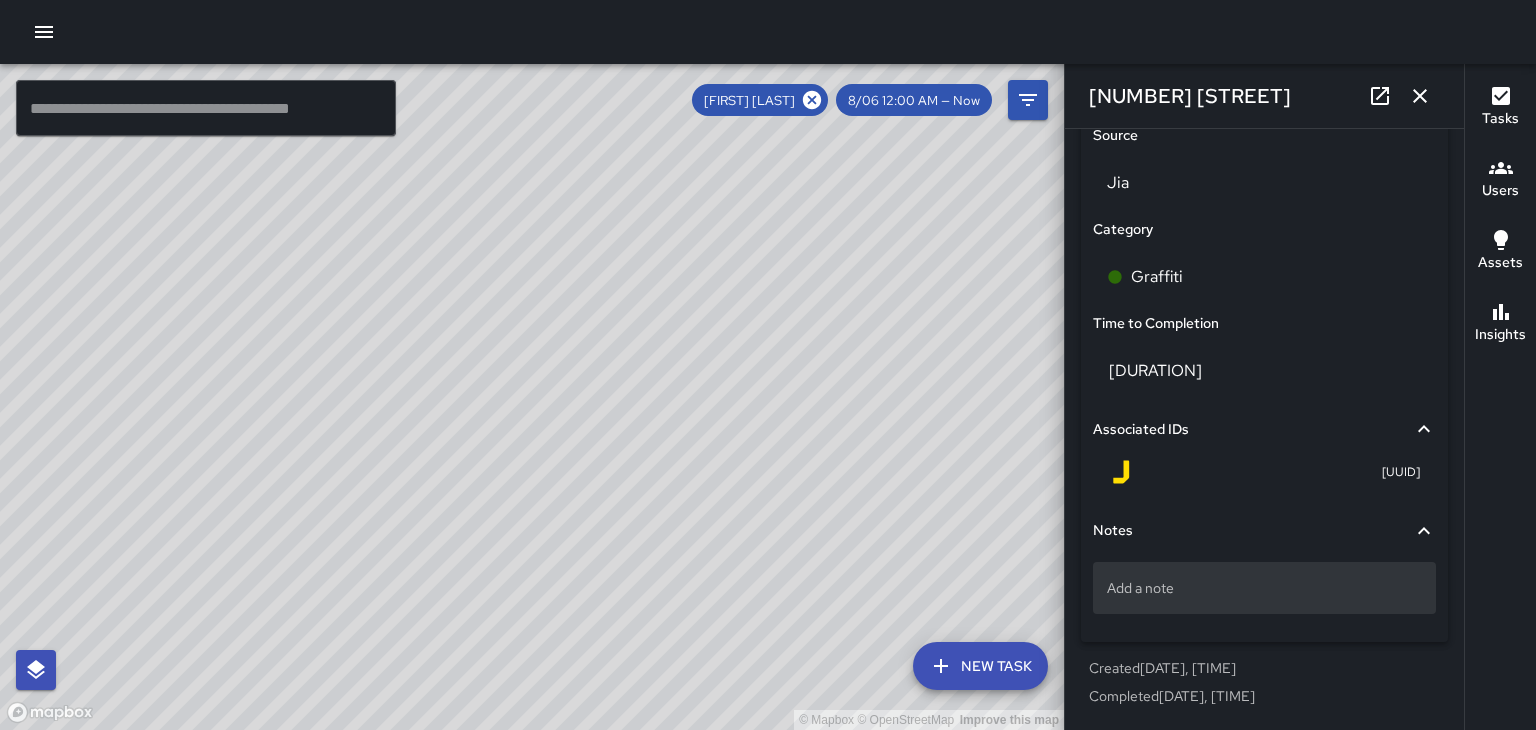 click on "Add a note" at bounding box center (1264, 588) 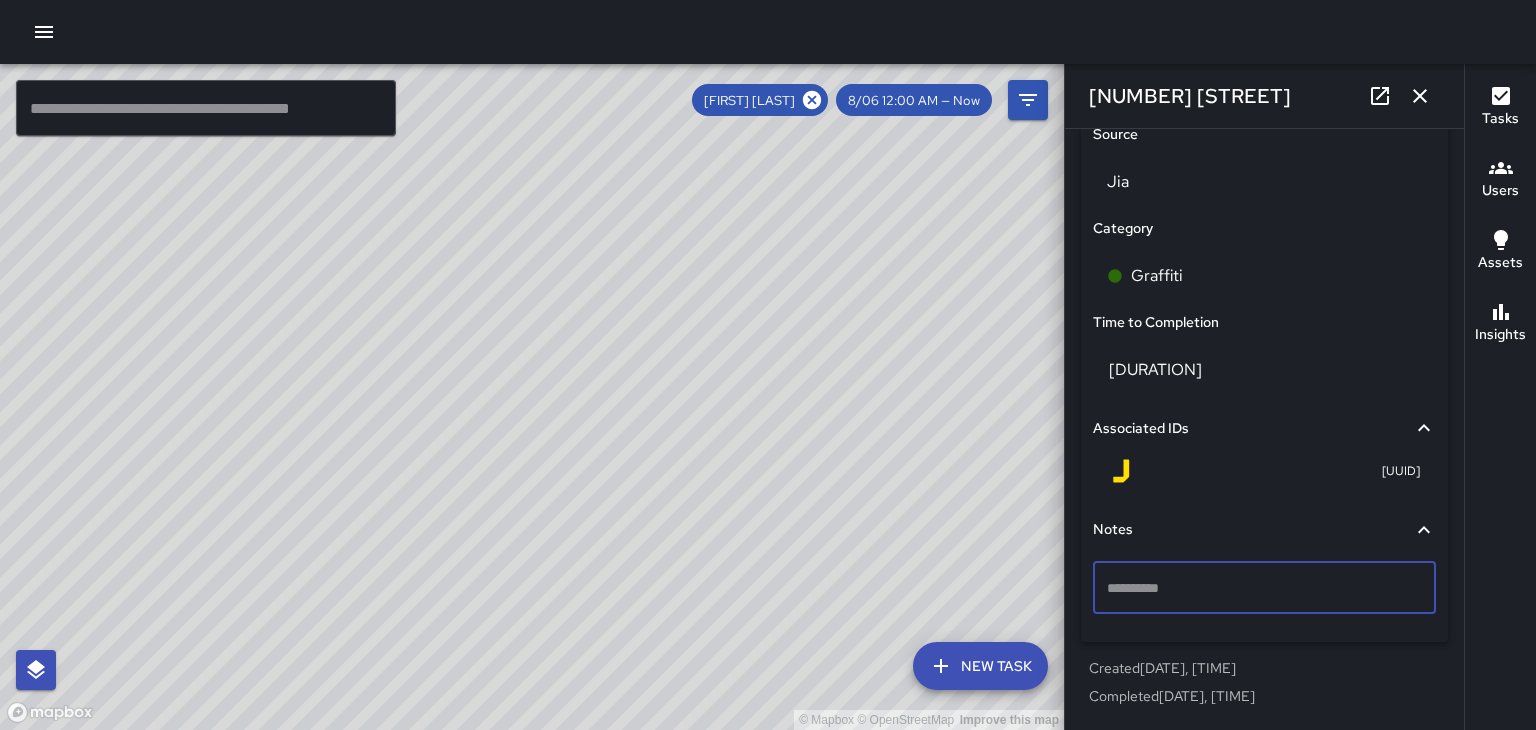type on "*" 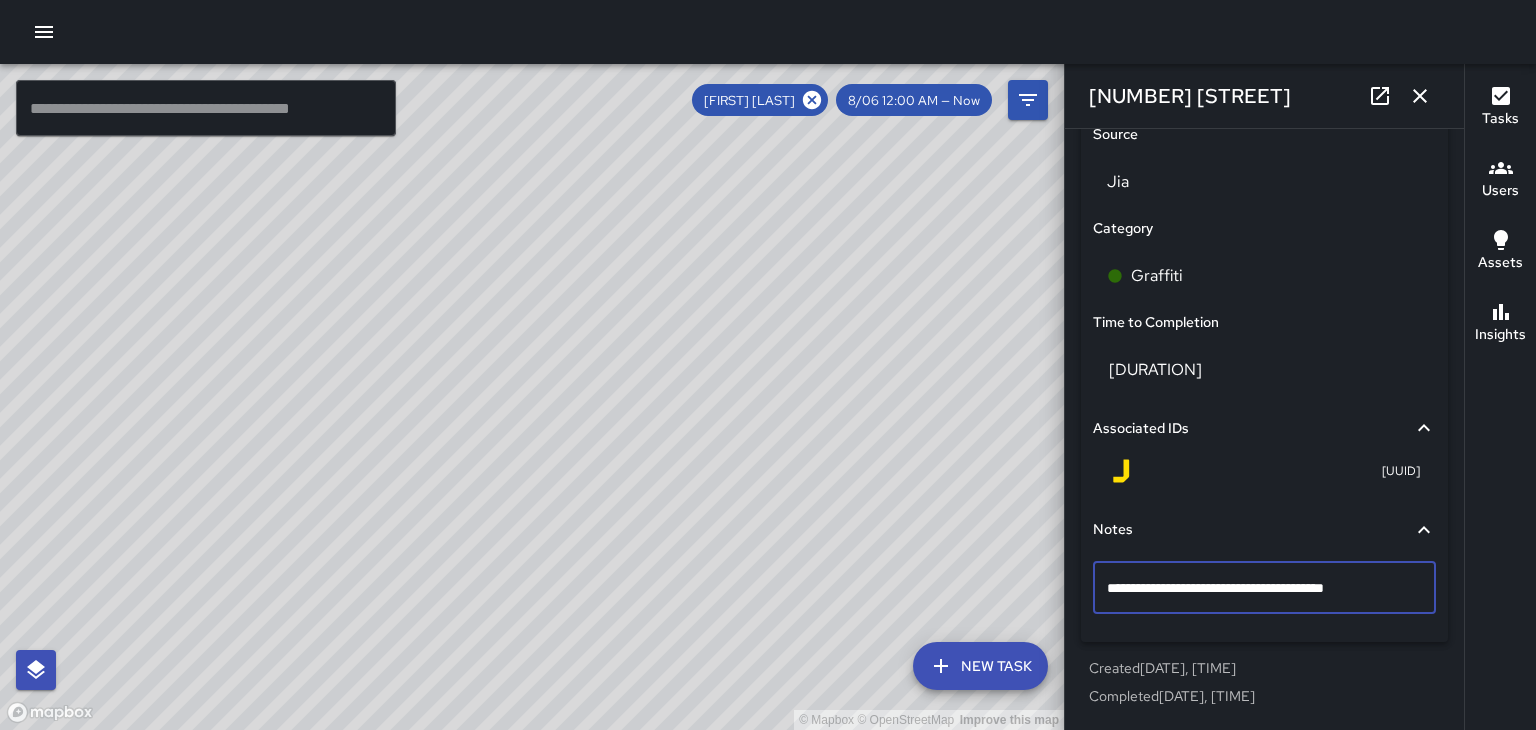 type on "**********" 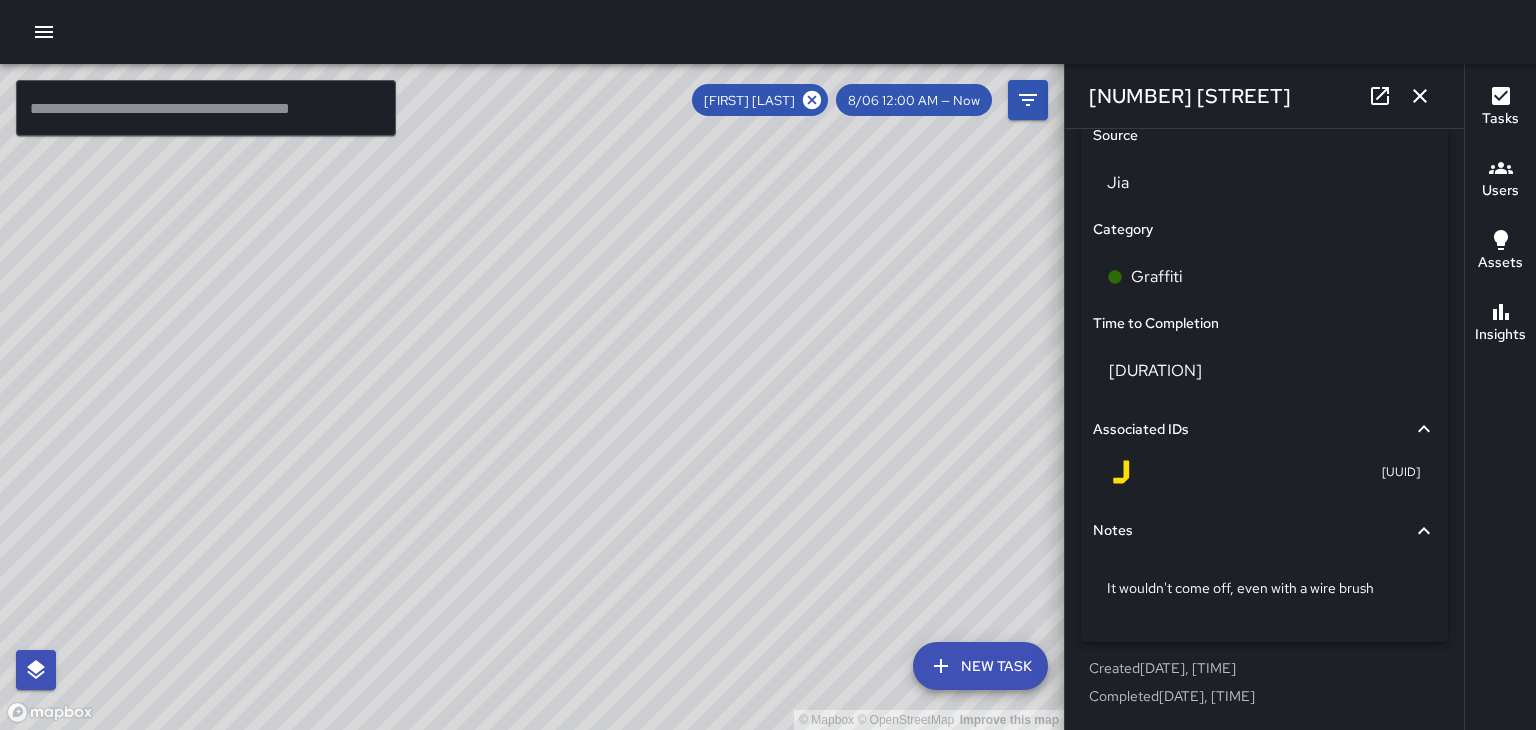 click 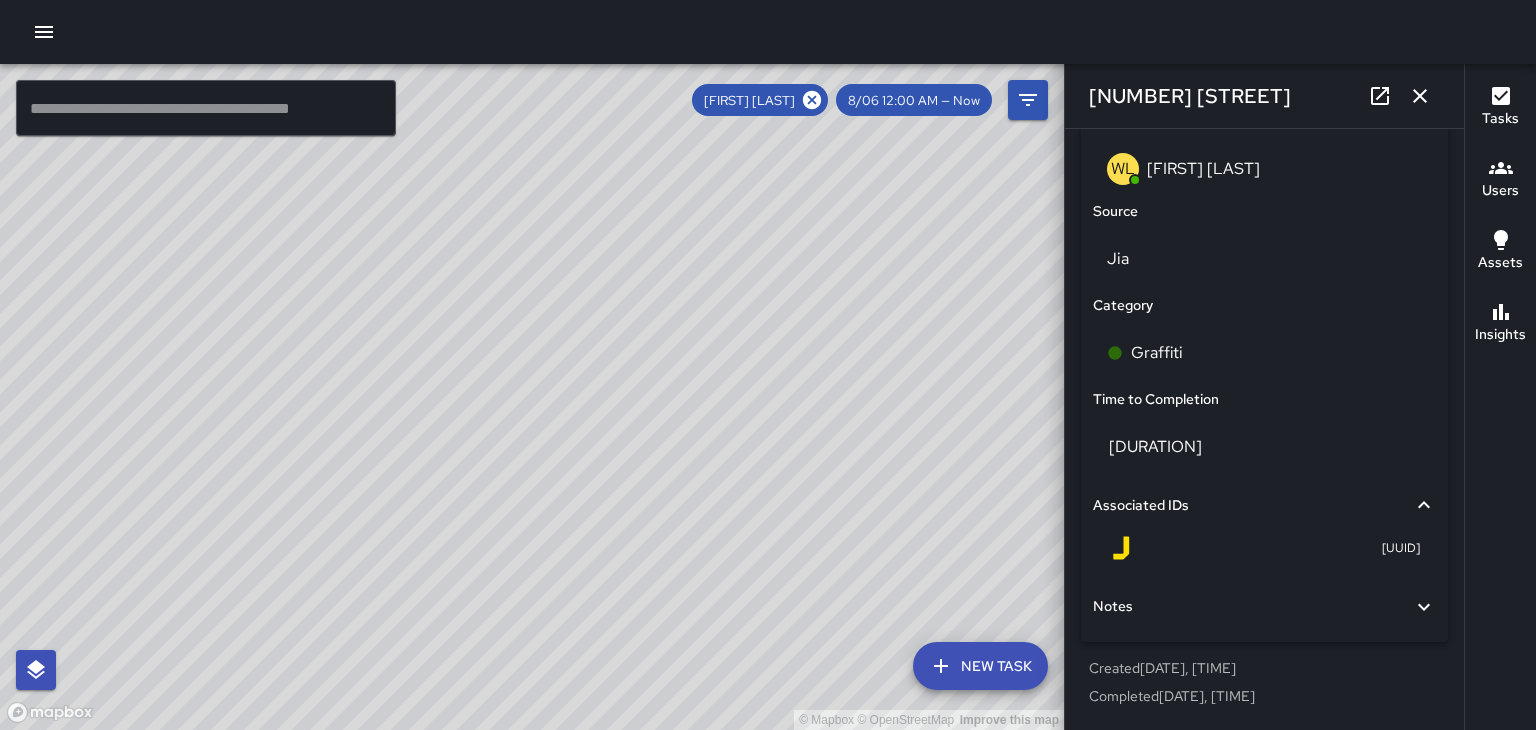 scroll, scrollTop: 1356, scrollLeft: 0, axis: vertical 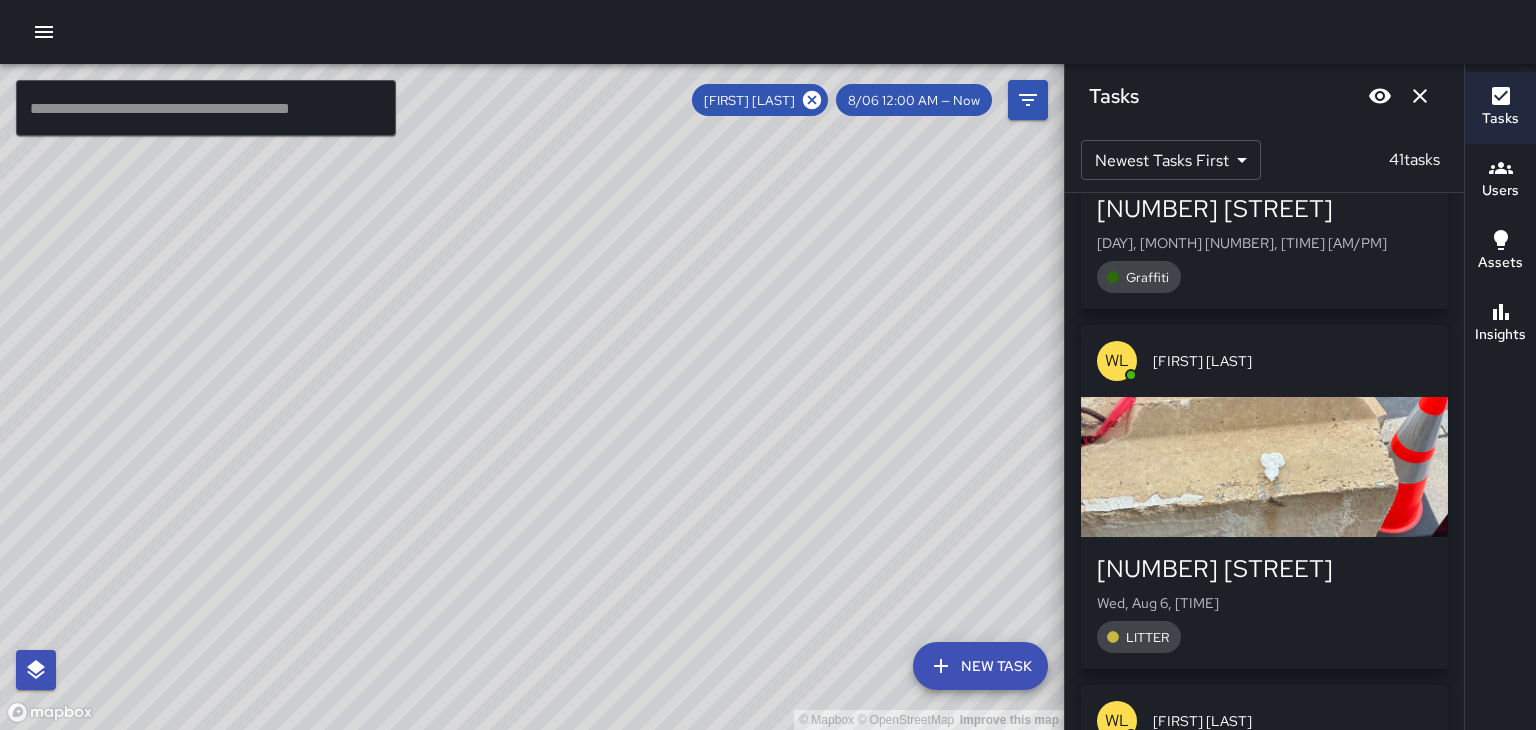 click at bounding box center [1264, 467] 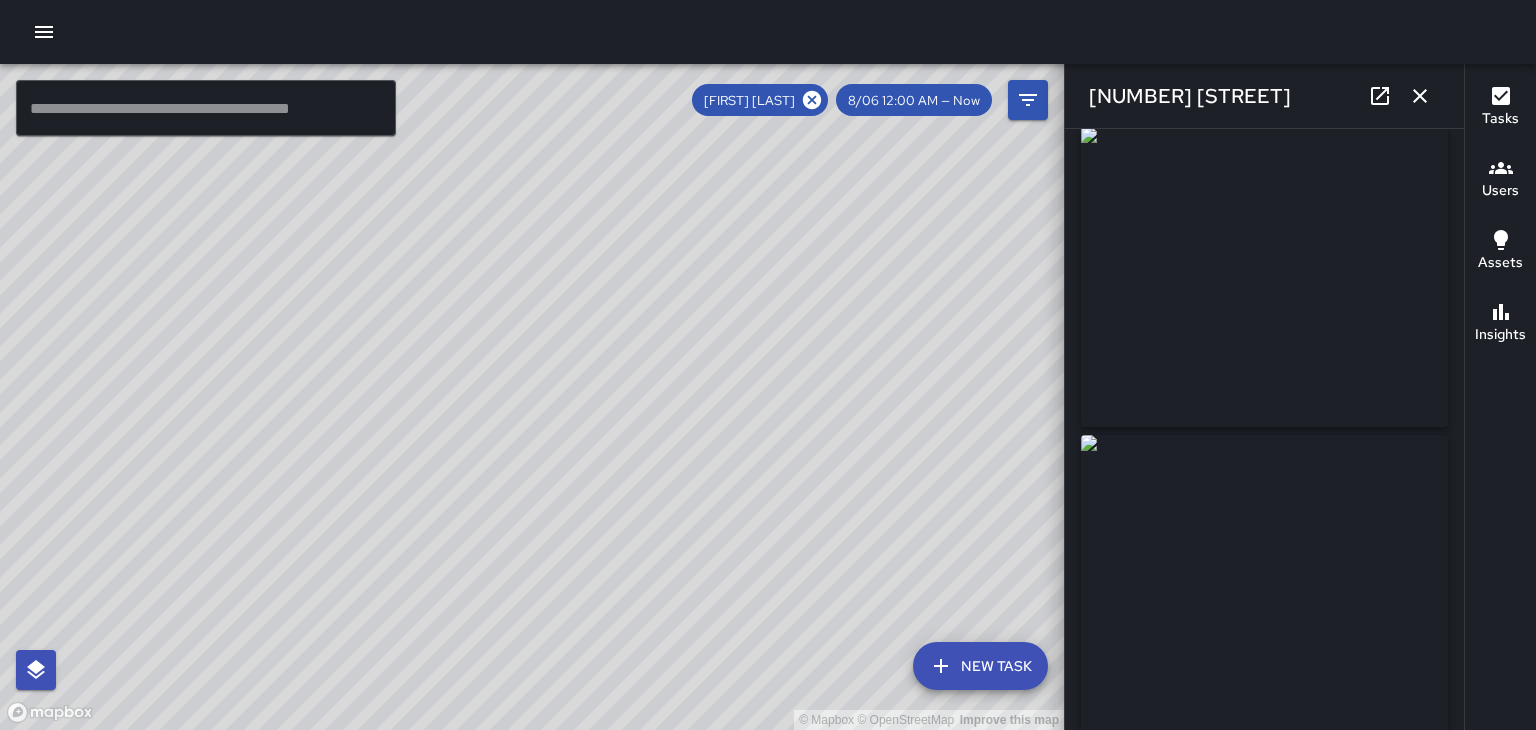 scroll, scrollTop: 0, scrollLeft: 0, axis: both 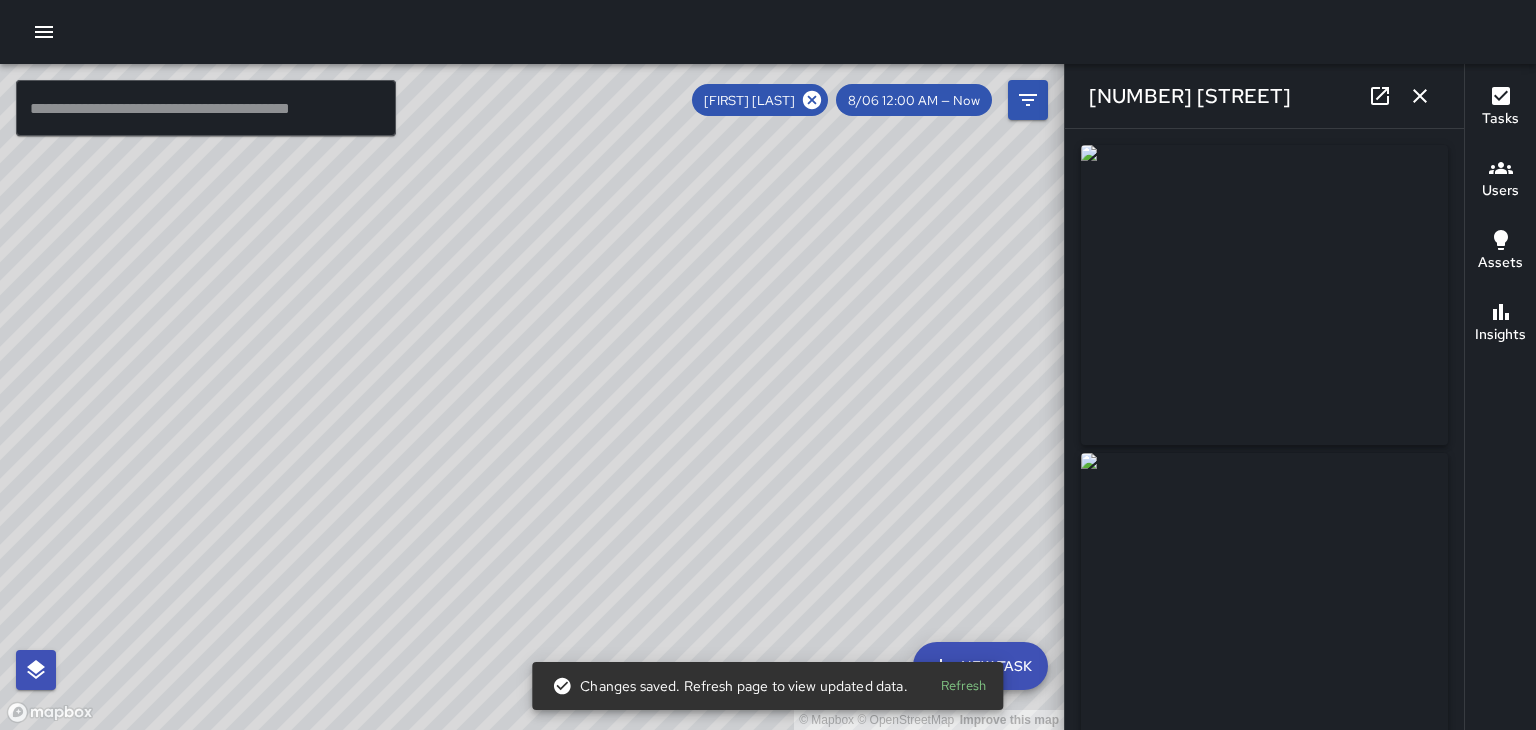 click 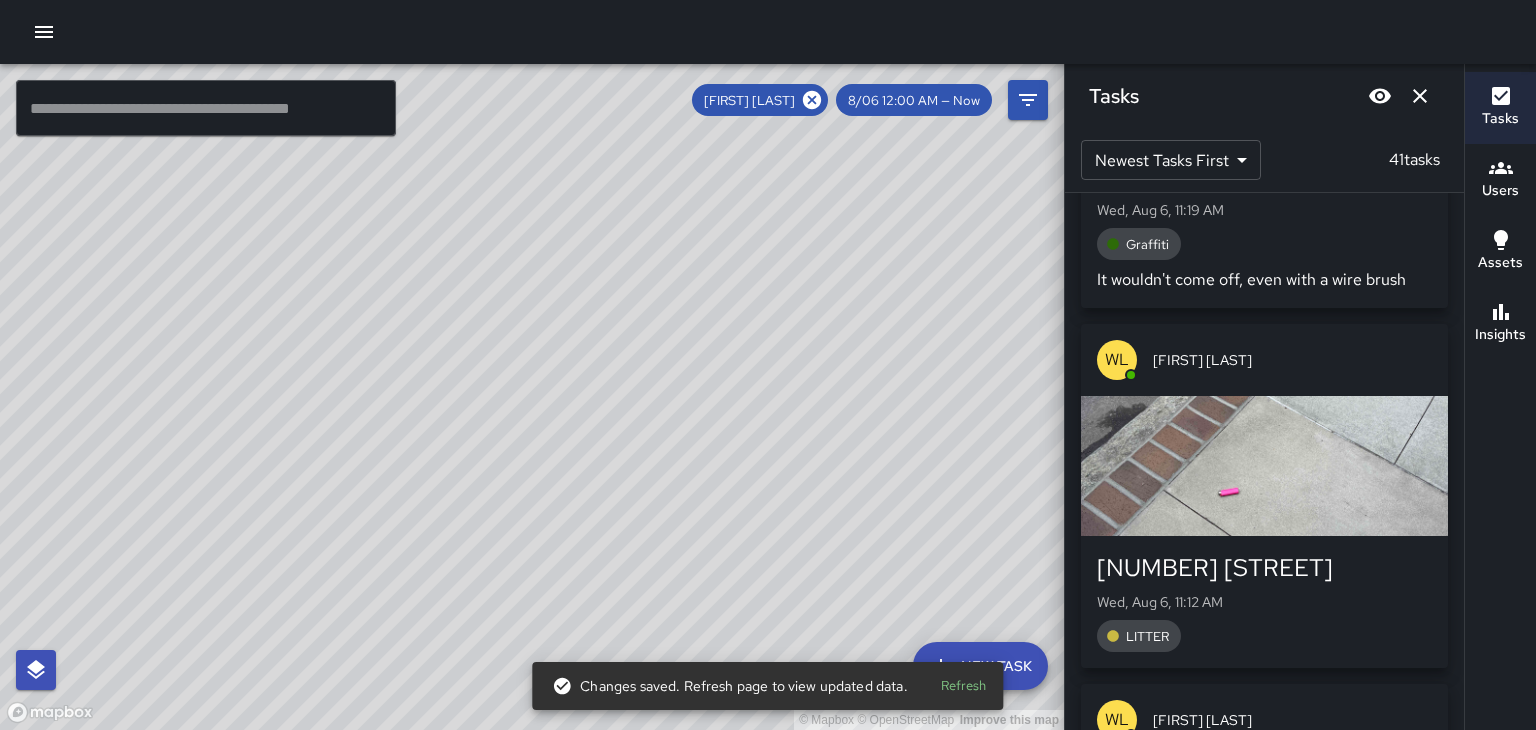 scroll, scrollTop: 1043, scrollLeft: 0, axis: vertical 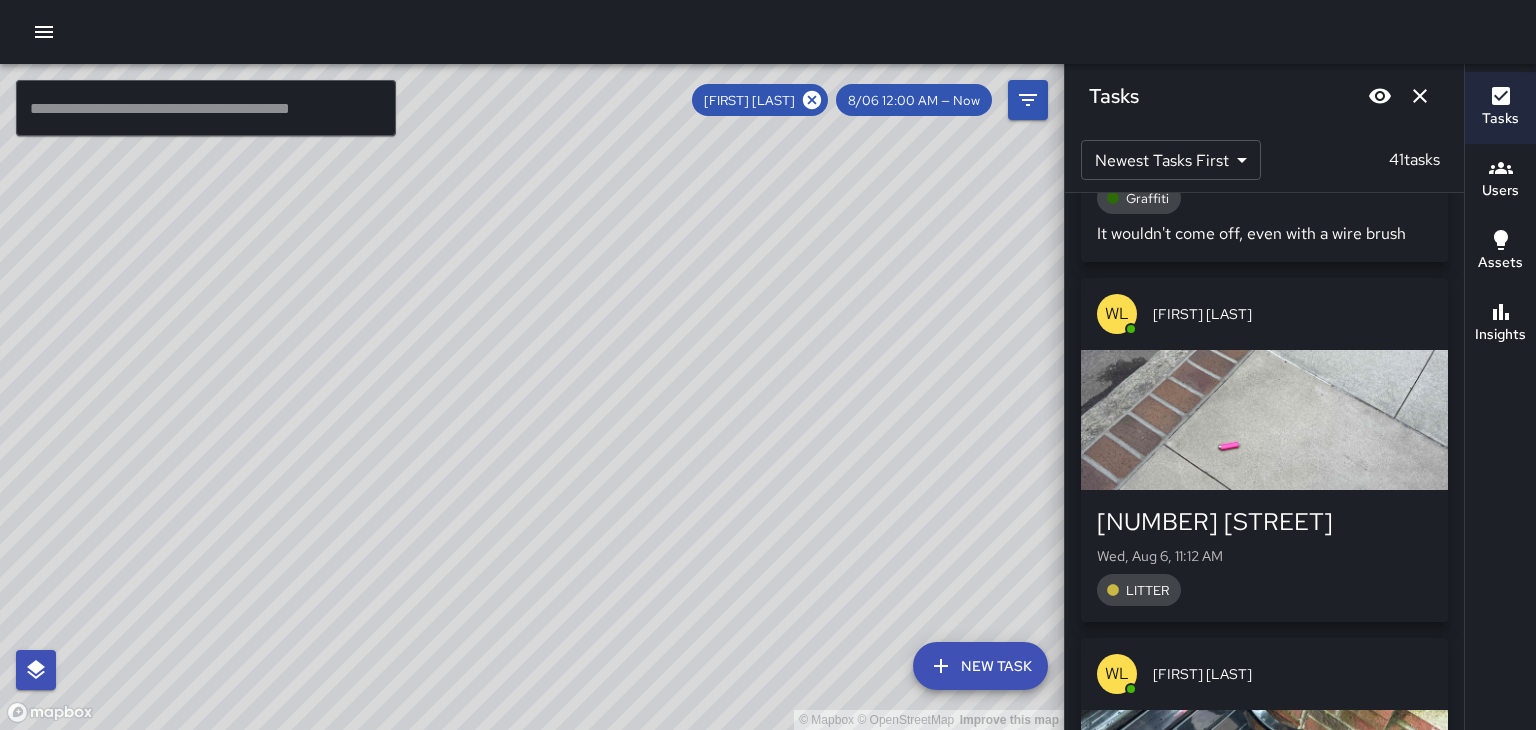 click at bounding box center (1264, 420) 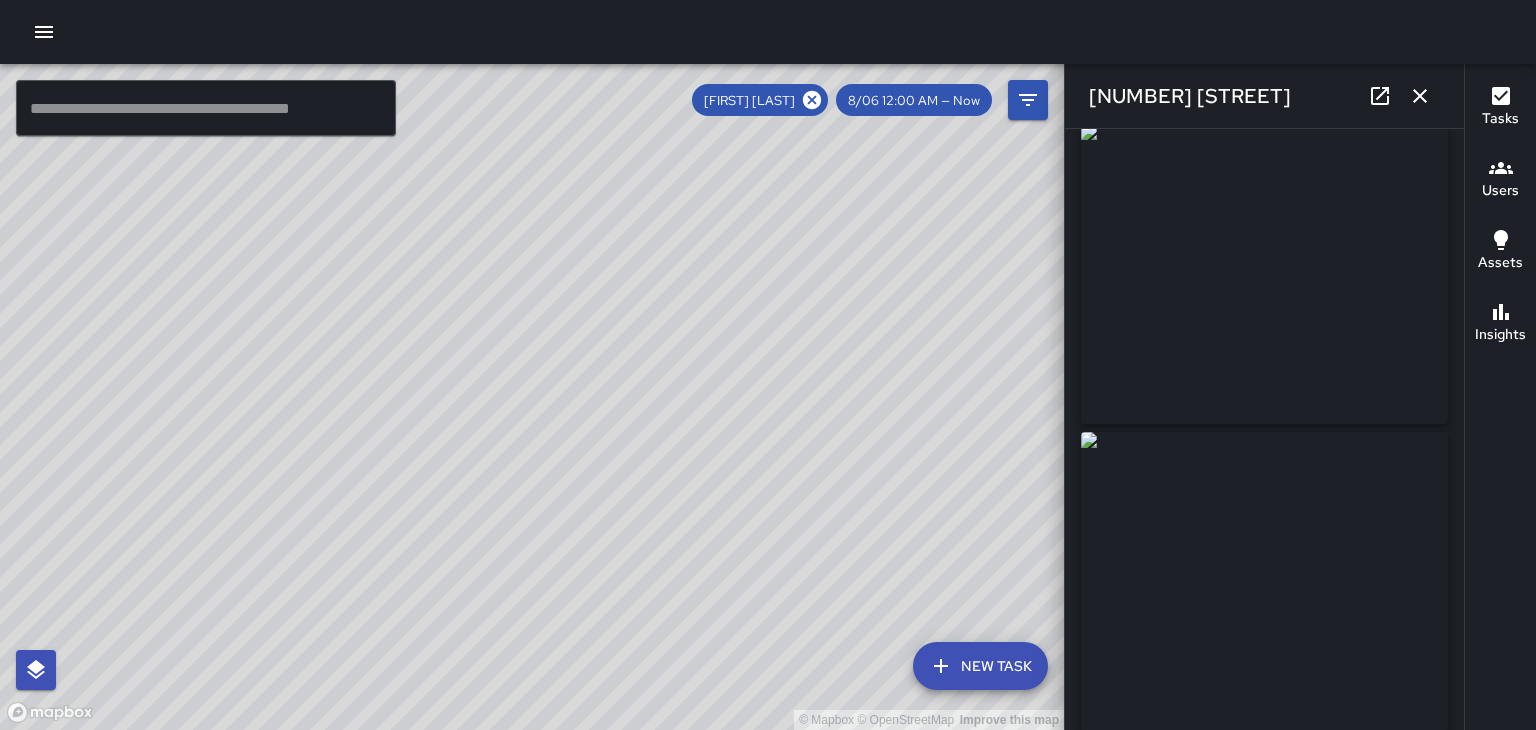 scroll, scrollTop: 33, scrollLeft: 0, axis: vertical 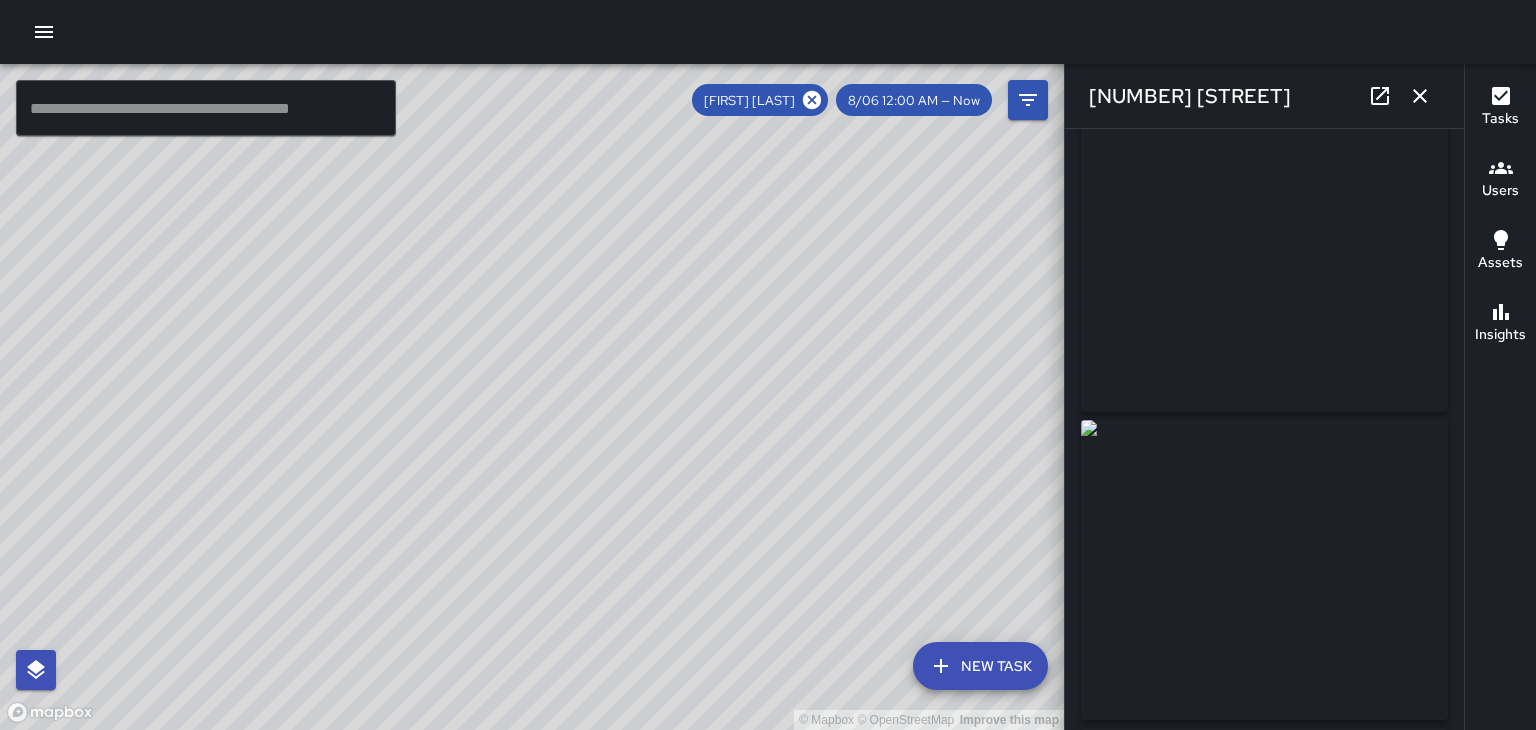 click at bounding box center [1420, 96] 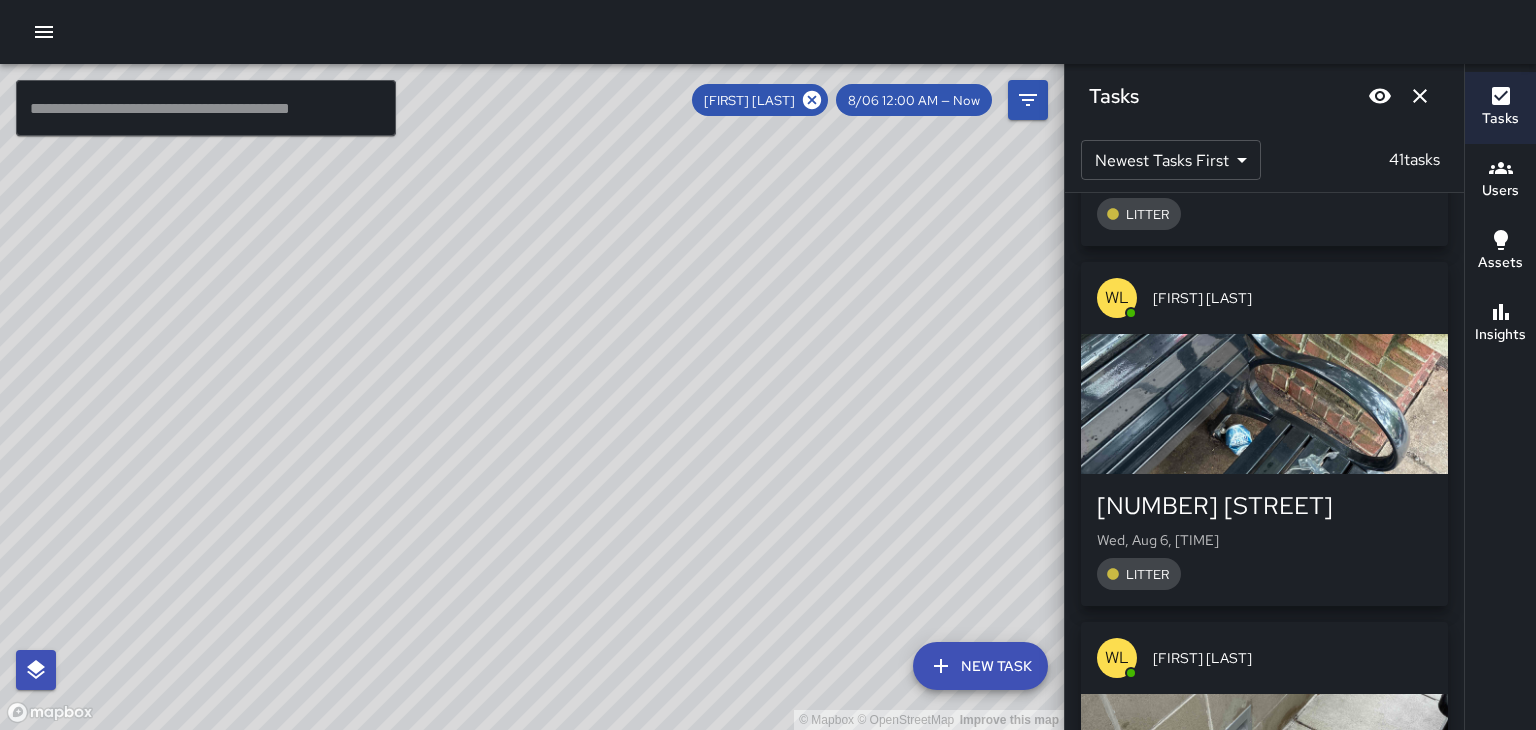 scroll, scrollTop: 1422, scrollLeft: 0, axis: vertical 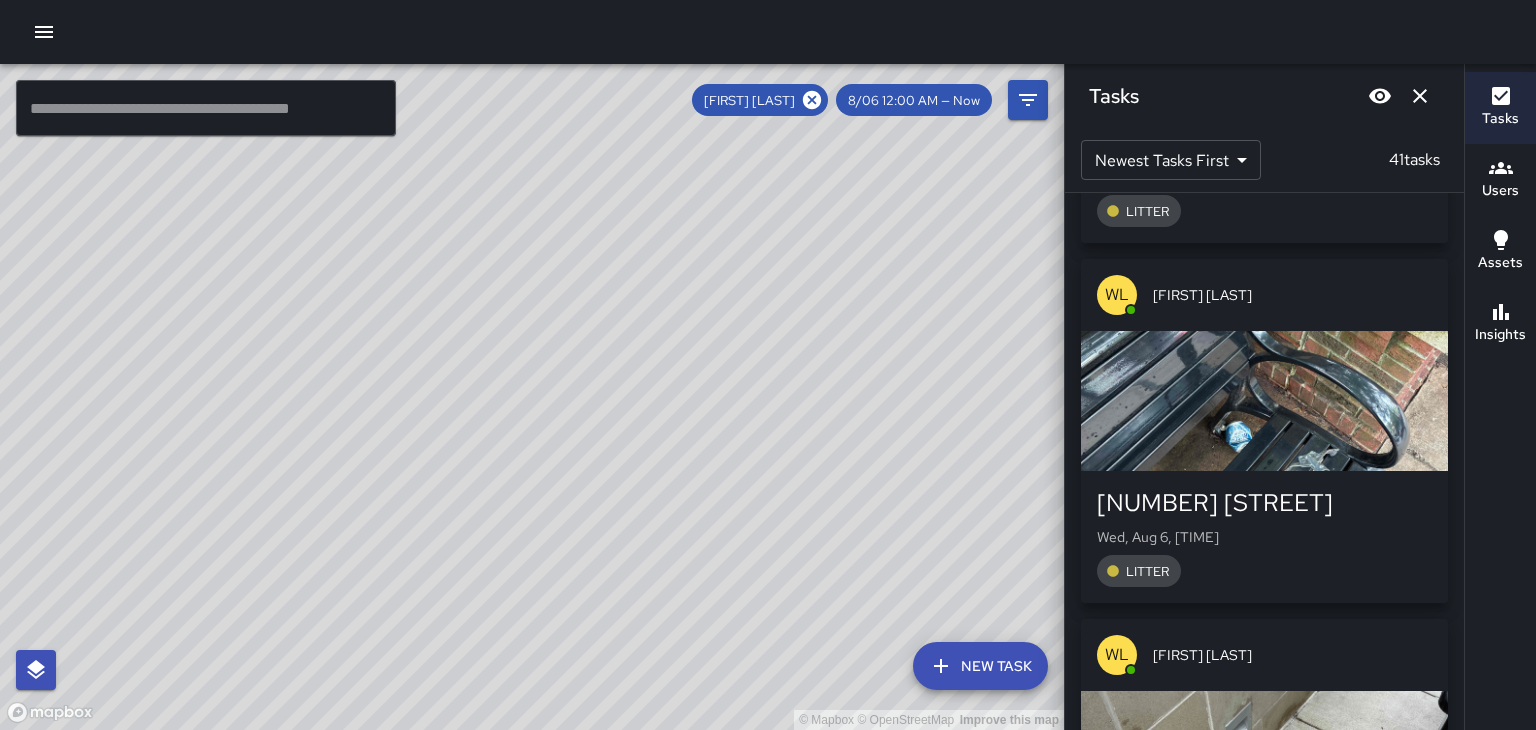 click at bounding box center (1264, 401) 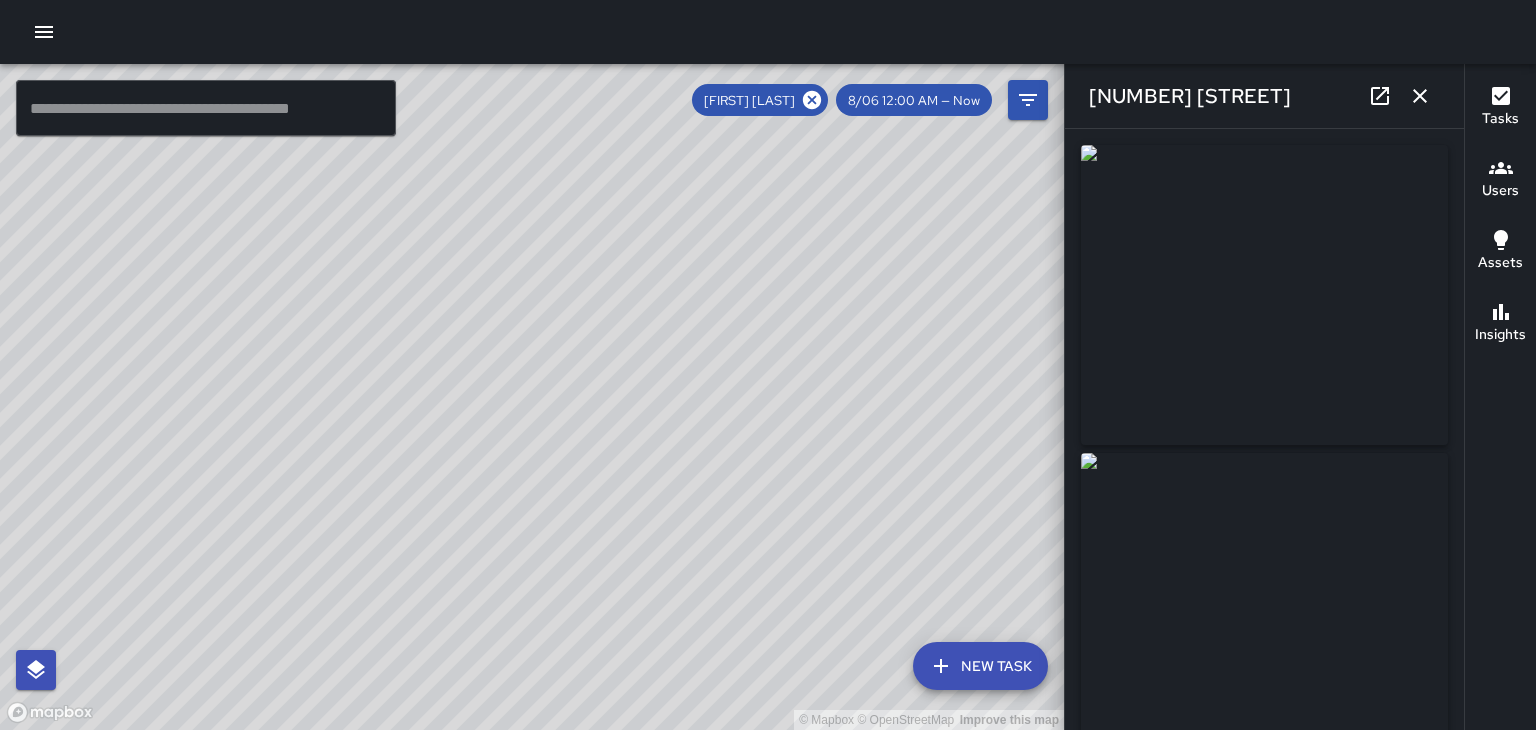 type on "**********" 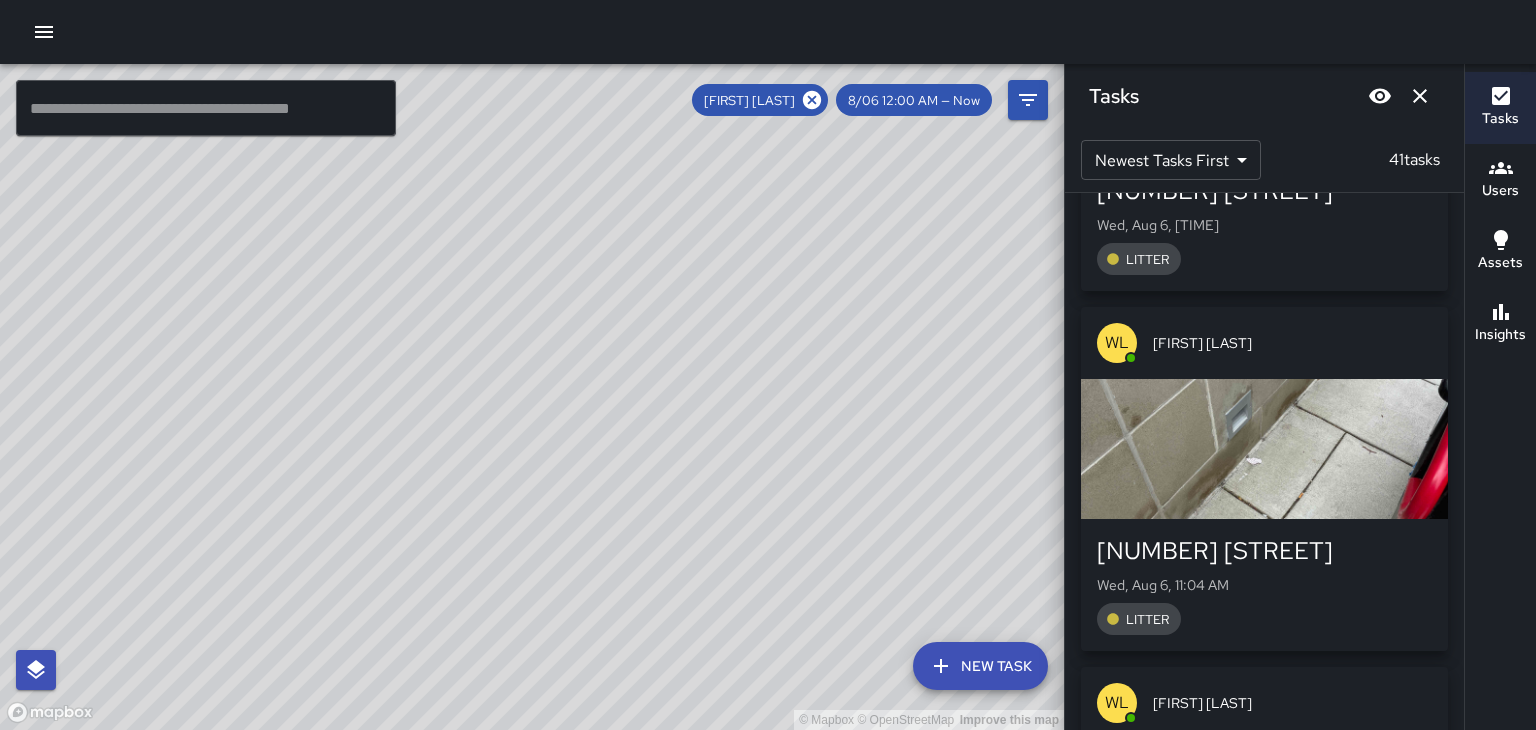scroll, scrollTop: 1736, scrollLeft: 0, axis: vertical 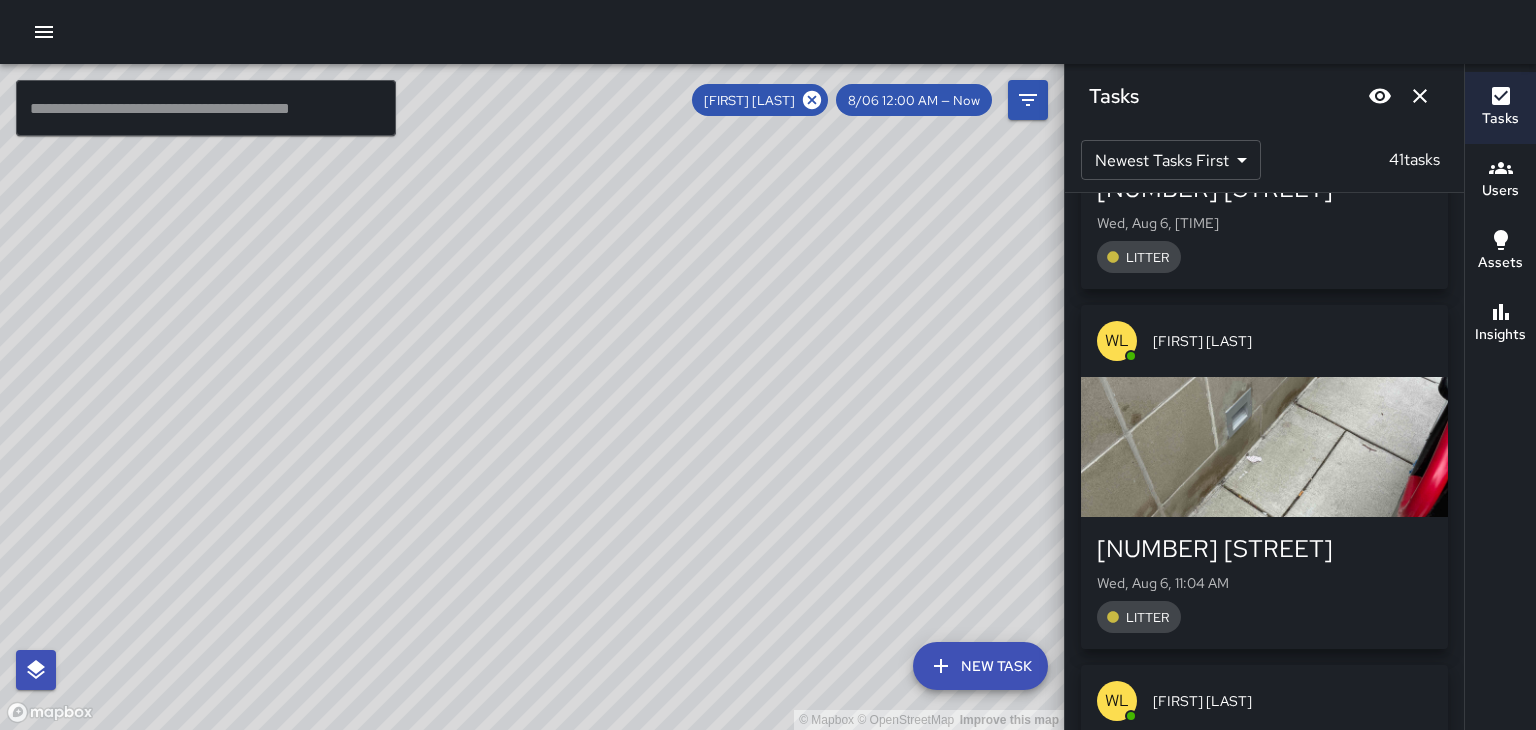 click at bounding box center (1264, 447) 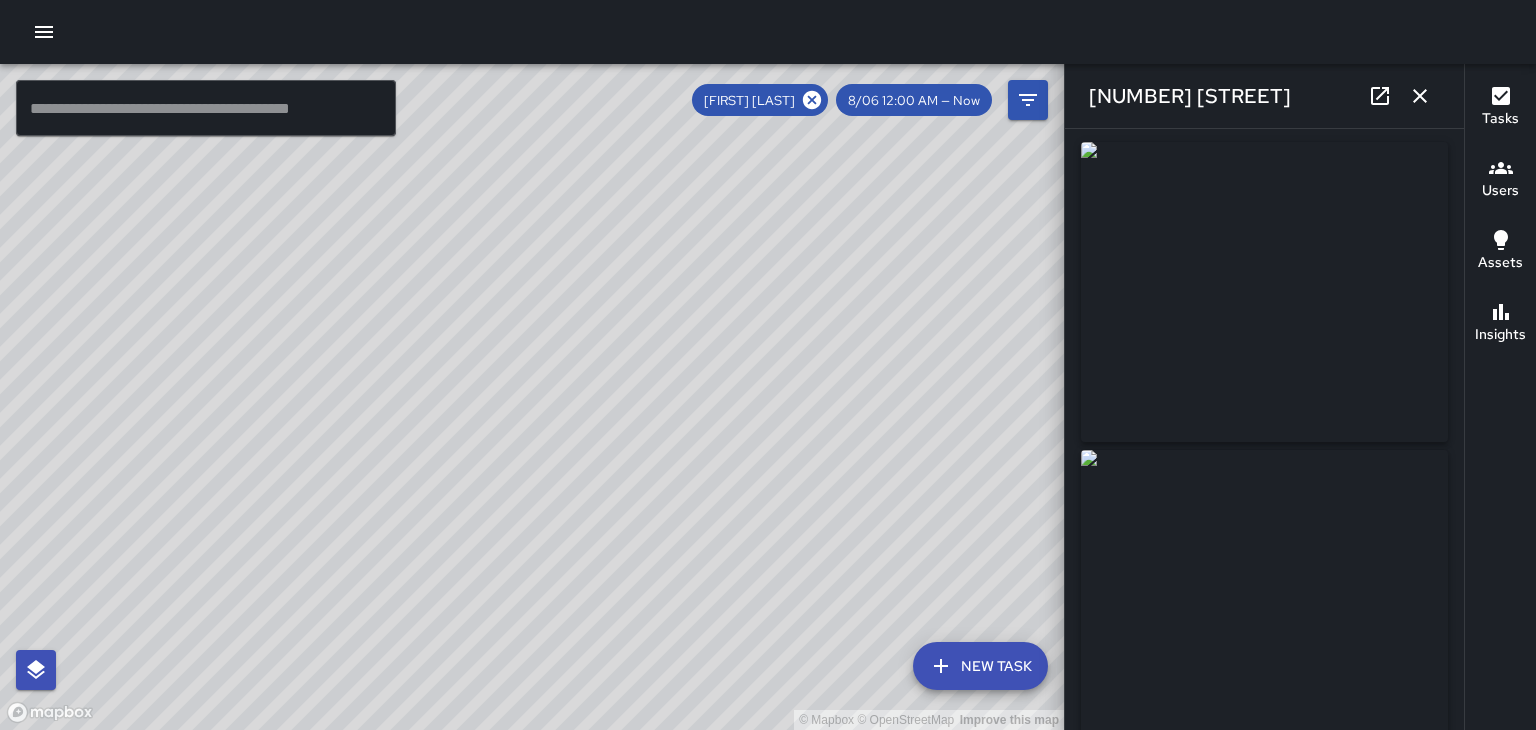 scroll, scrollTop: 0, scrollLeft: 0, axis: both 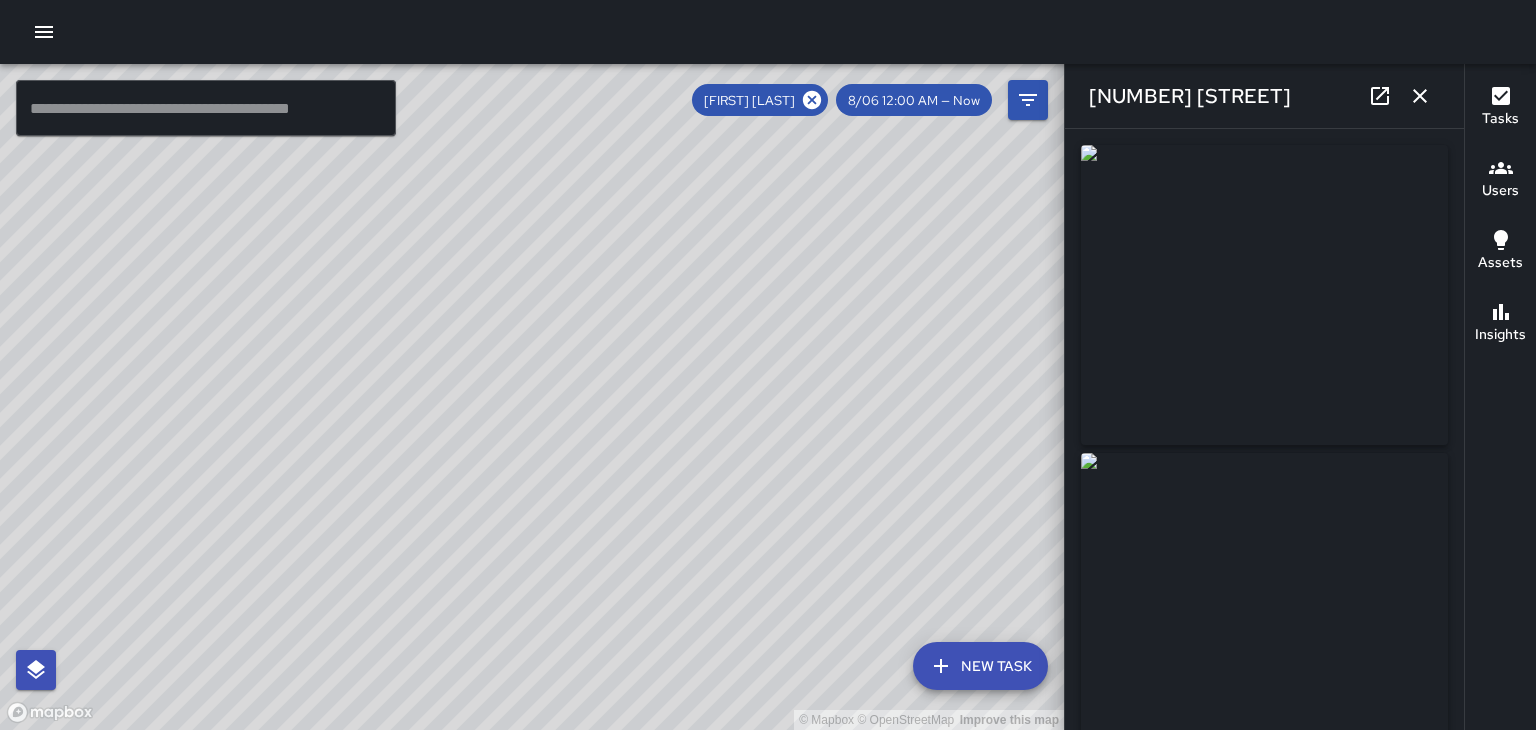 click at bounding box center (1420, 96) 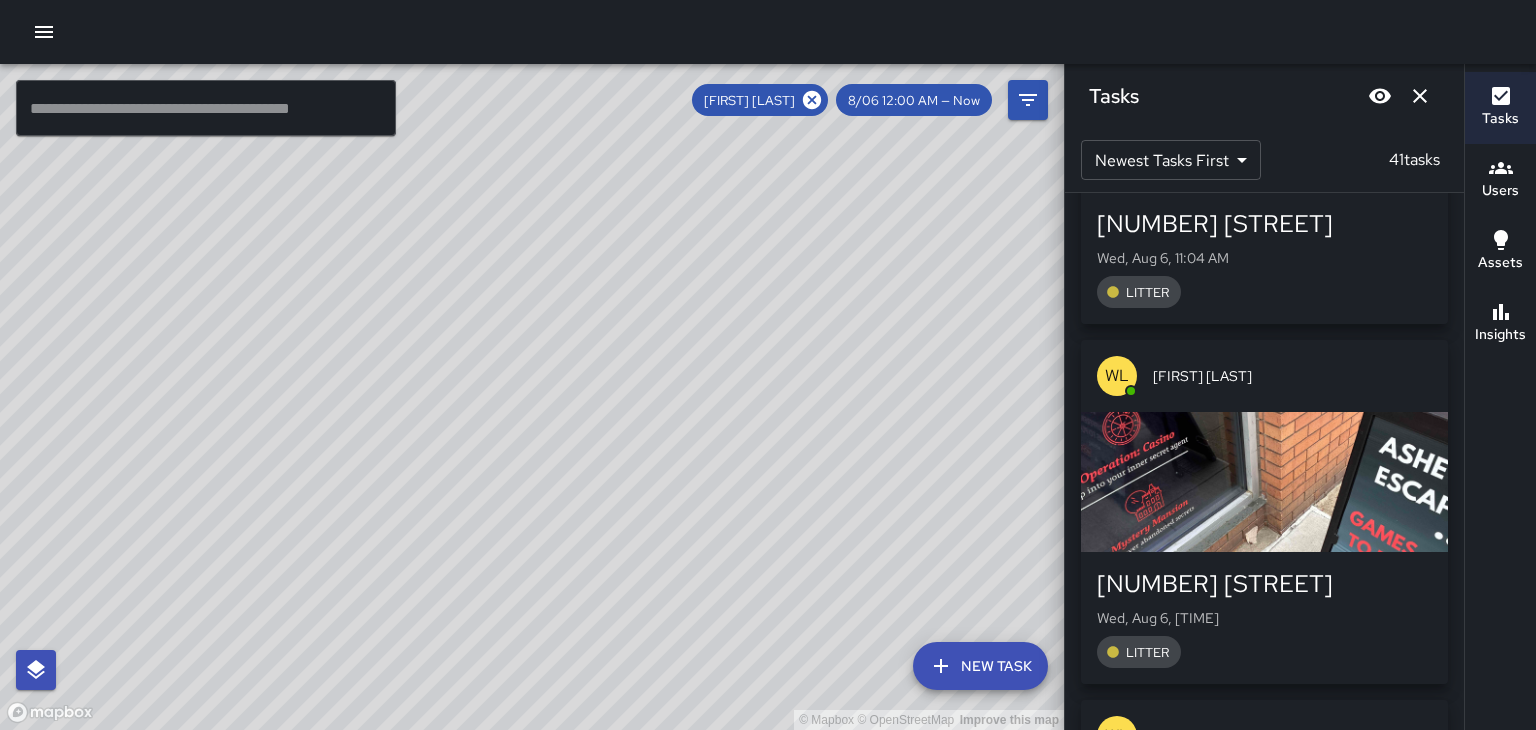 scroll, scrollTop: 2095, scrollLeft: 0, axis: vertical 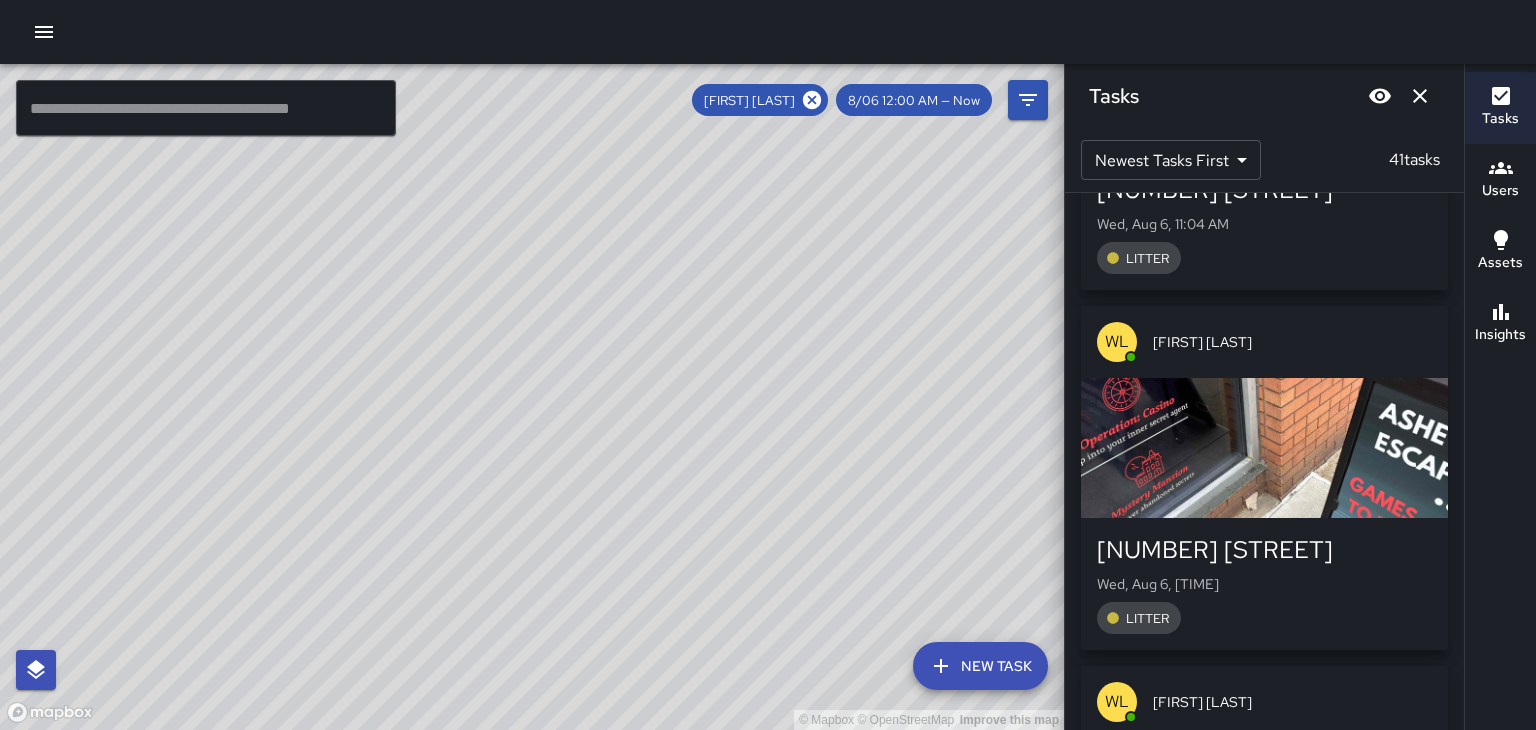 click at bounding box center (1264, 448) 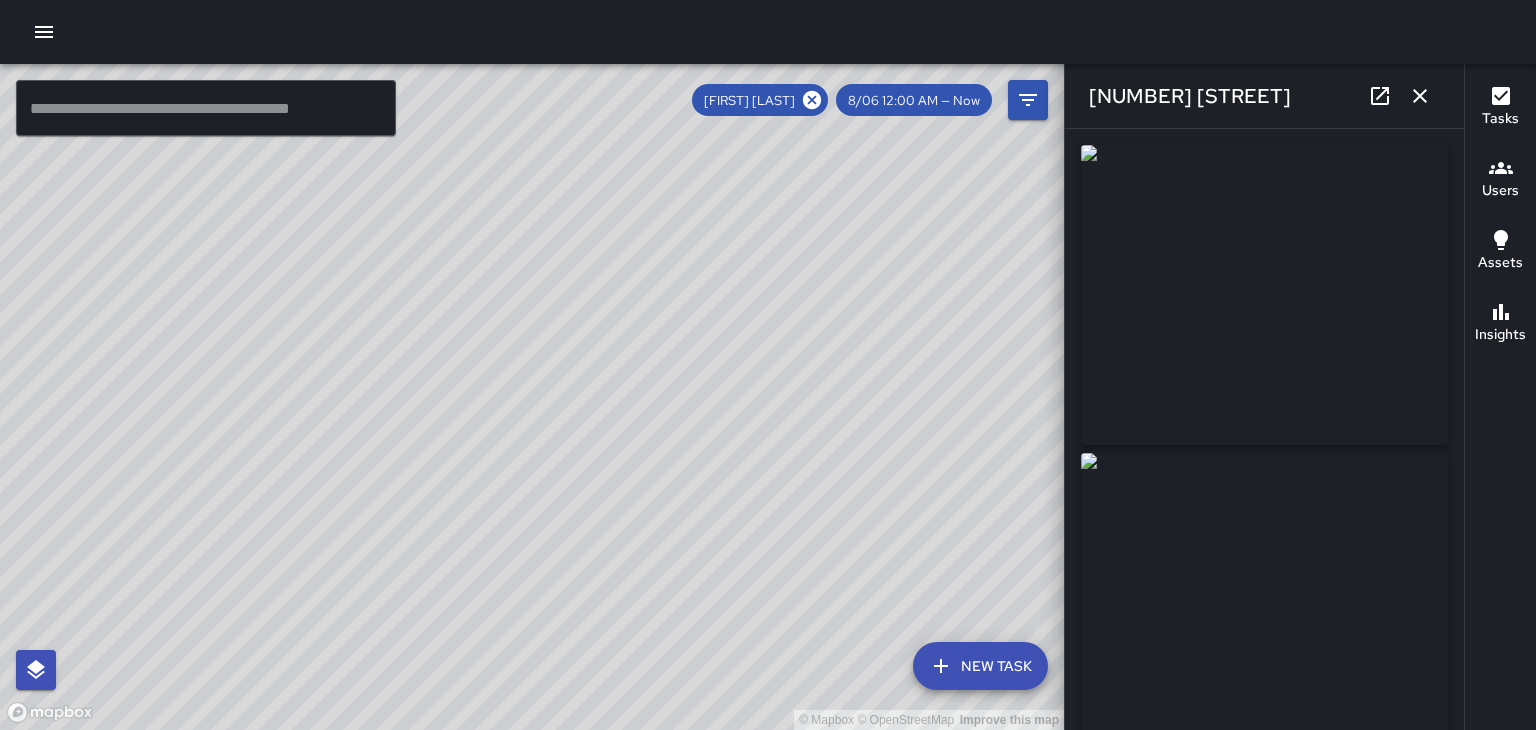 type on "**********" 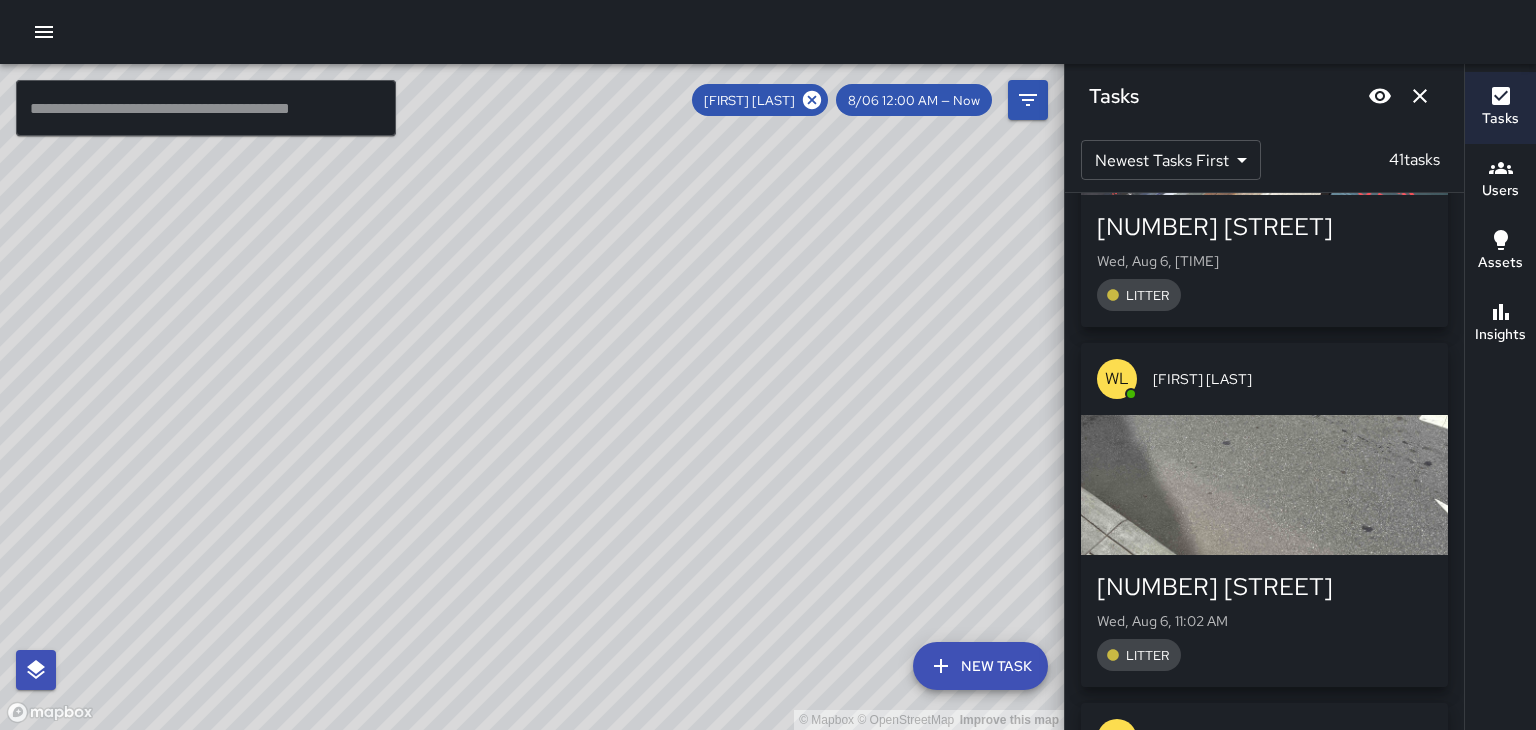 scroll, scrollTop: 2445, scrollLeft: 0, axis: vertical 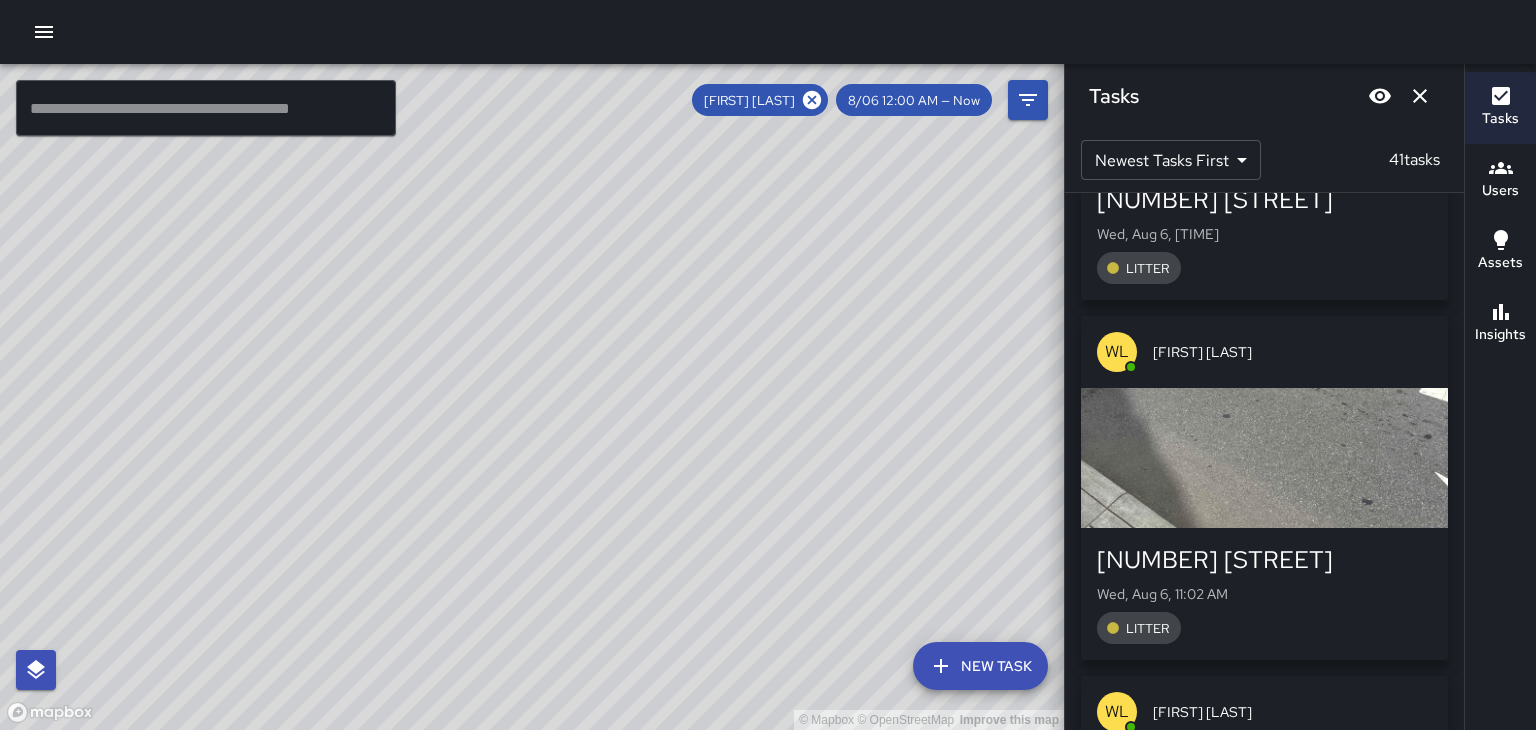 click at bounding box center [1264, 458] 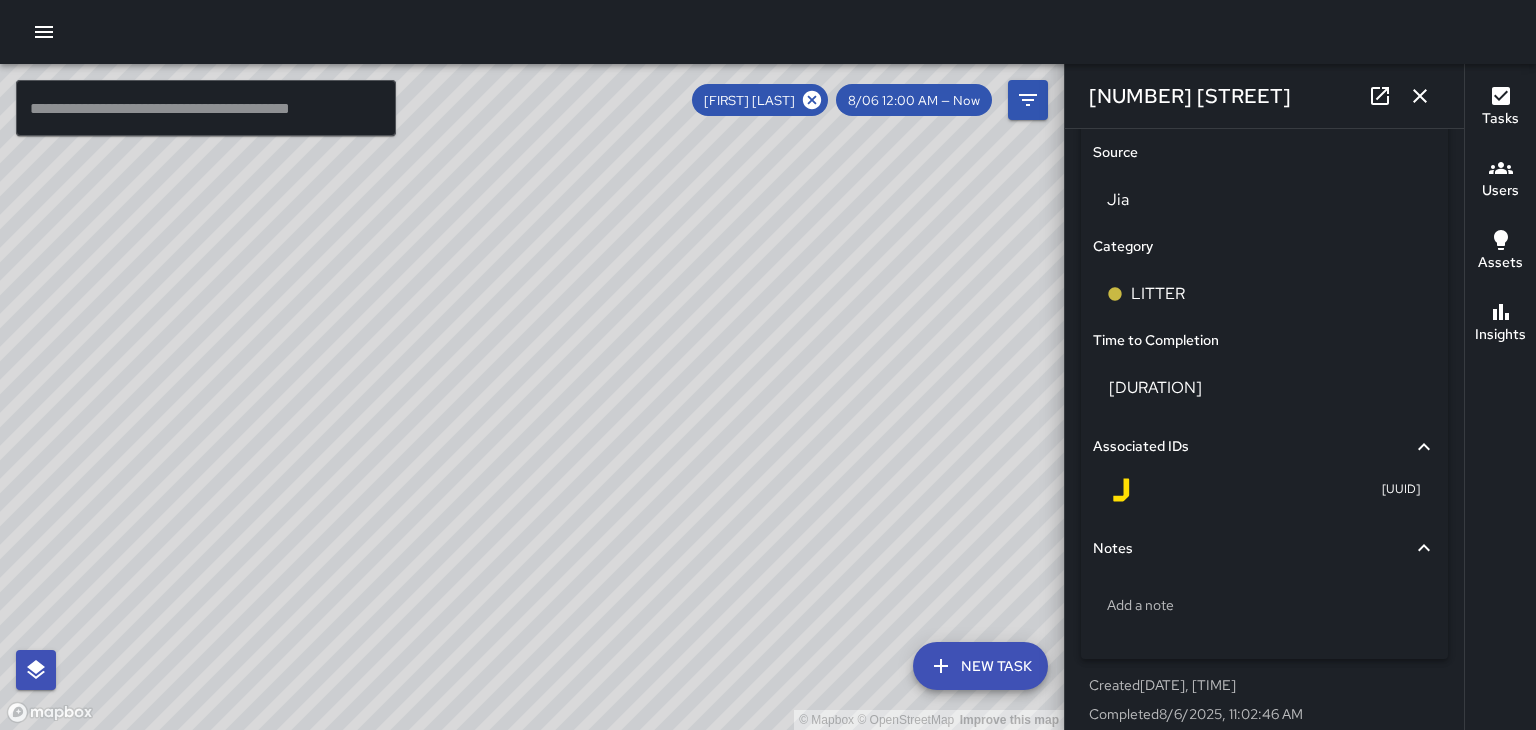 scroll, scrollTop: 1337, scrollLeft: 0, axis: vertical 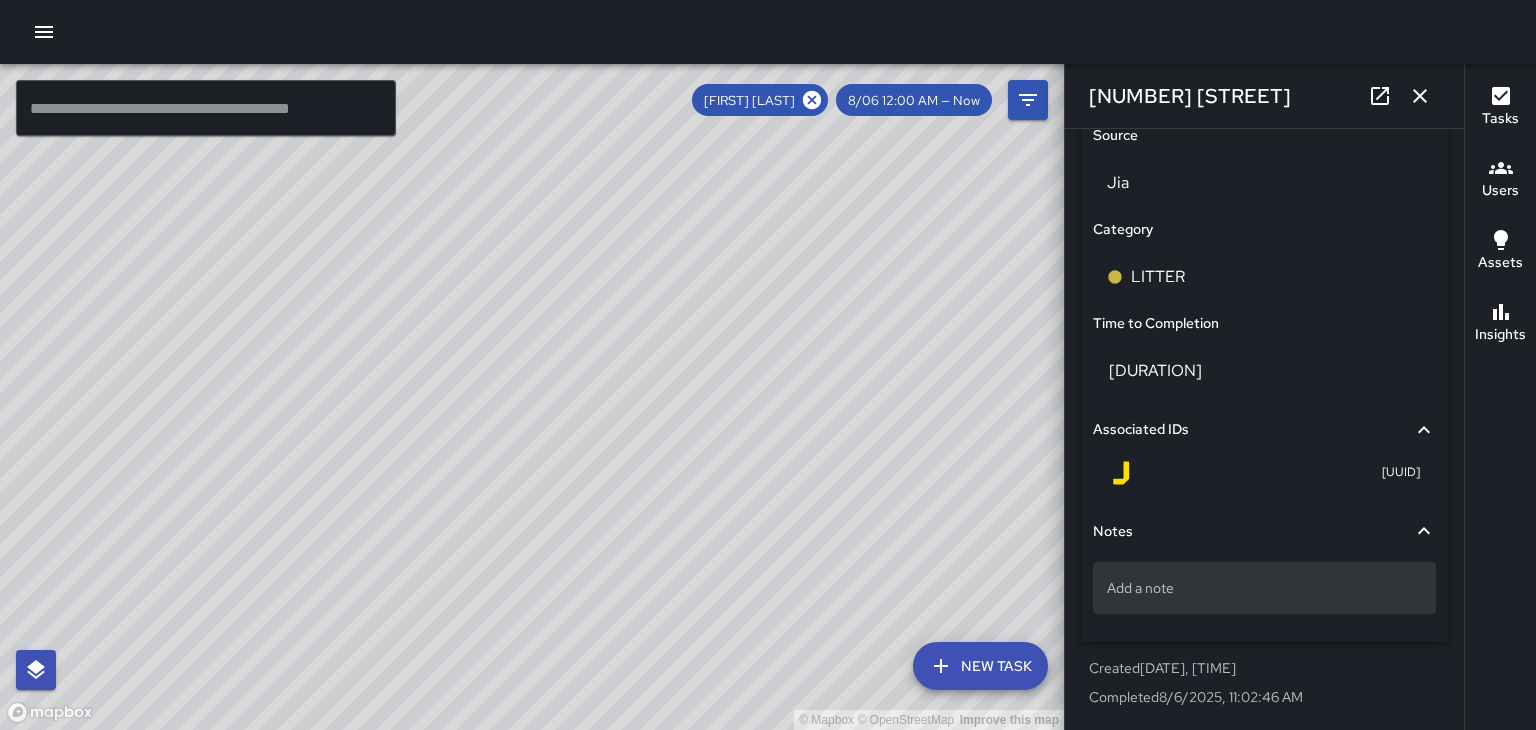 click on "Add a note" at bounding box center [1264, 588] 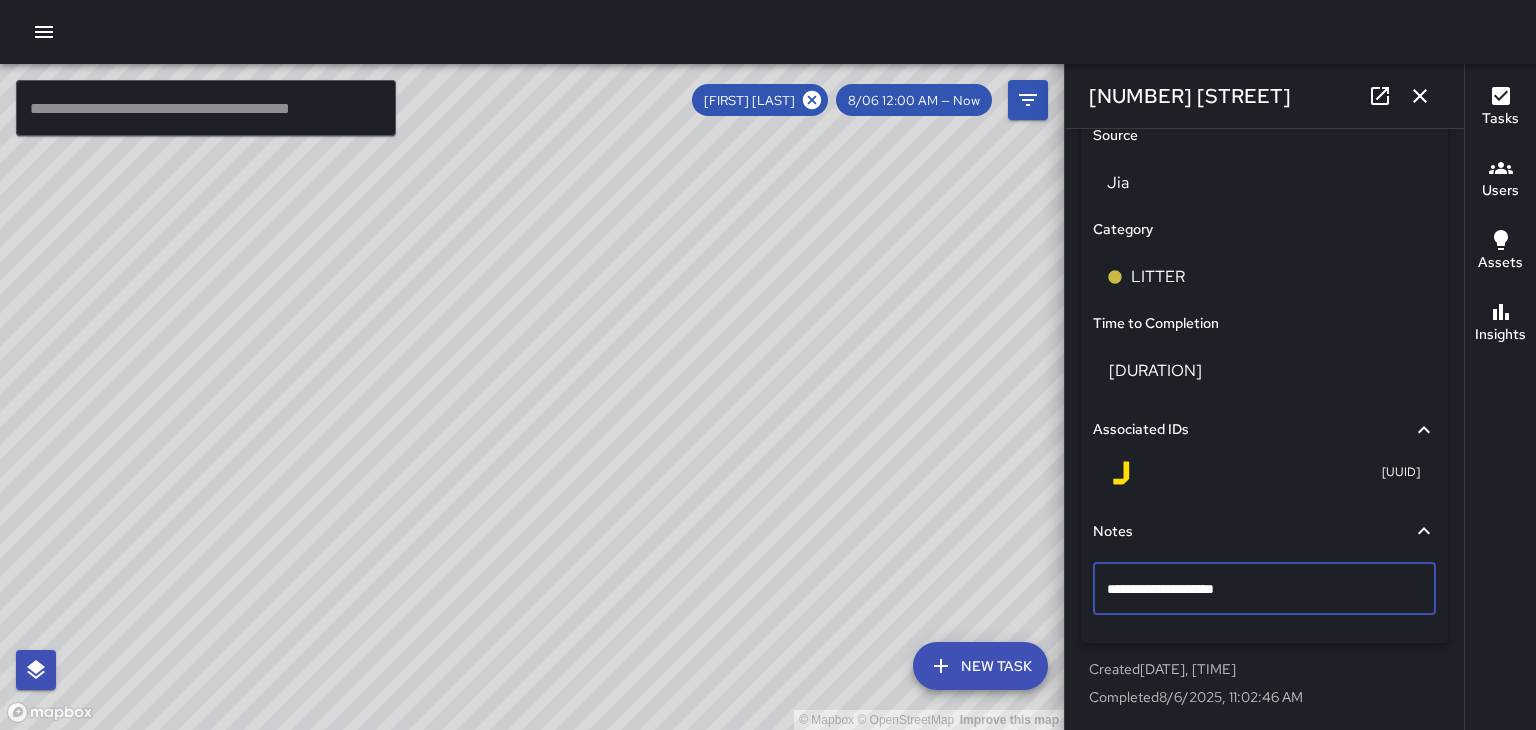 type on "**********" 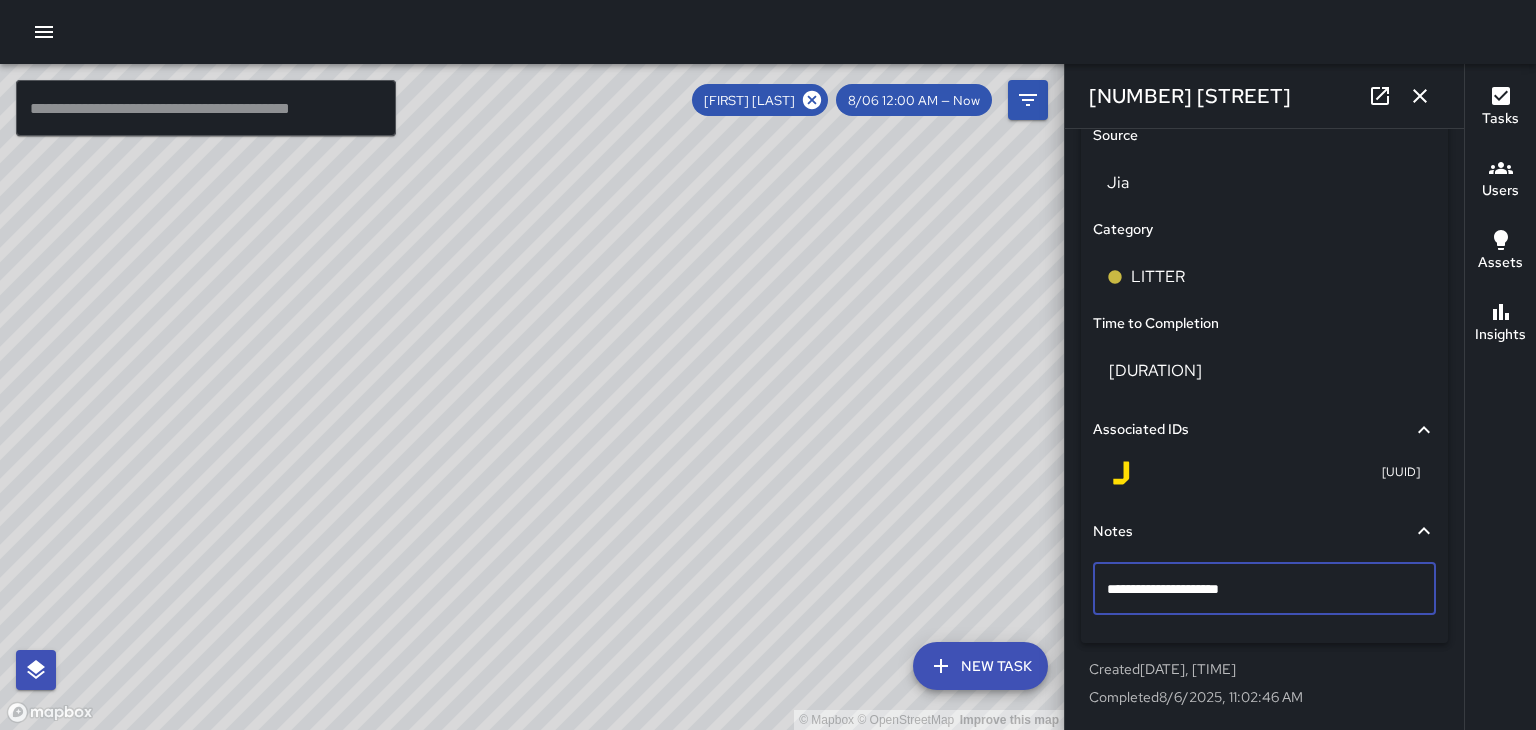 click on "[NUMBER] [STREET]" at bounding box center (1264, 96) 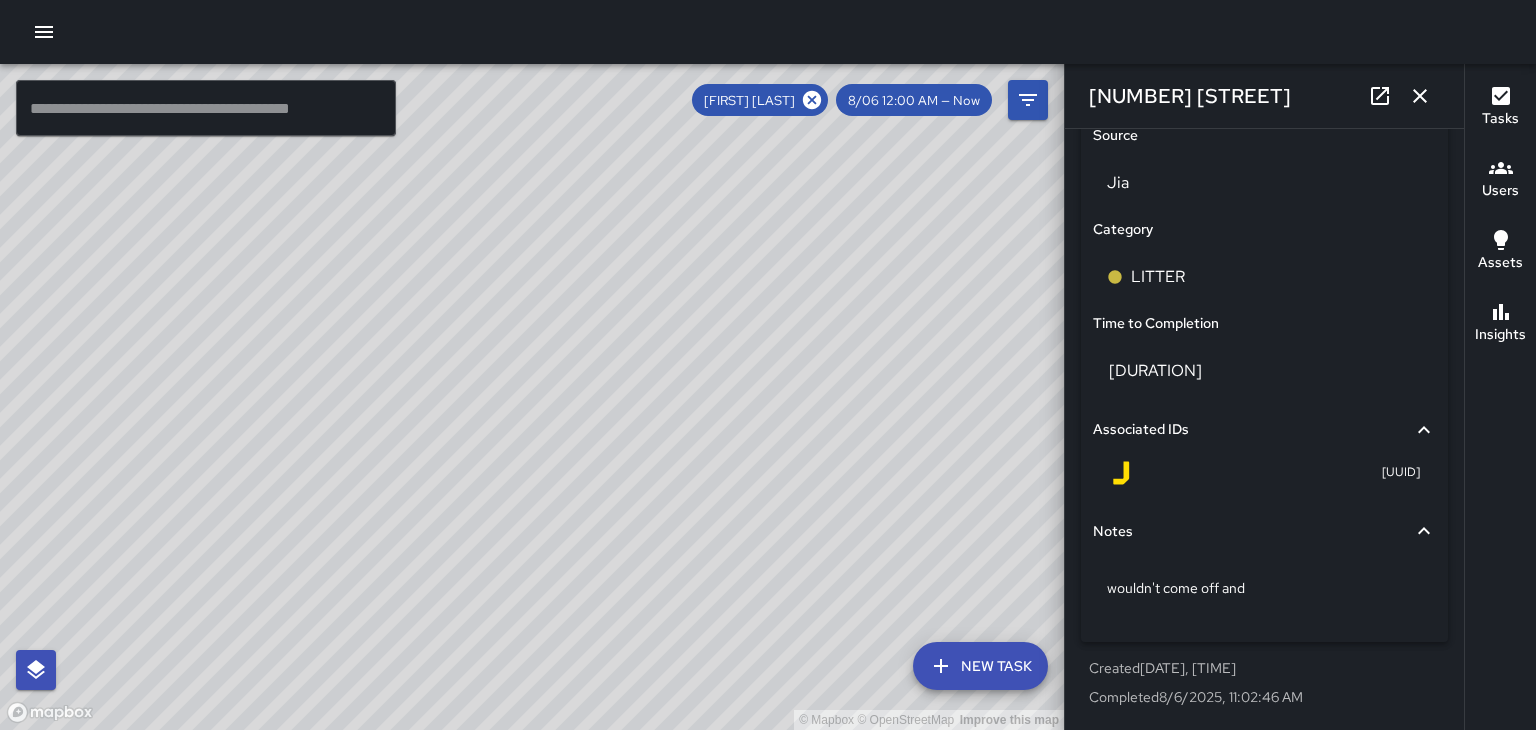 click 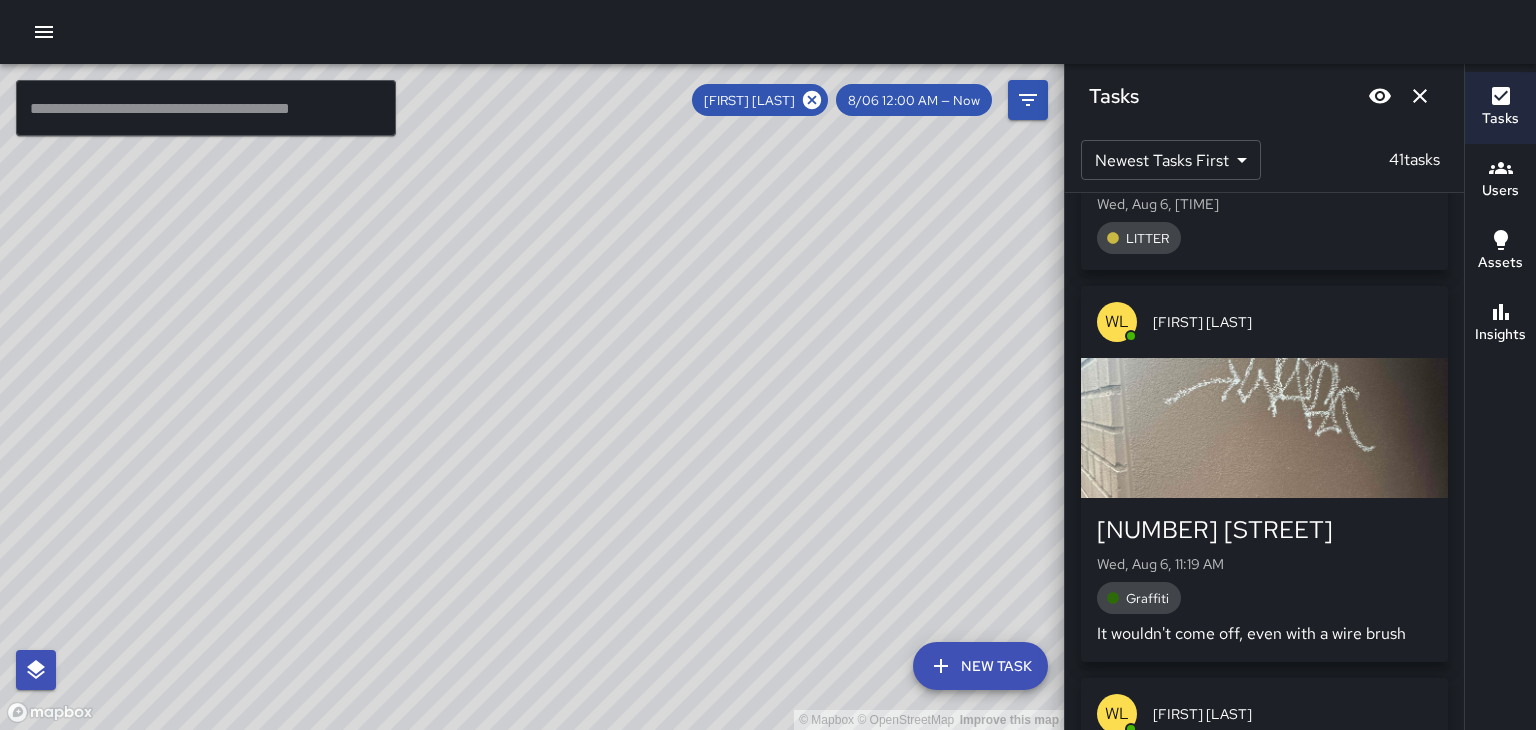 scroll, scrollTop: 616, scrollLeft: 0, axis: vertical 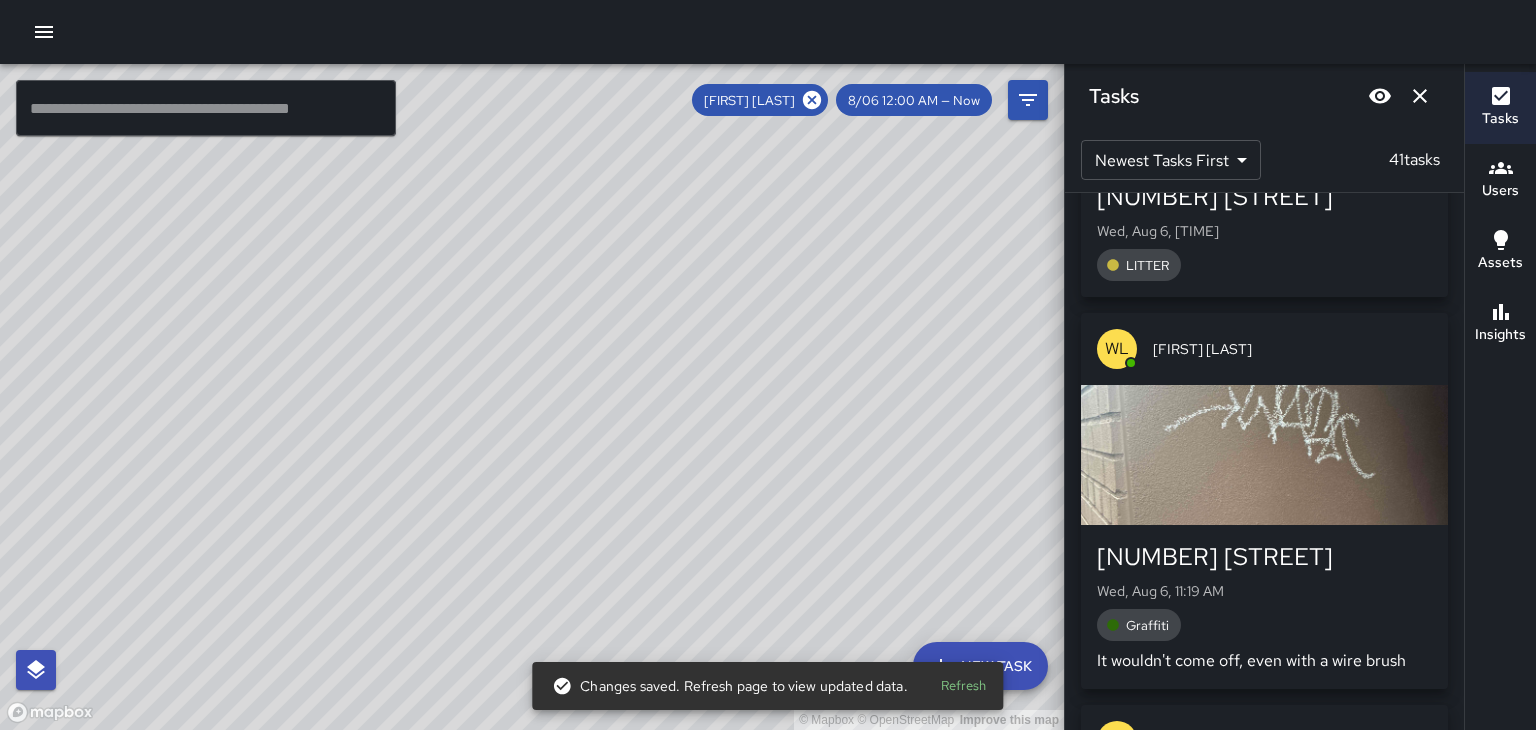click at bounding box center (1264, 455) 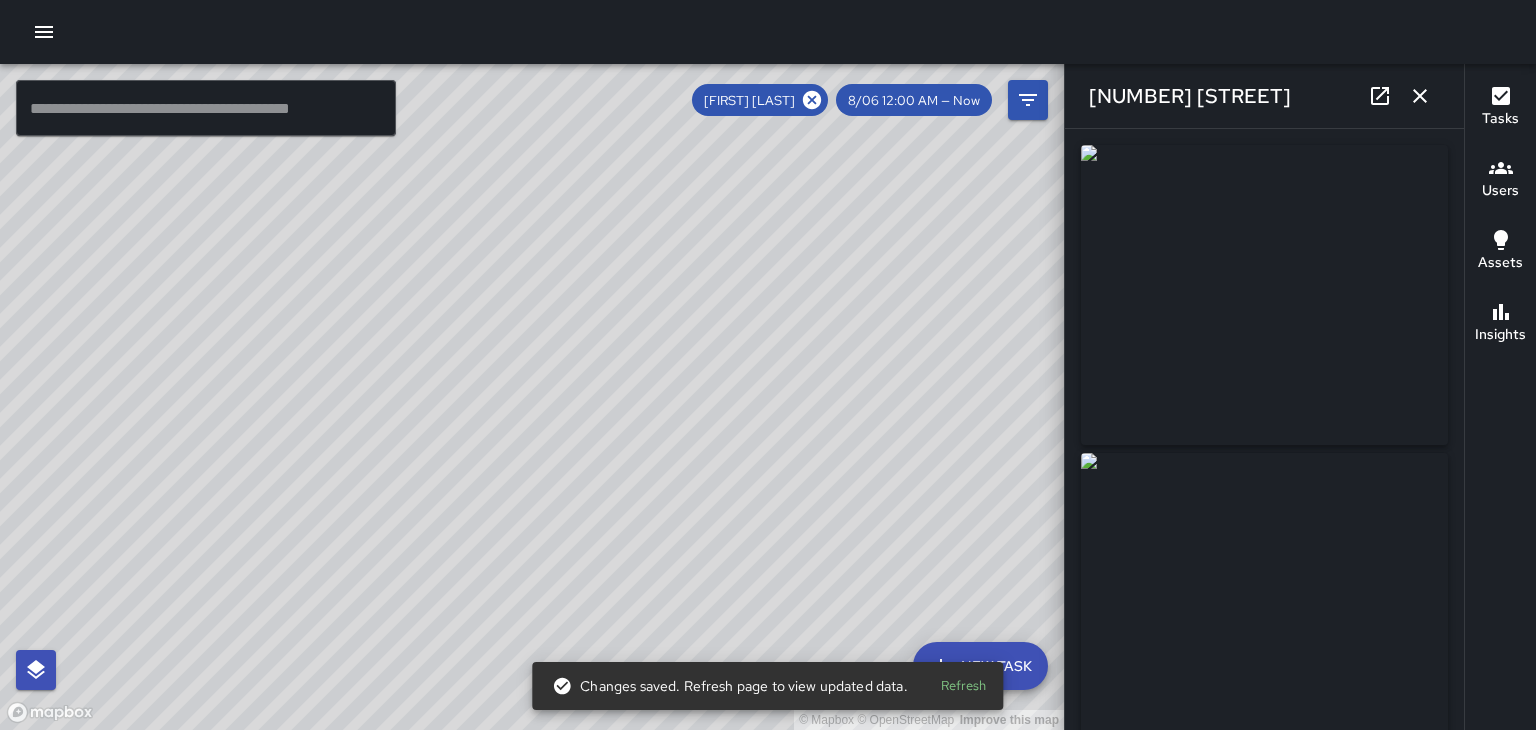 type on "**********" 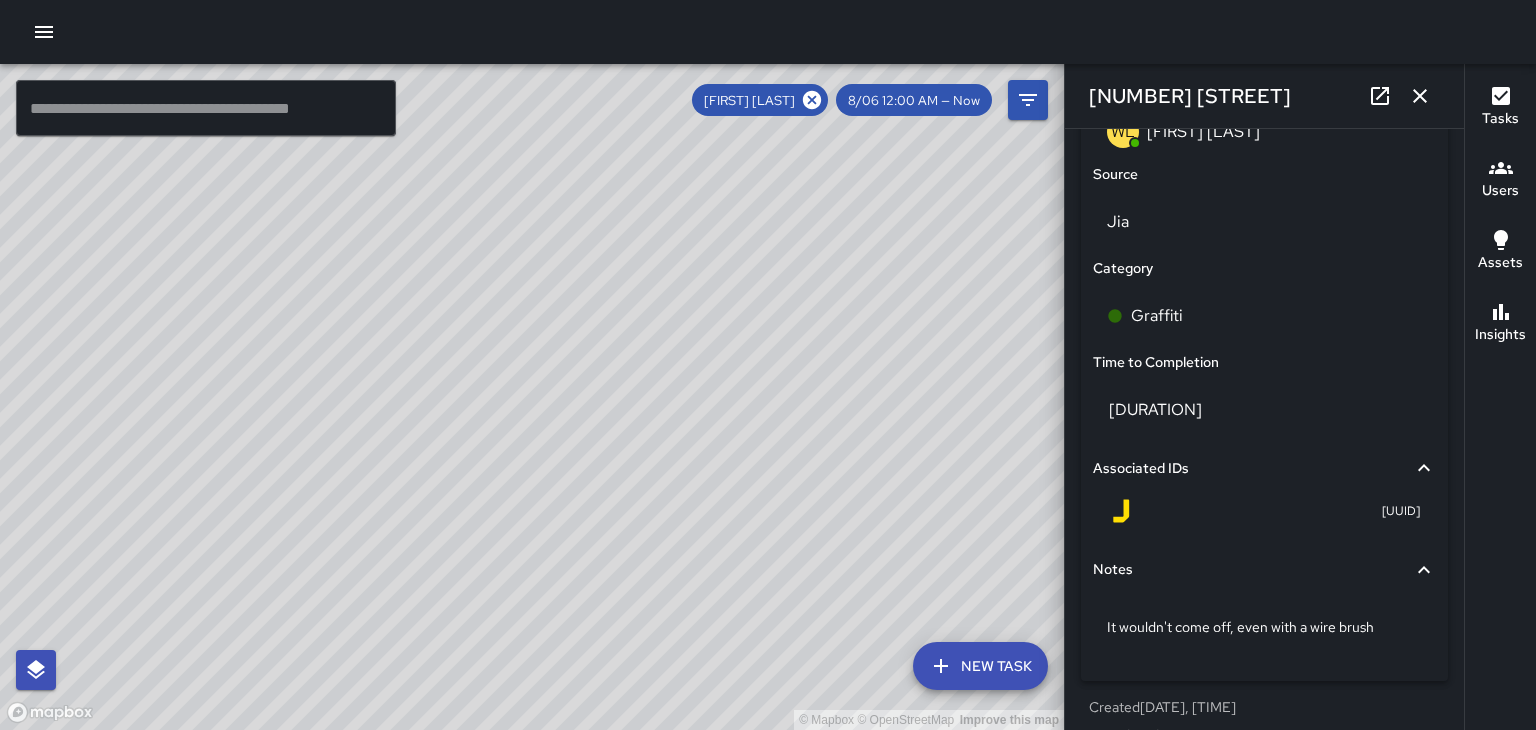 scroll, scrollTop: 1432, scrollLeft: 0, axis: vertical 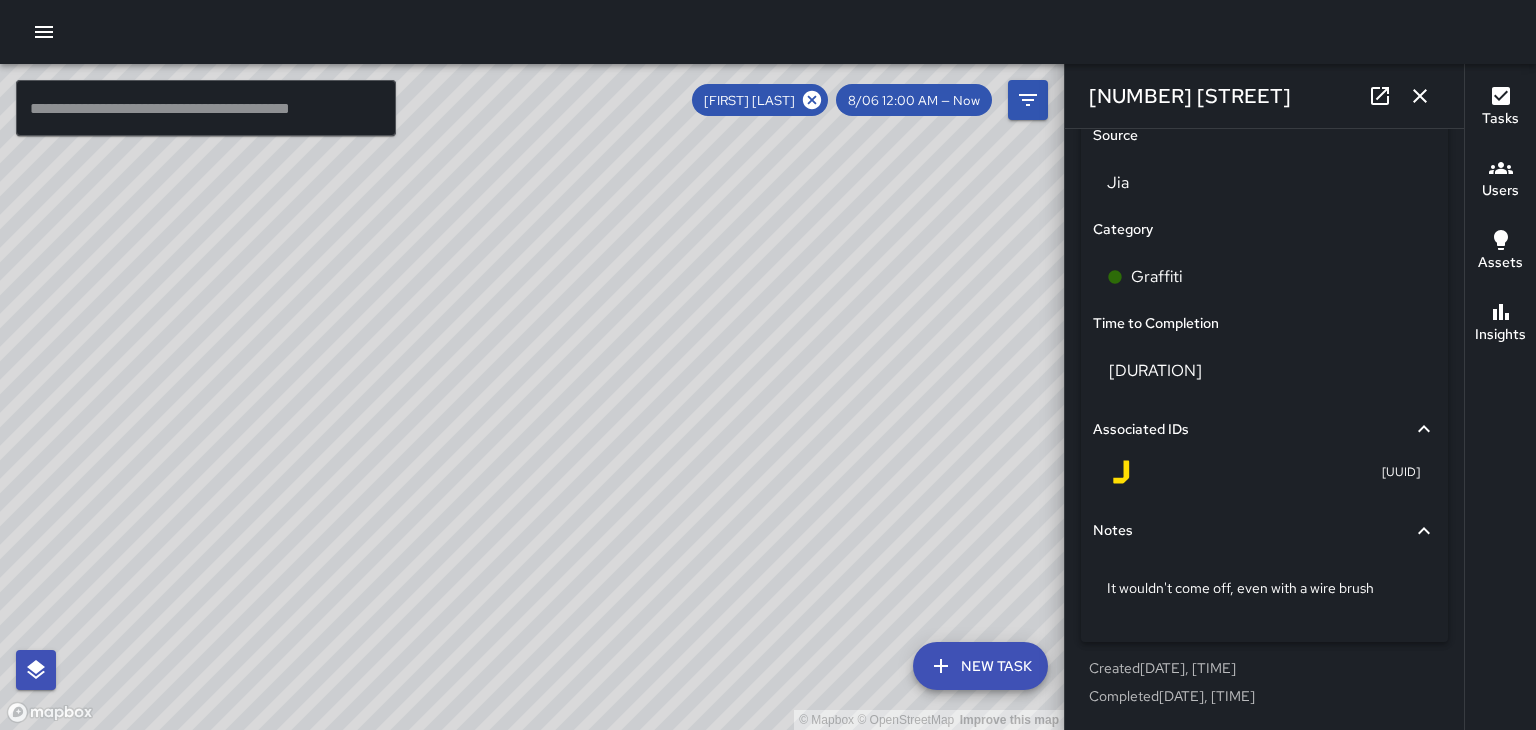 click 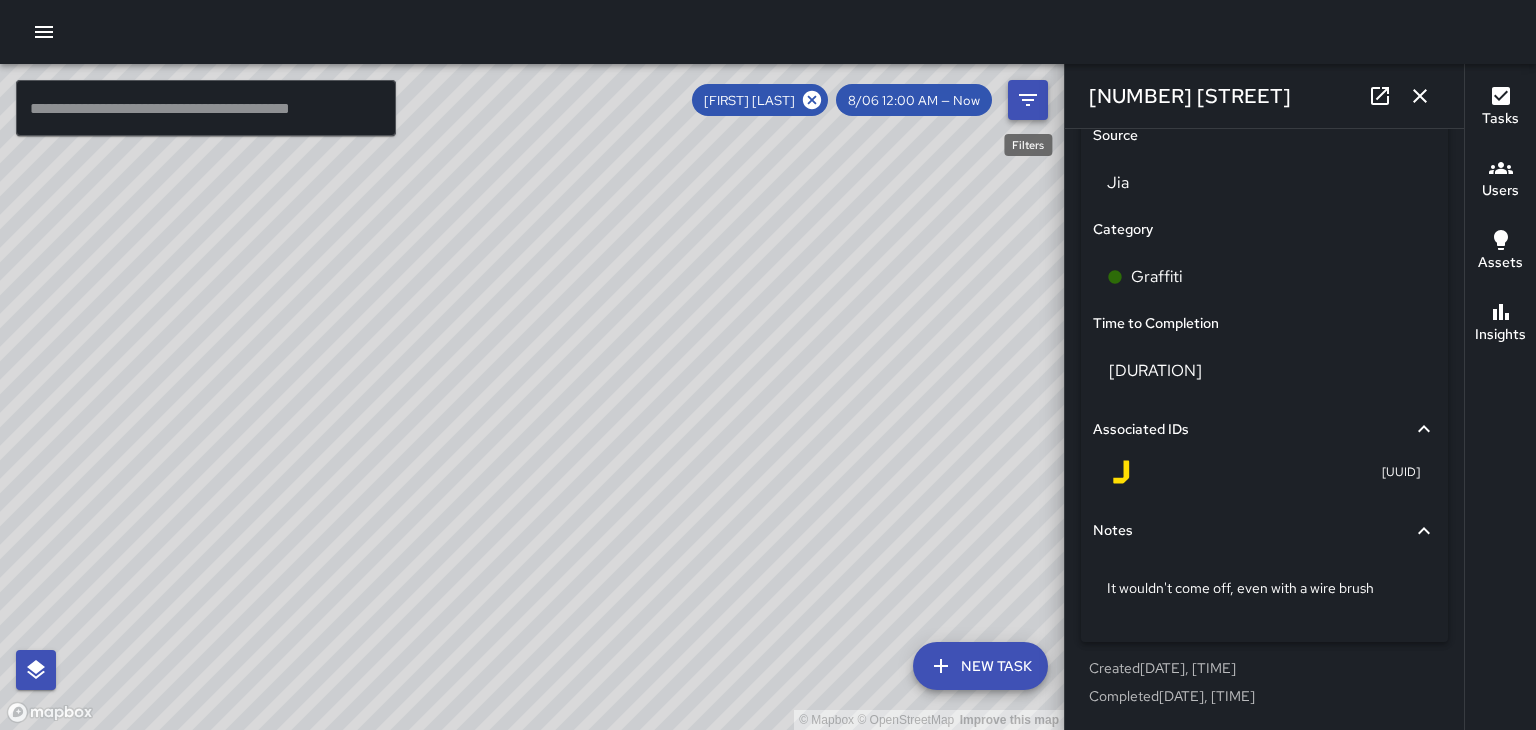 click 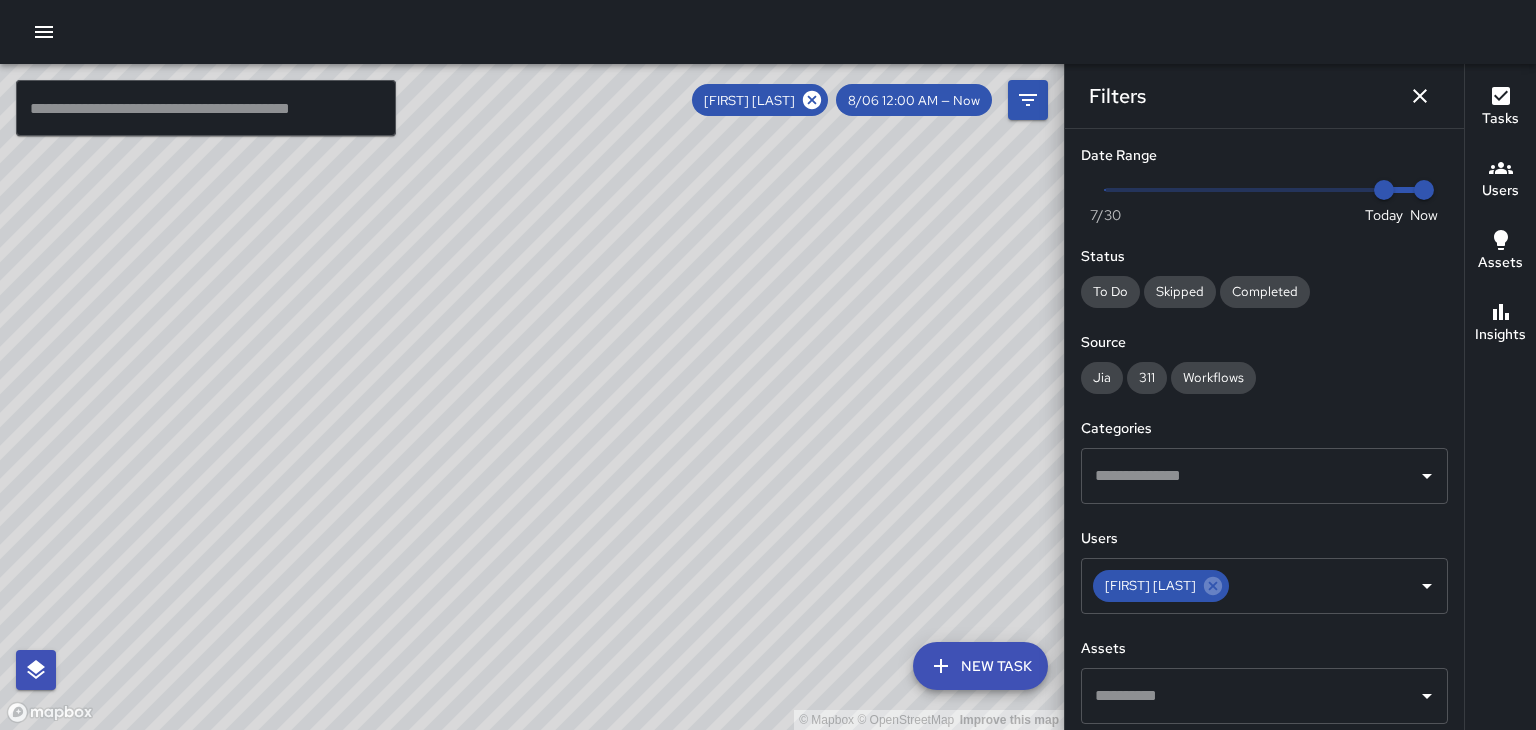 click on "Now [DAY] [MONTH] [NUMBER] [TIME] [AM/PM]" at bounding box center (1264, 190) 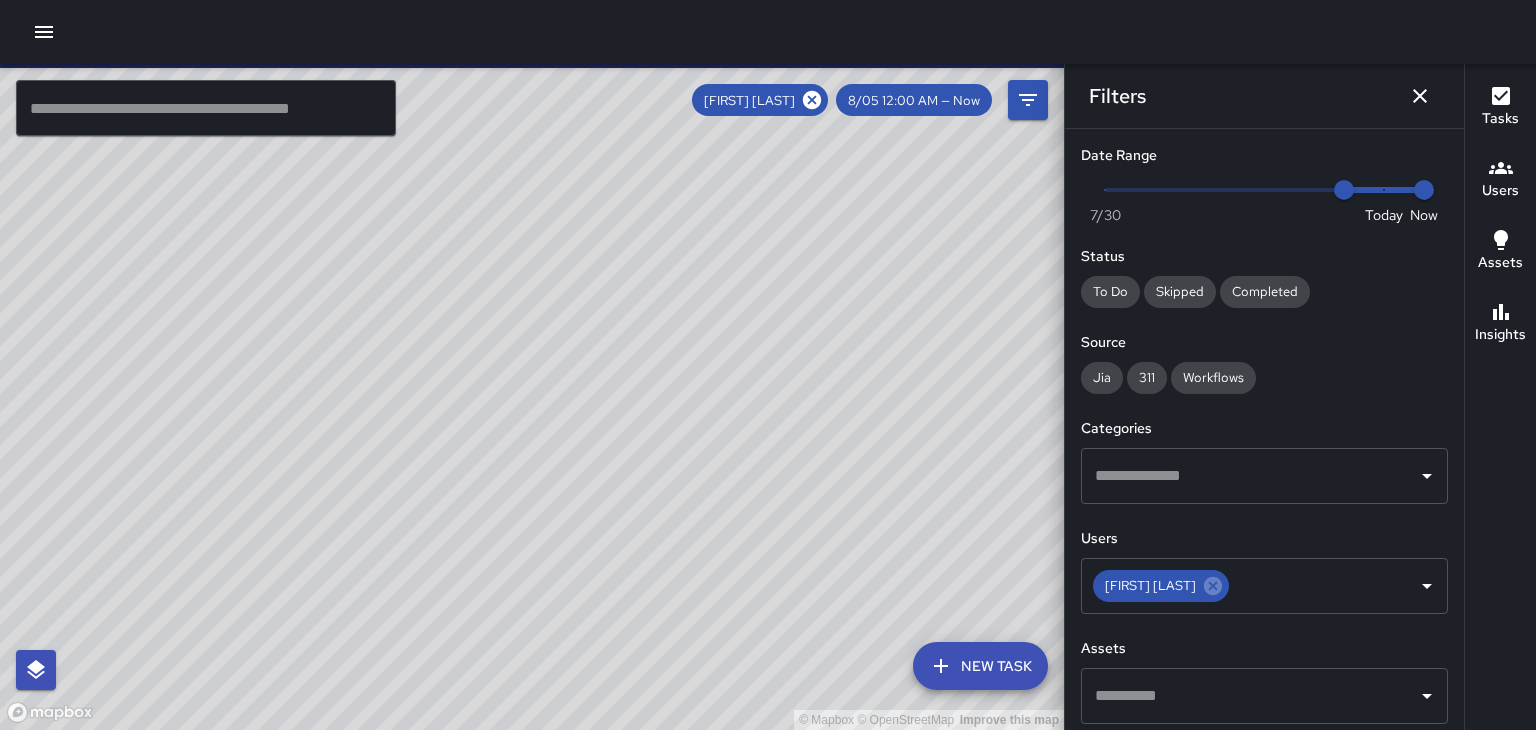 click at bounding box center (1385, 190) 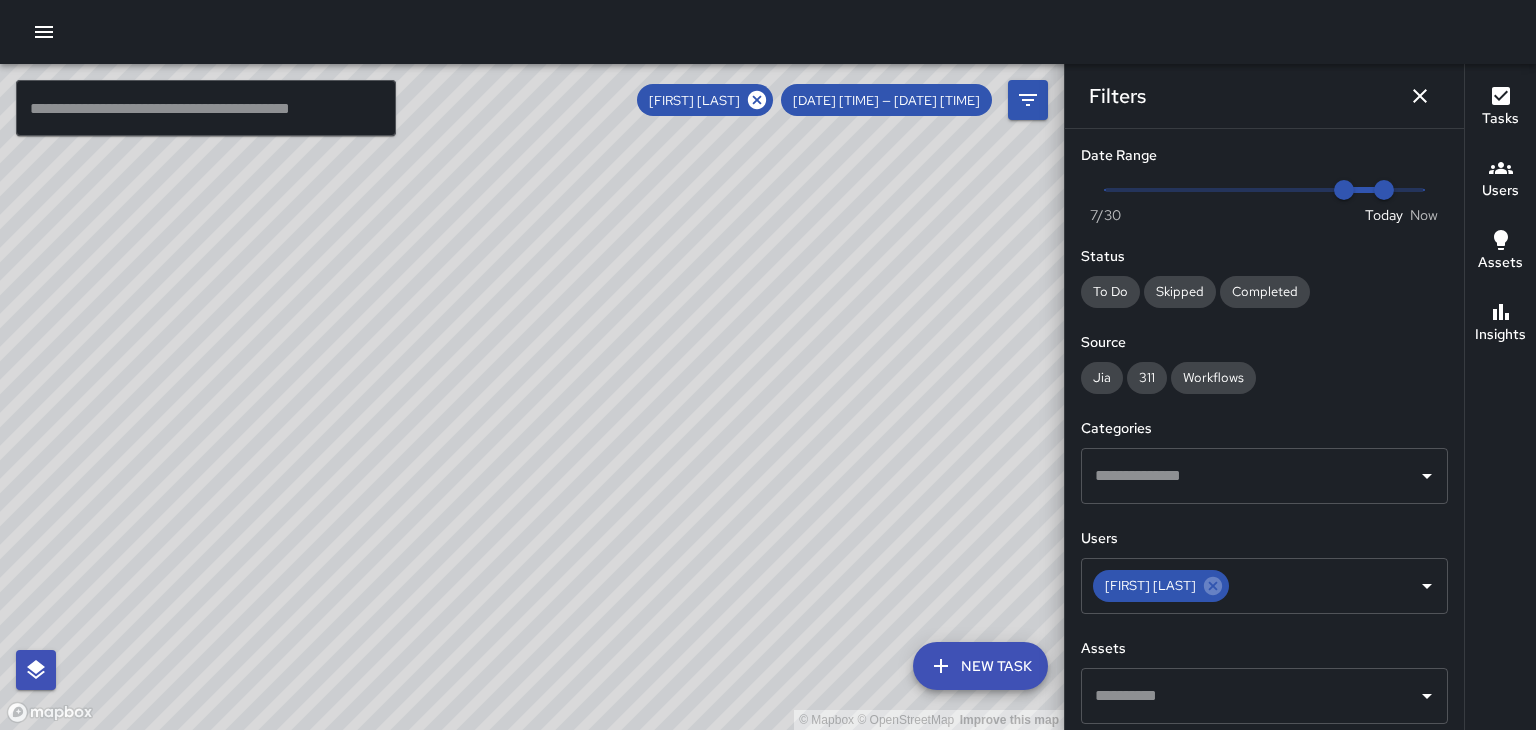 click 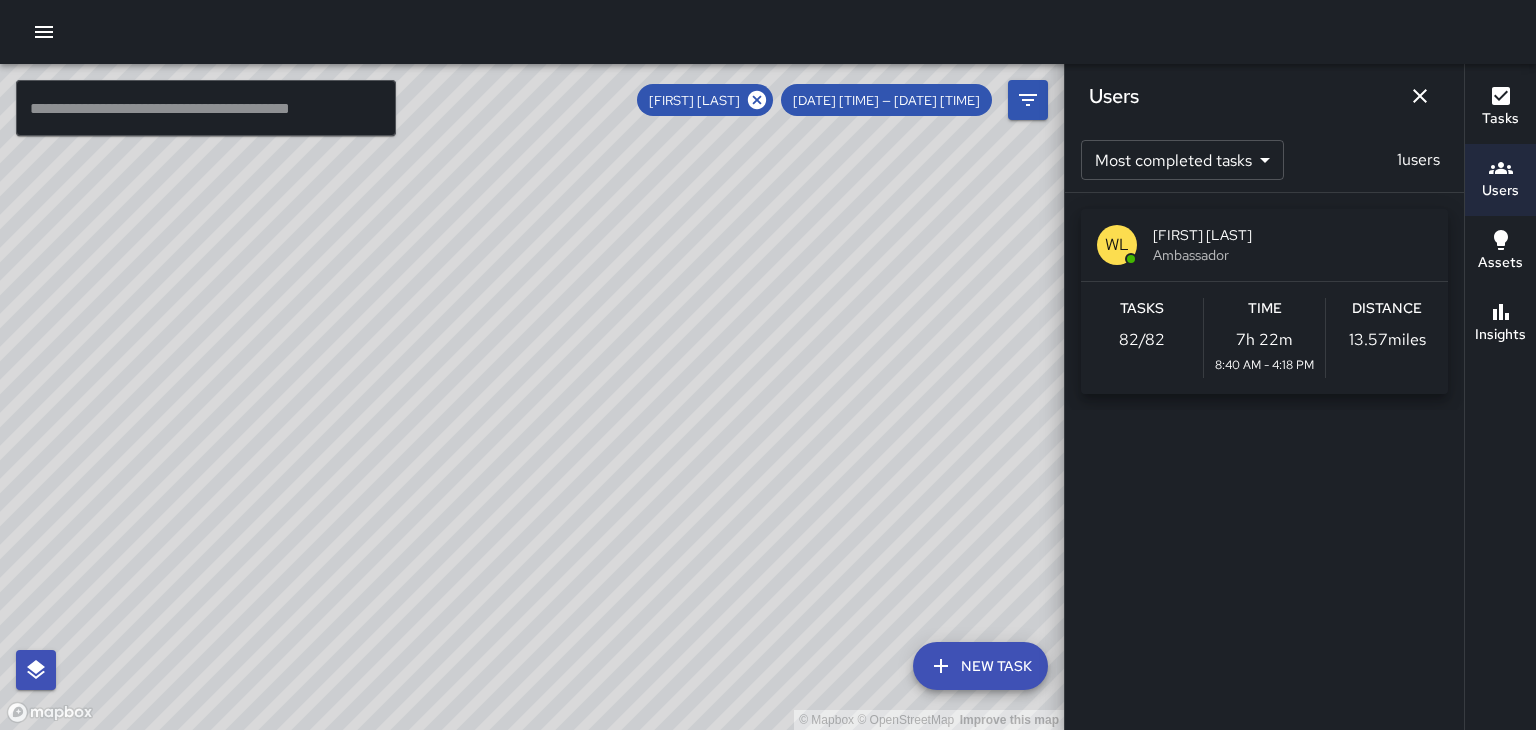 click on "[FIRST] [LAST]" at bounding box center [1292, 235] 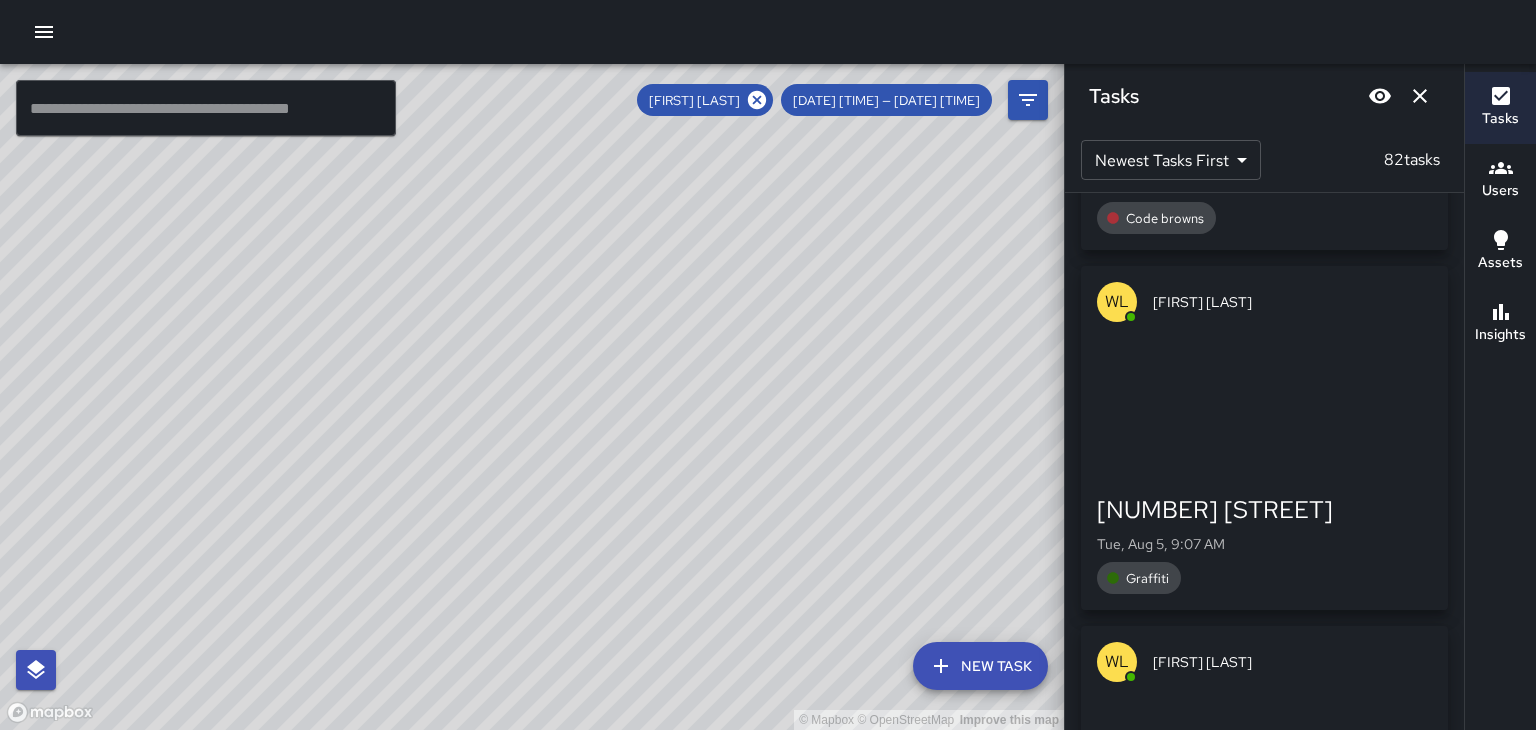 scroll, scrollTop: 26312, scrollLeft: 0, axis: vertical 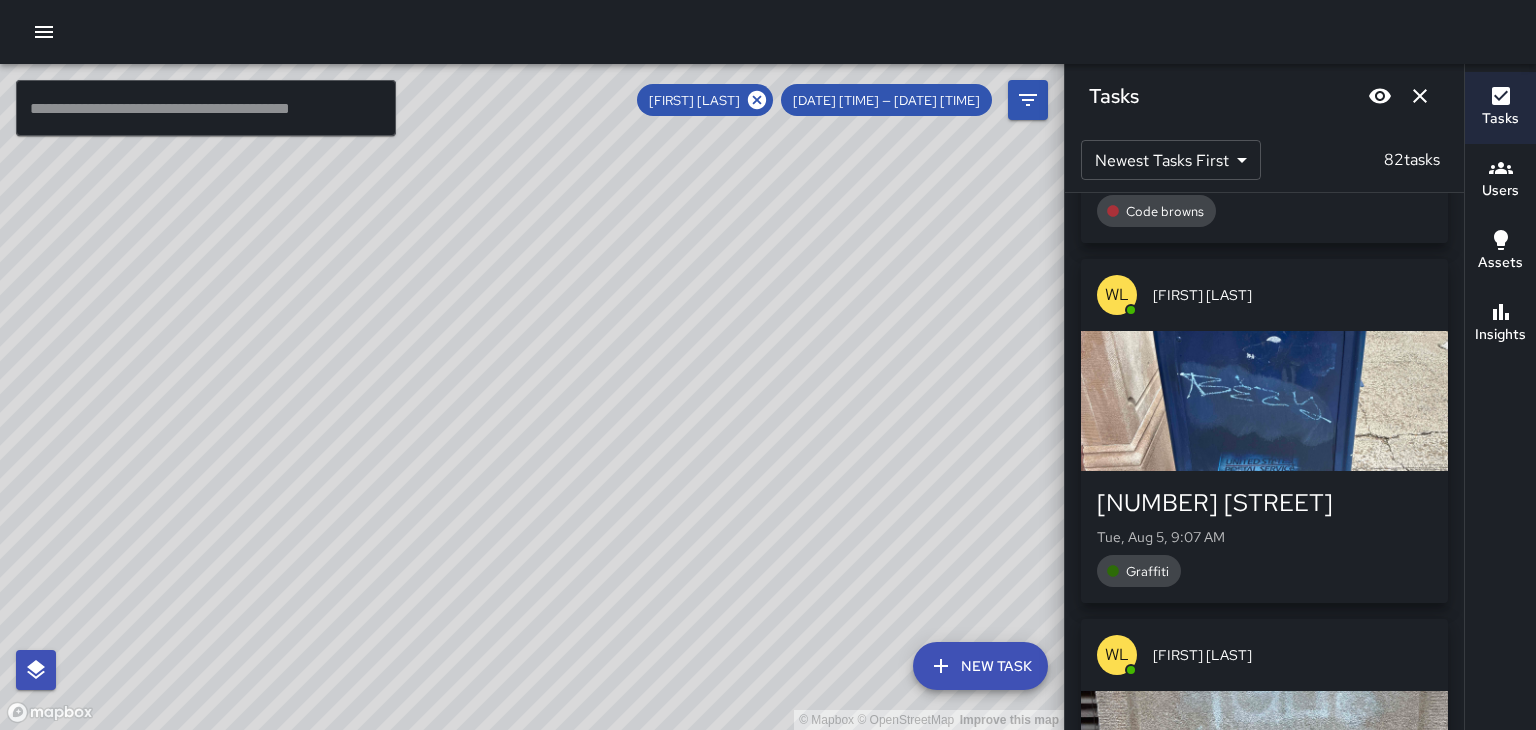 click on "[NUMBER] [STREET] [DAY], [MONTH] [NUMBER], [TIME] [AM/PM] [TEXT]" at bounding box center [1264, 537] 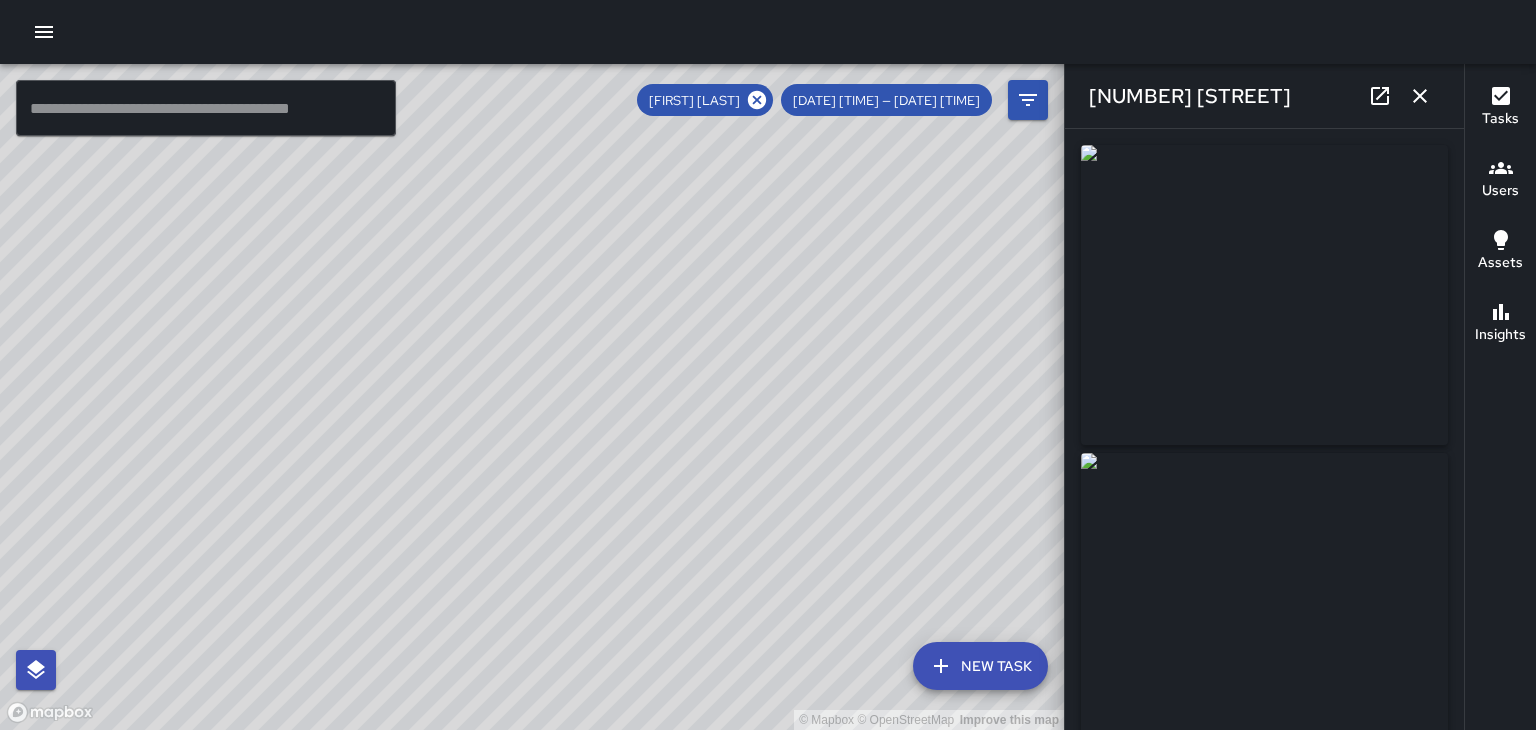 click at bounding box center (1420, 96) 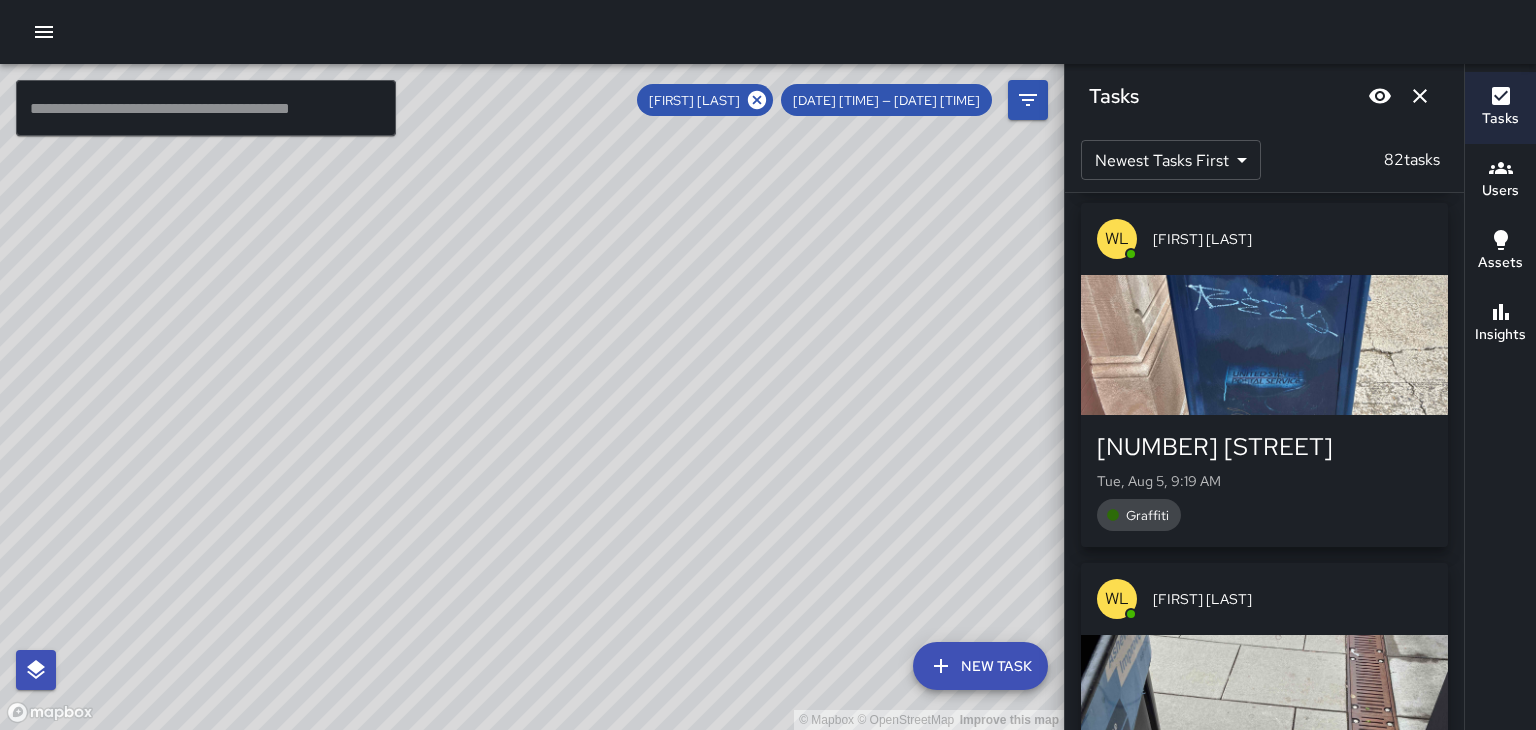 scroll, scrollTop: 25268, scrollLeft: 0, axis: vertical 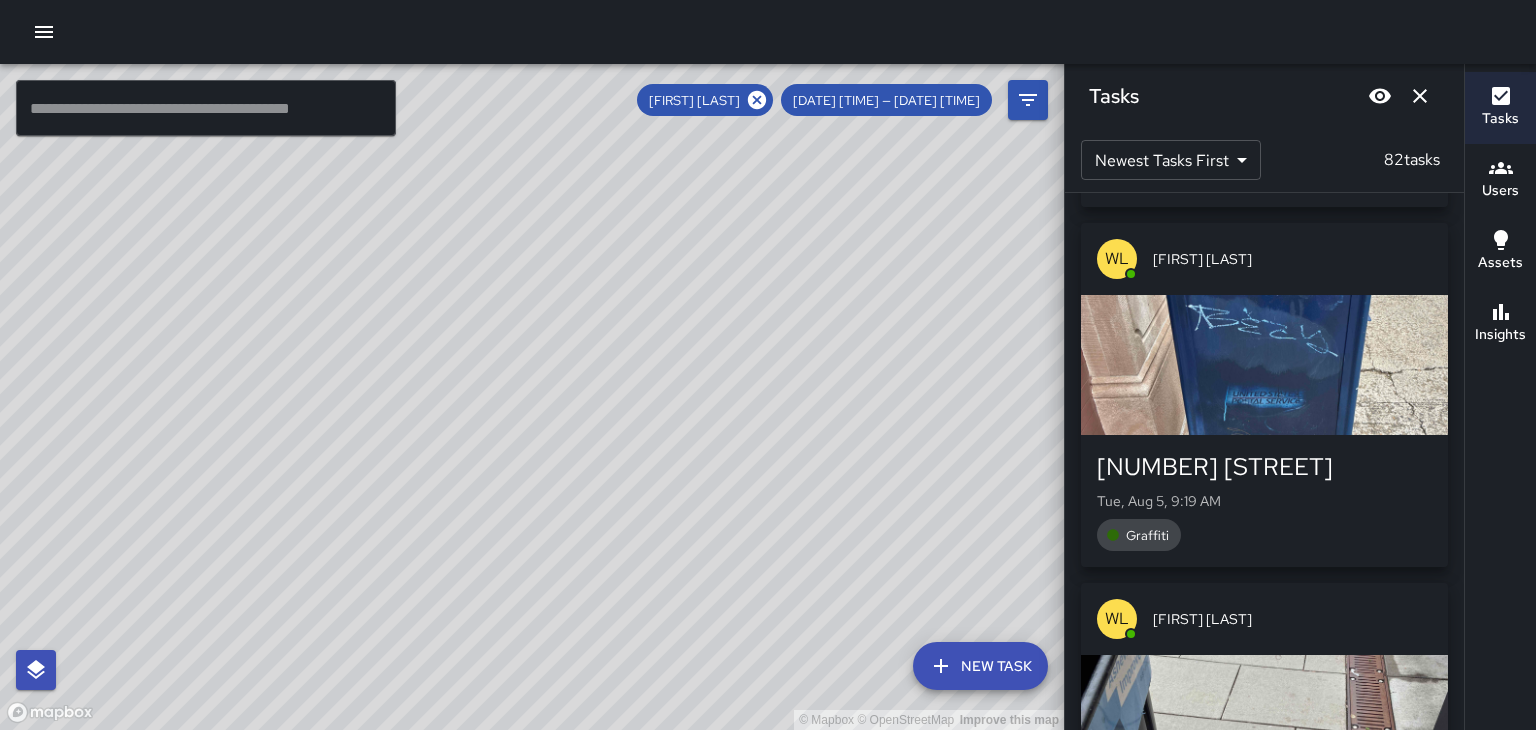 click at bounding box center [1264, 365] 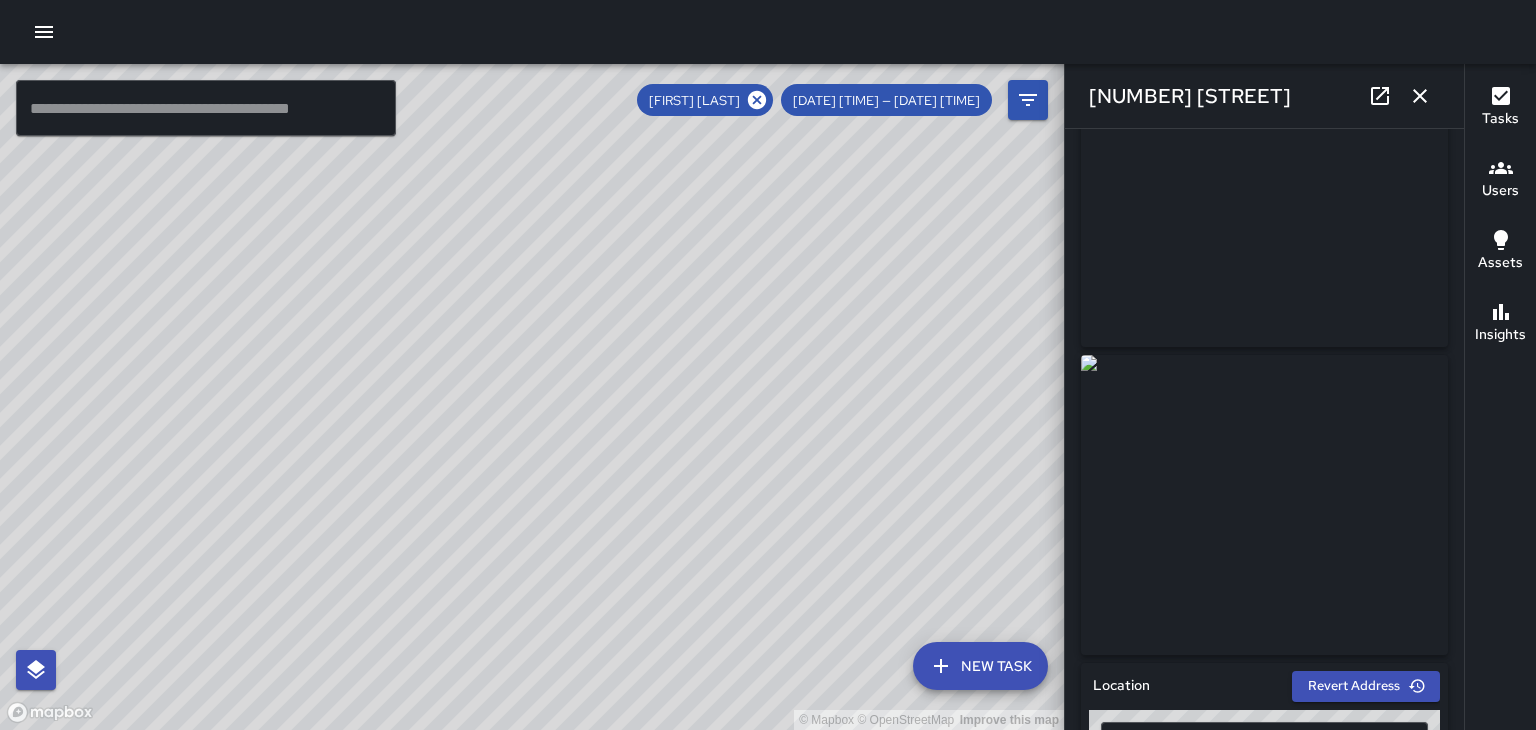 scroll, scrollTop: 92, scrollLeft: 0, axis: vertical 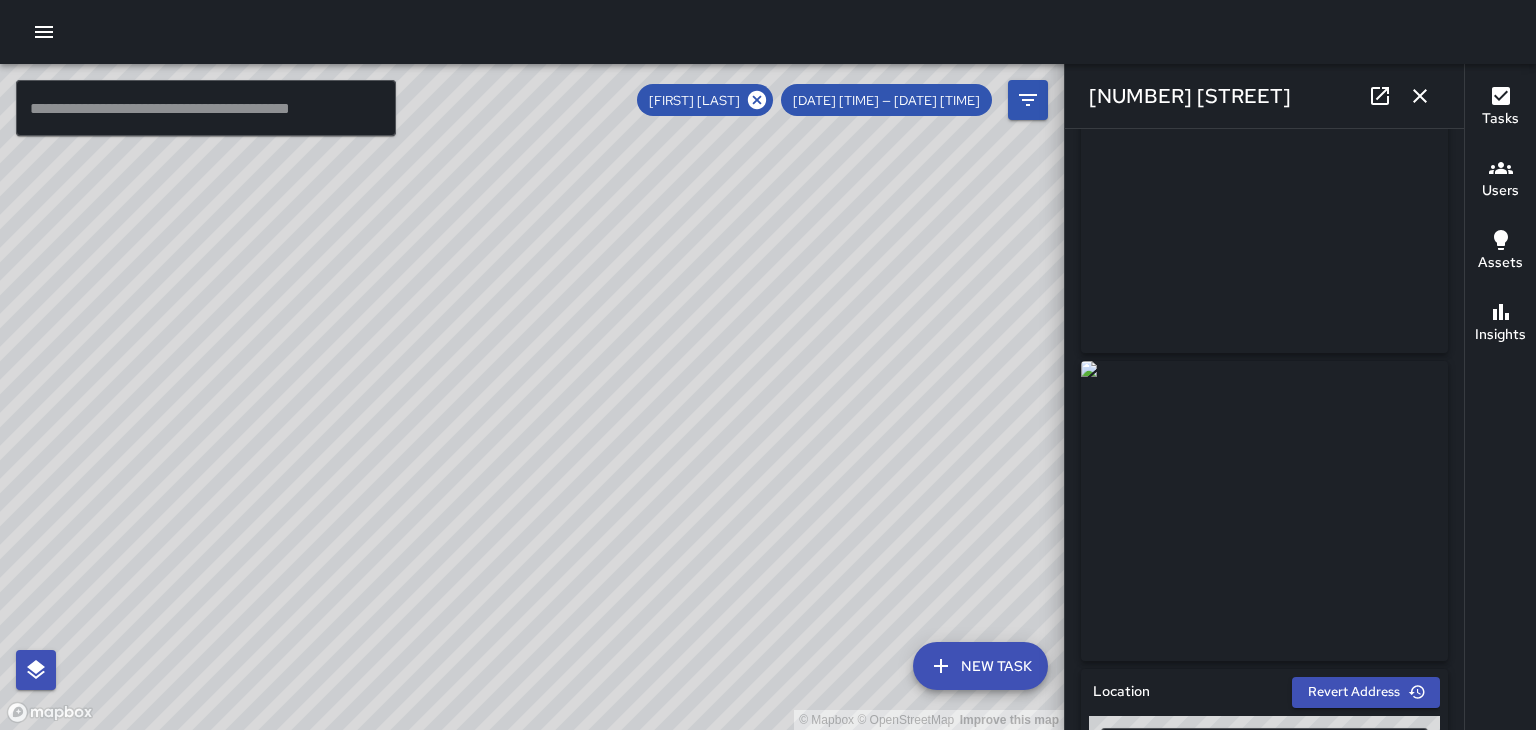 click 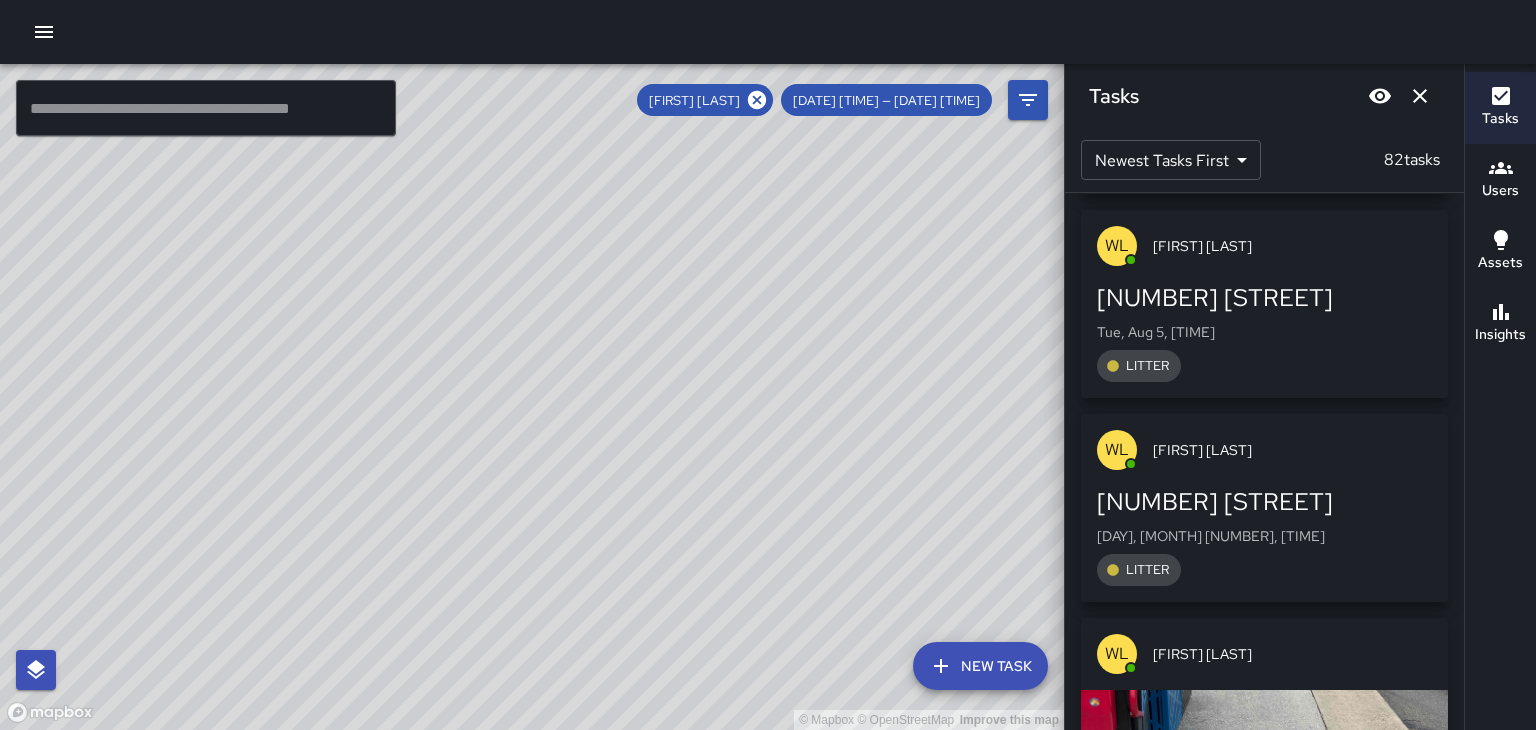 scroll, scrollTop: 9816, scrollLeft: 0, axis: vertical 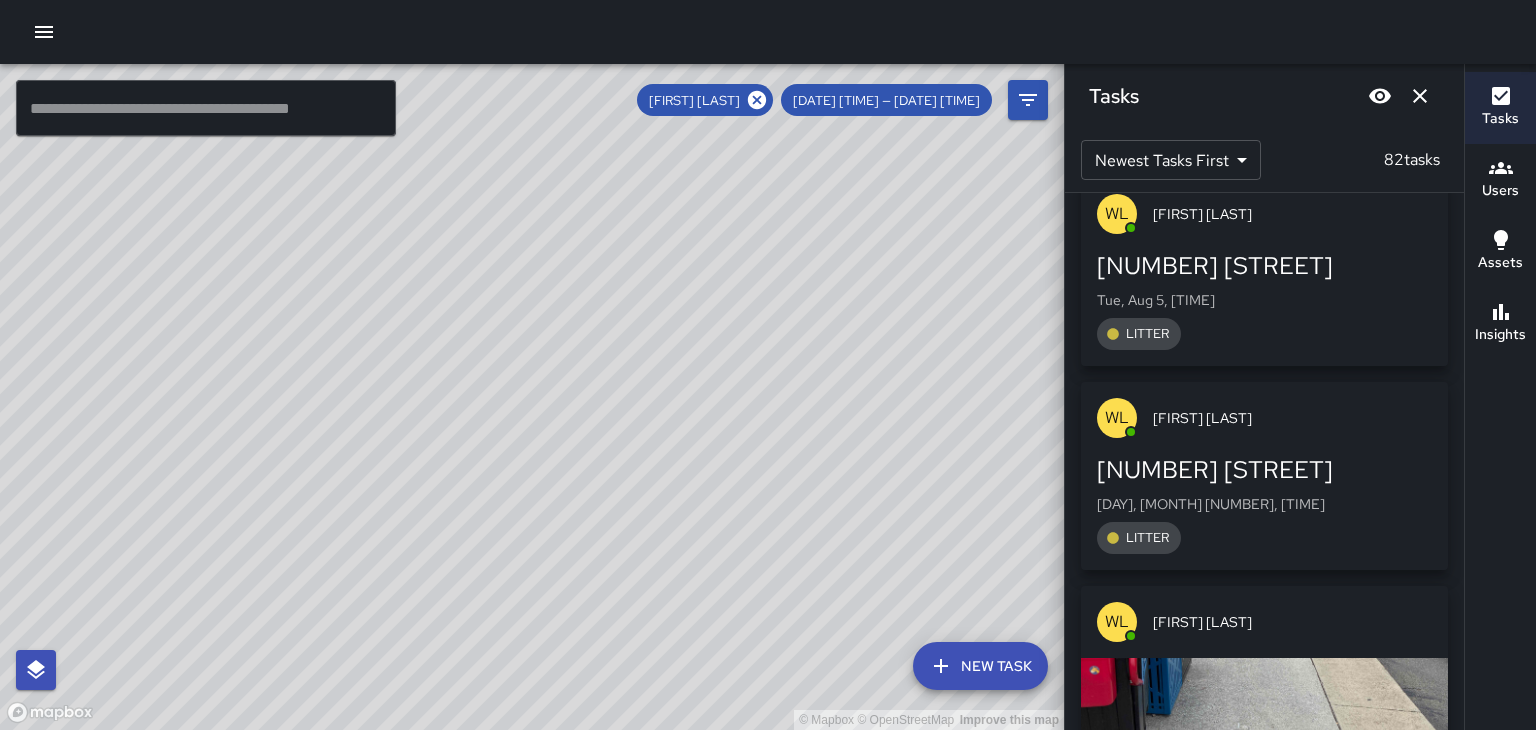 click on "[INITIALS] [LAST]" at bounding box center (1264, 418) 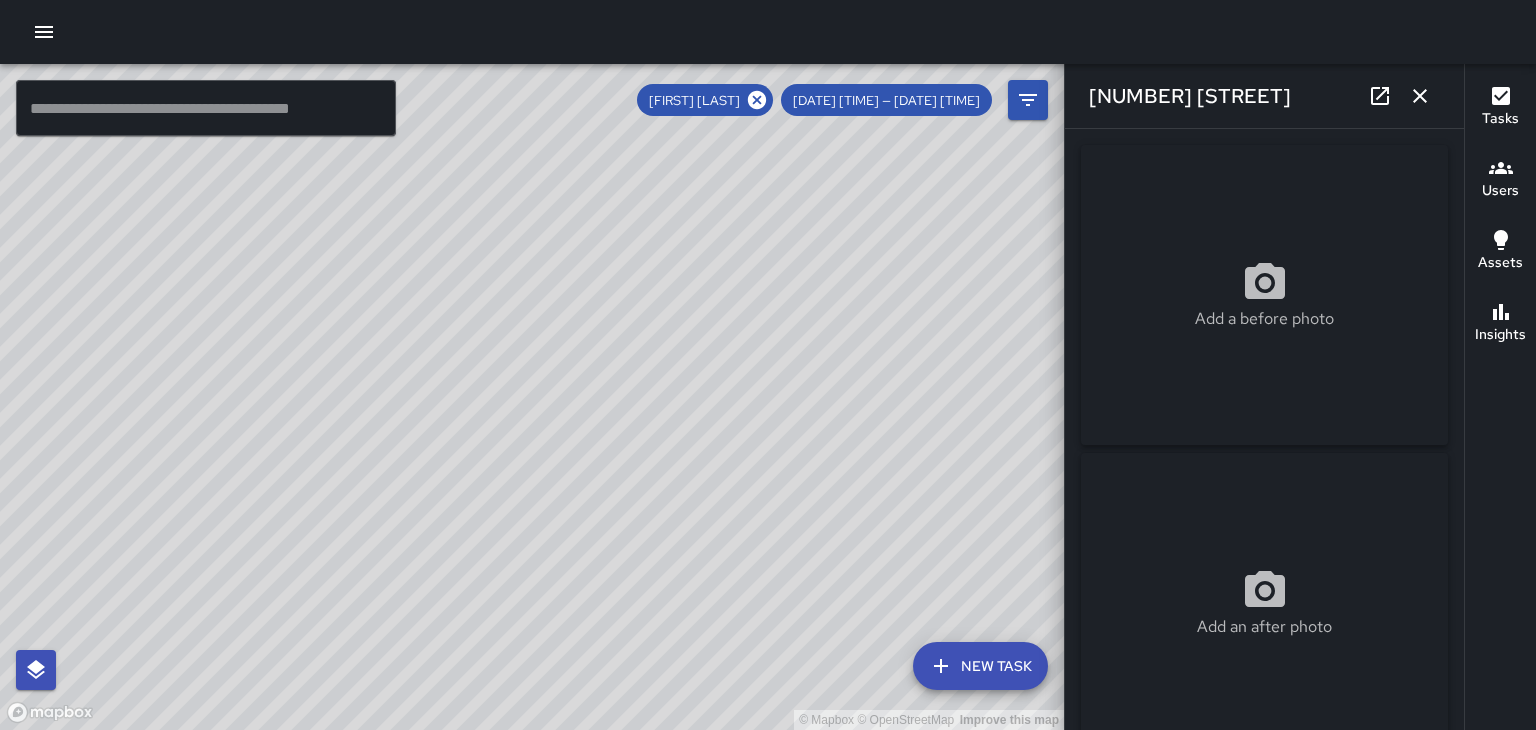type on "**********" 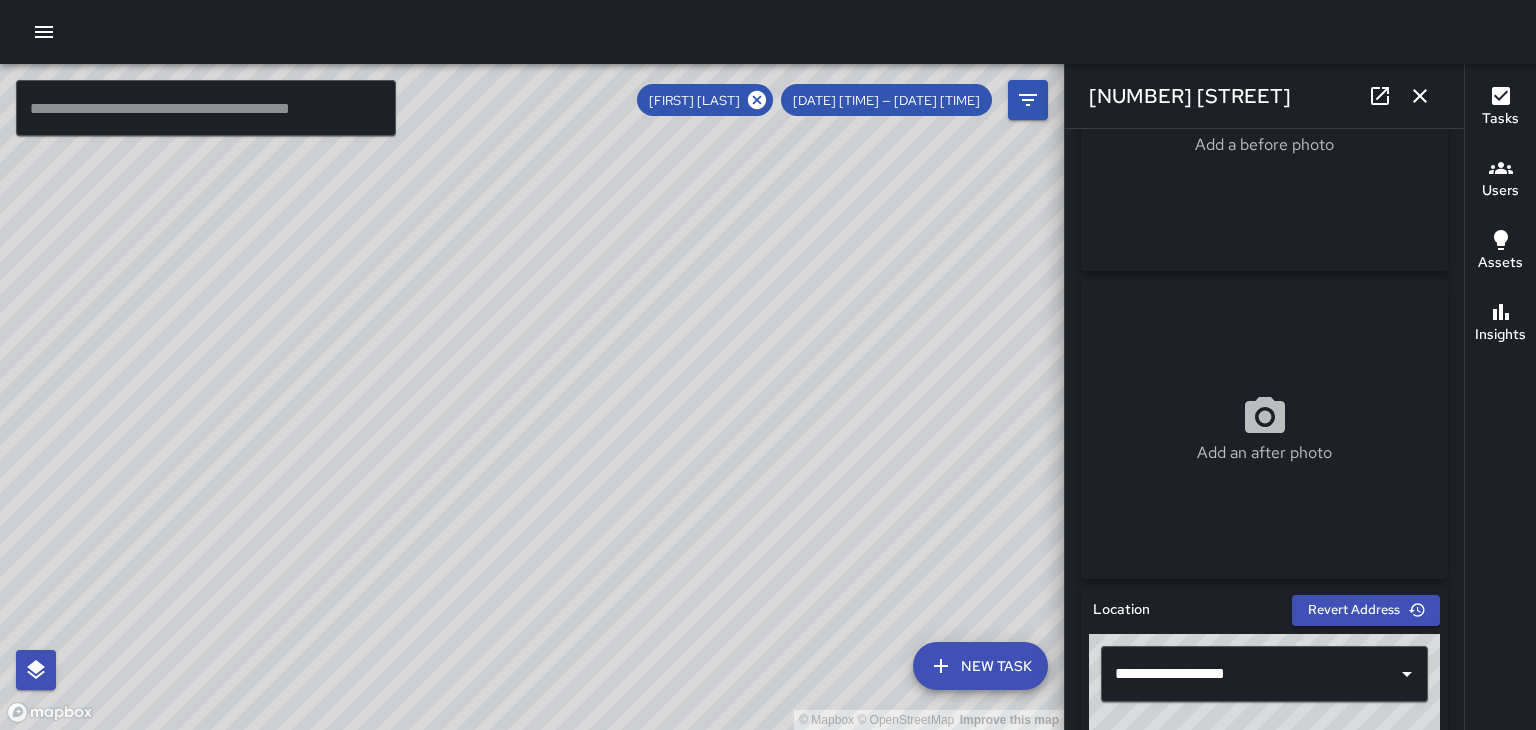 scroll, scrollTop: 0, scrollLeft: 0, axis: both 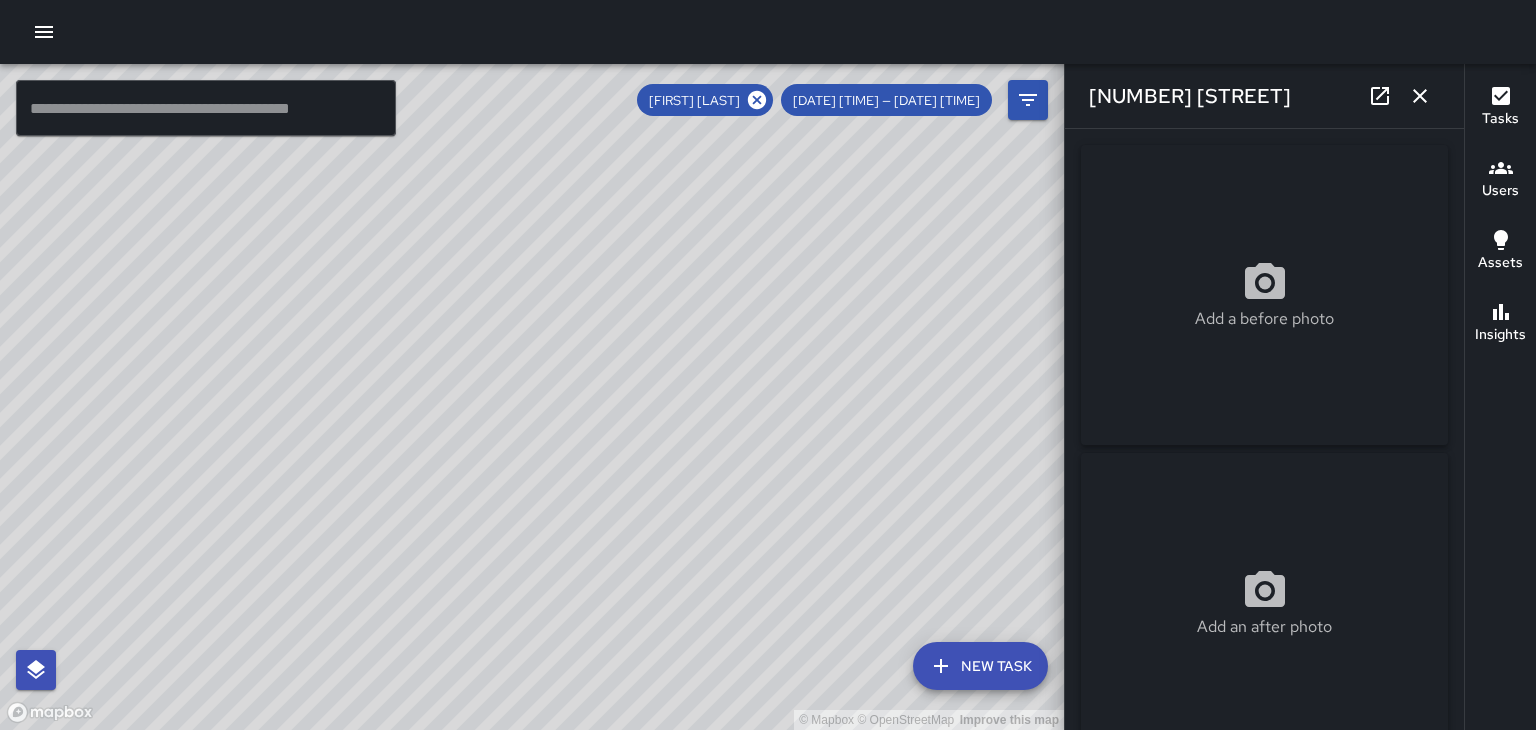 click 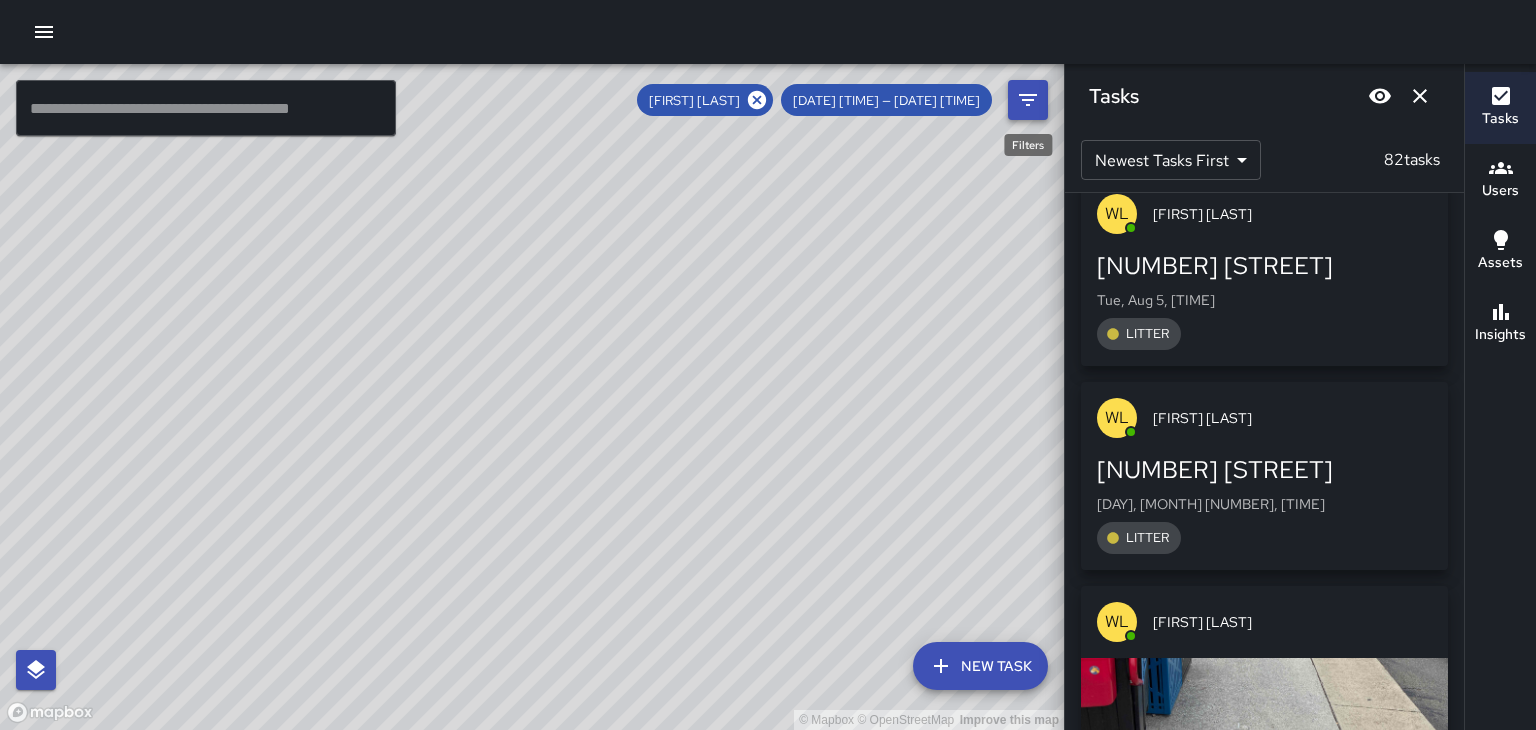 click 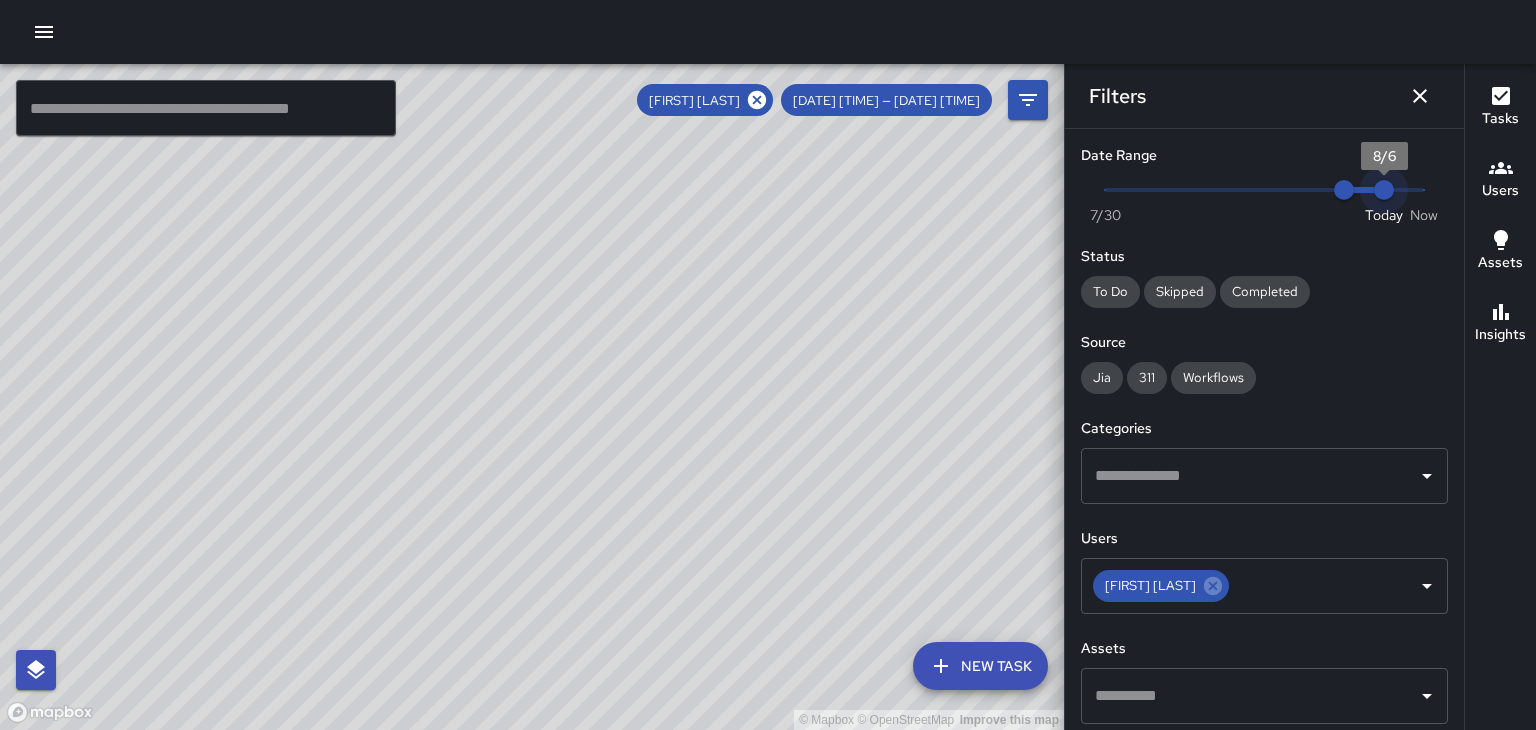 type on "*" 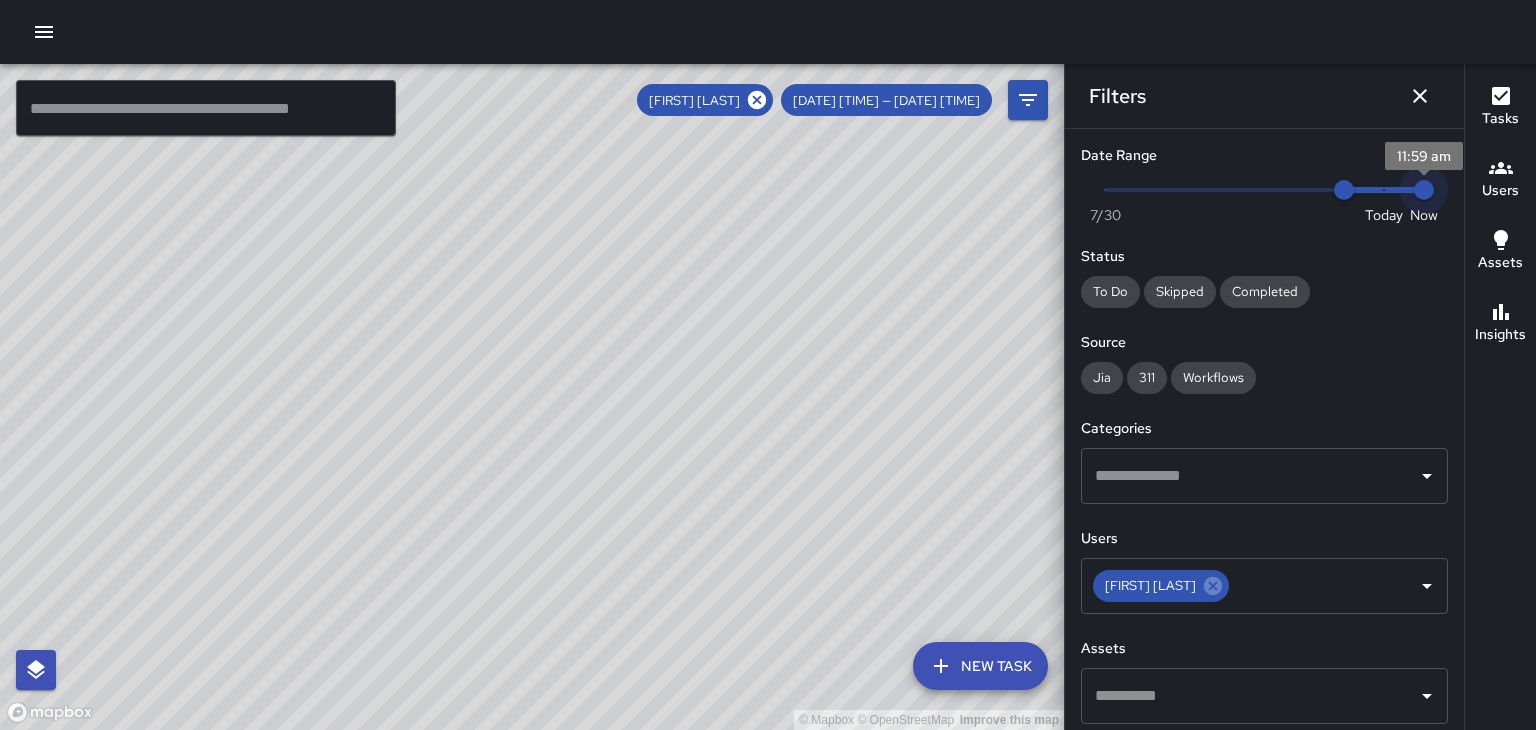 drag, startPoint x: 1387, startPoint y: 193, endPoint x: 1535, endPoint y: 211, distance: 149.09058 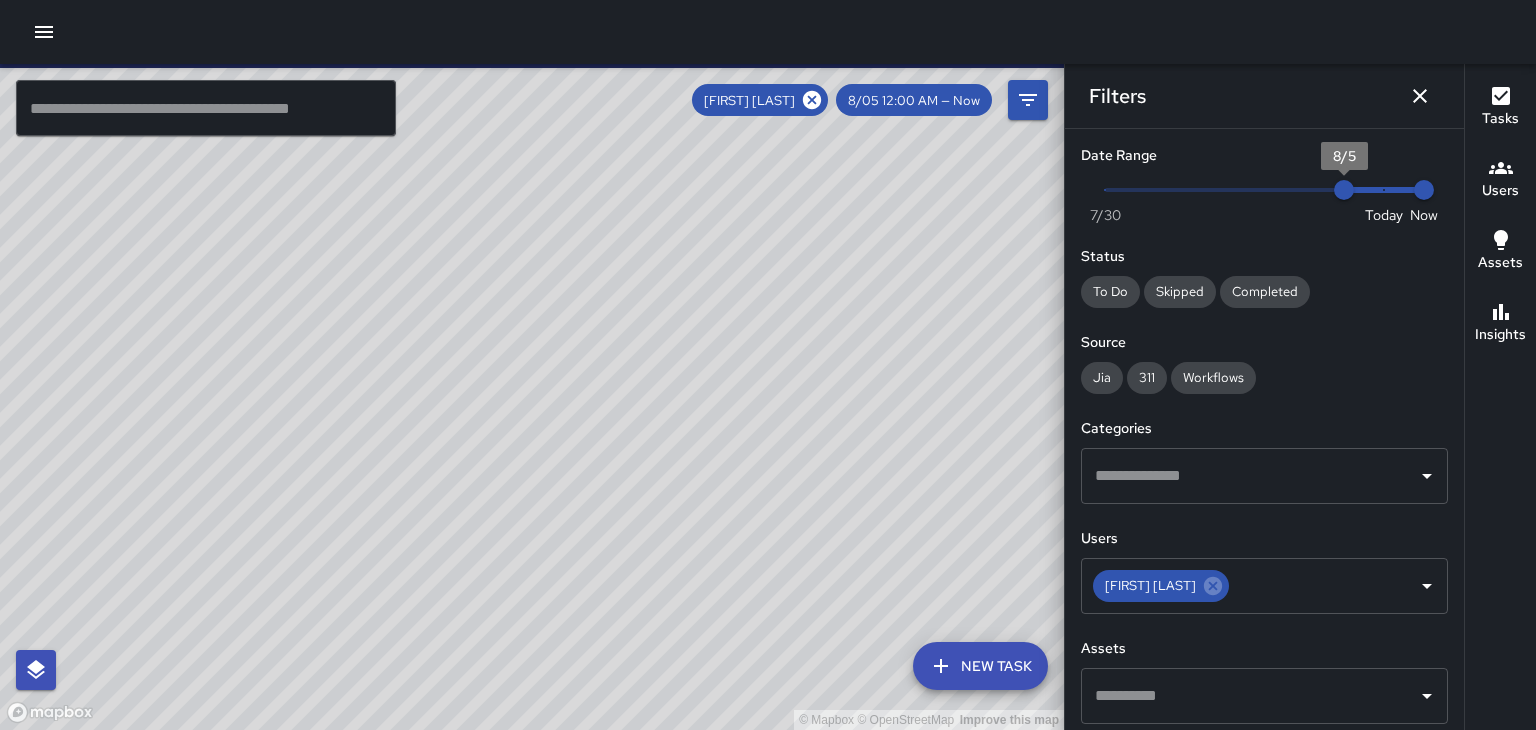 scroll, scrollTop: 24641, scrollLeft: 0, axis: vertical 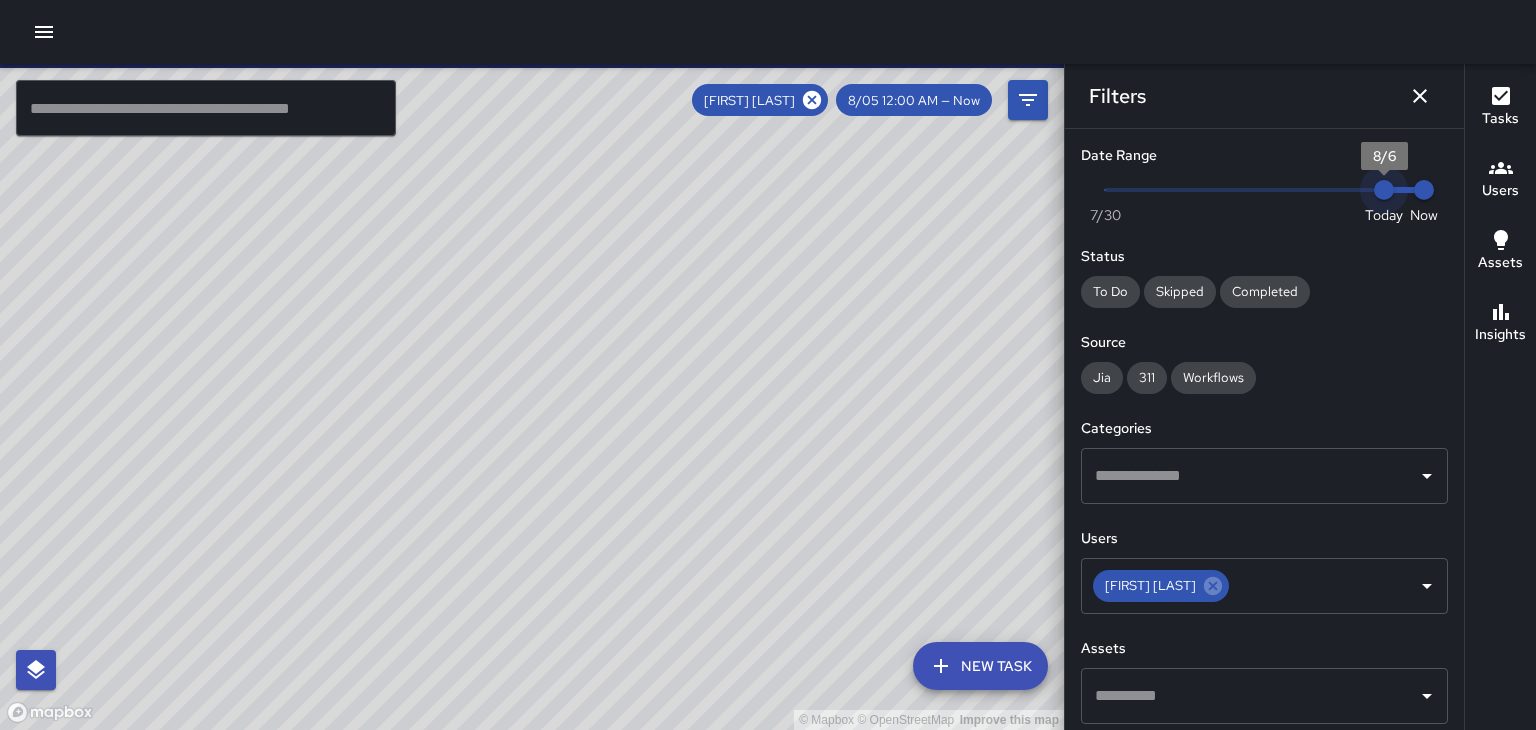drag, startPoint x: 1348, startPoint y: 193, endPoint x: 1399, endPoint y: 181, distance: 52.392746 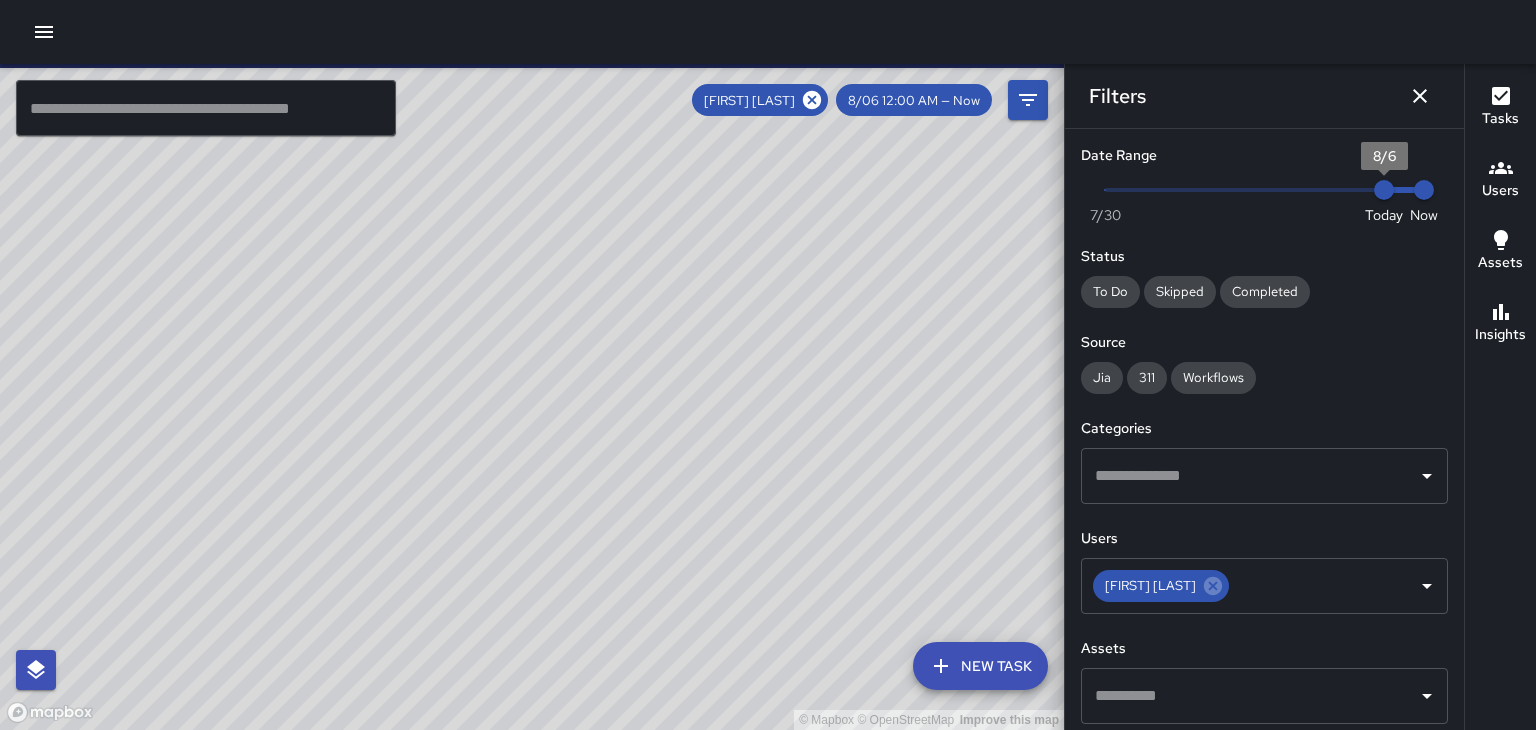 scroll, scrollTop: 14304, scrollLeft: 0, axis: vertical 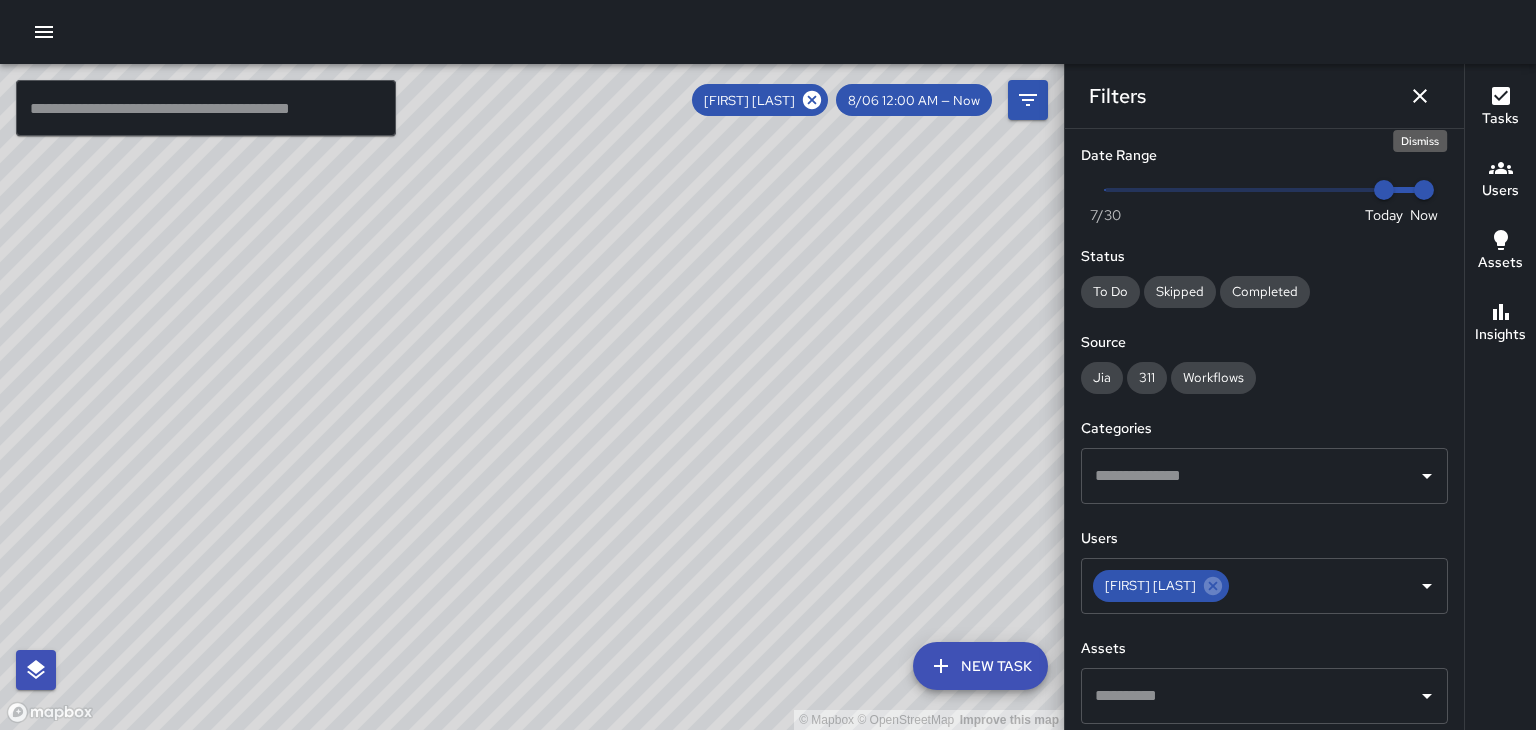click 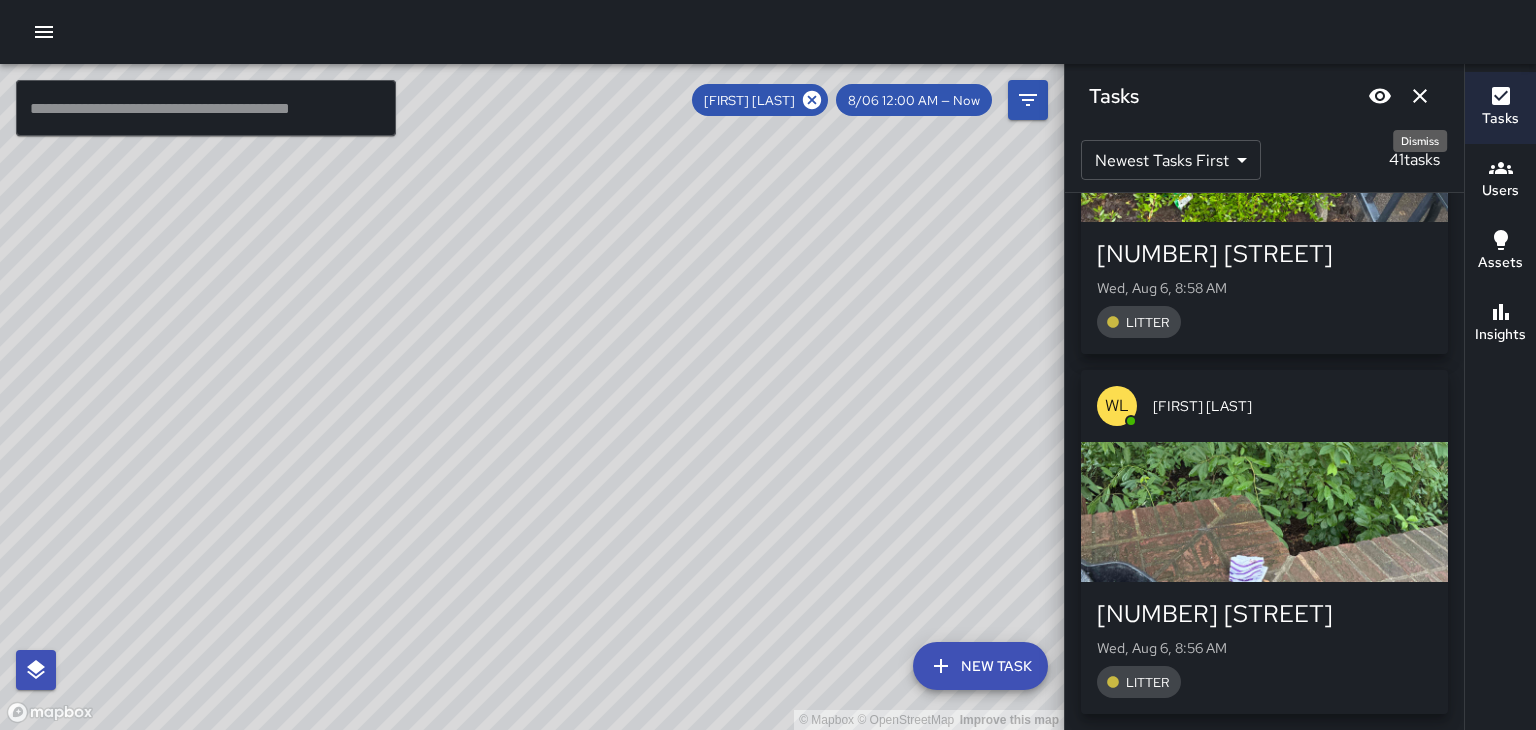 click 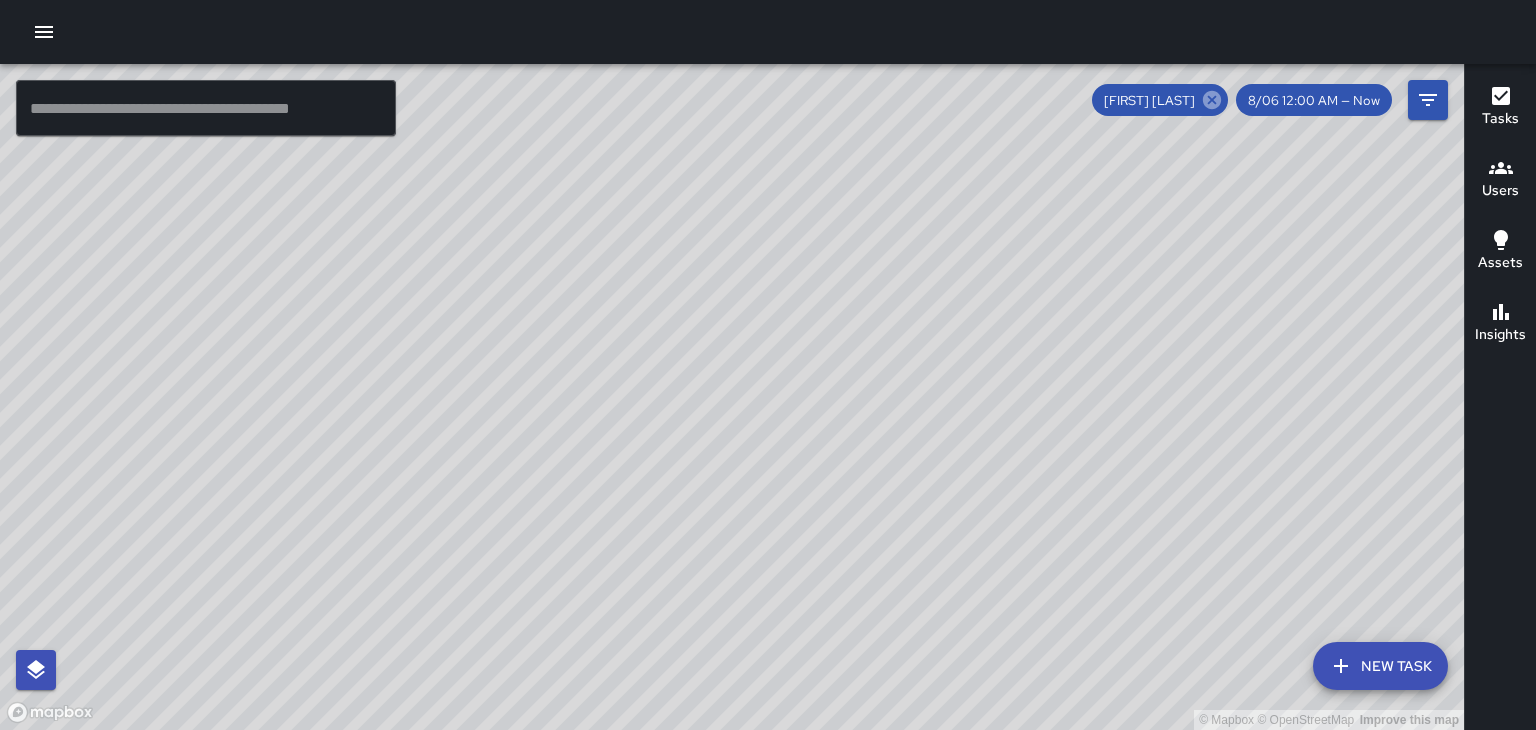 click 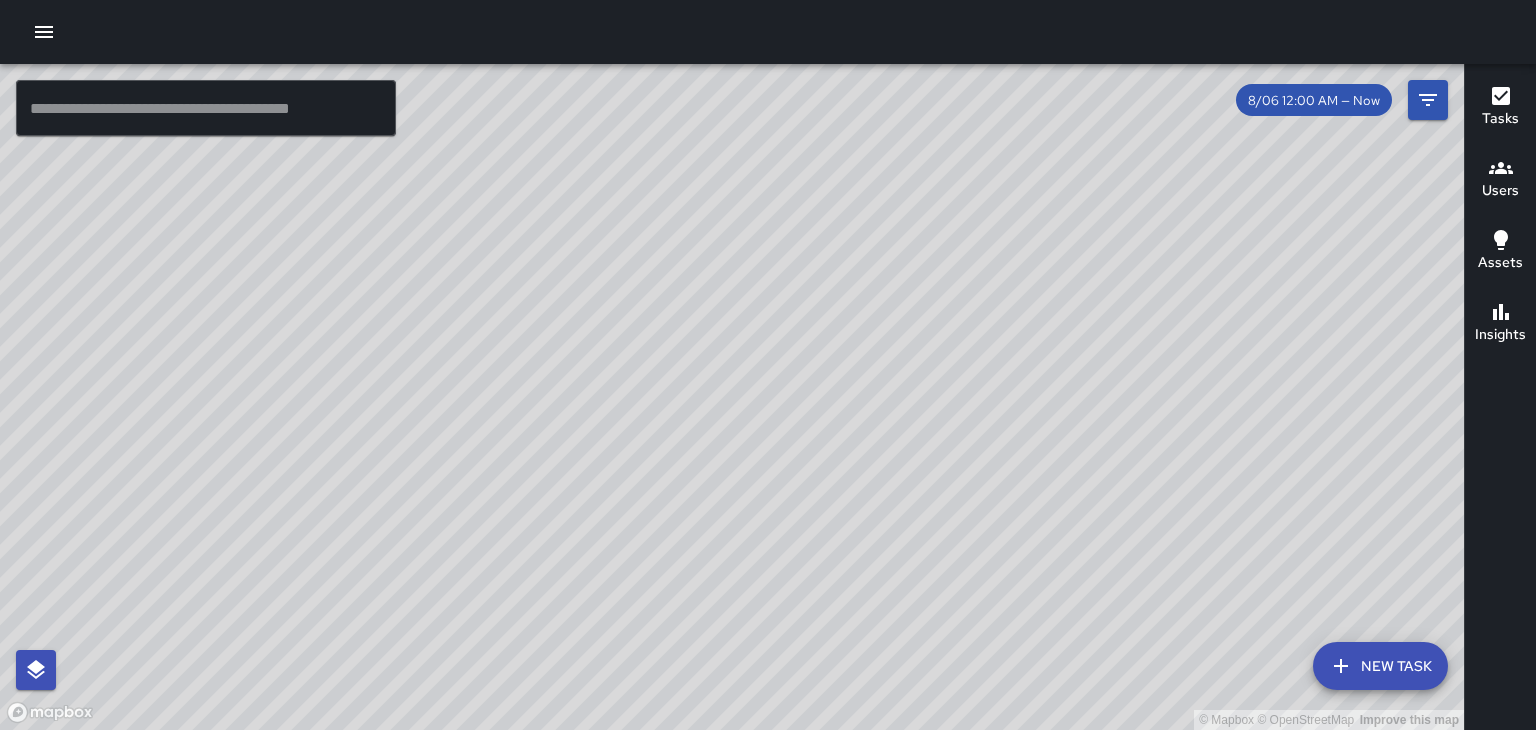 scroll, scrollTop: 24641, scrollLeft: 0, axis: vertical 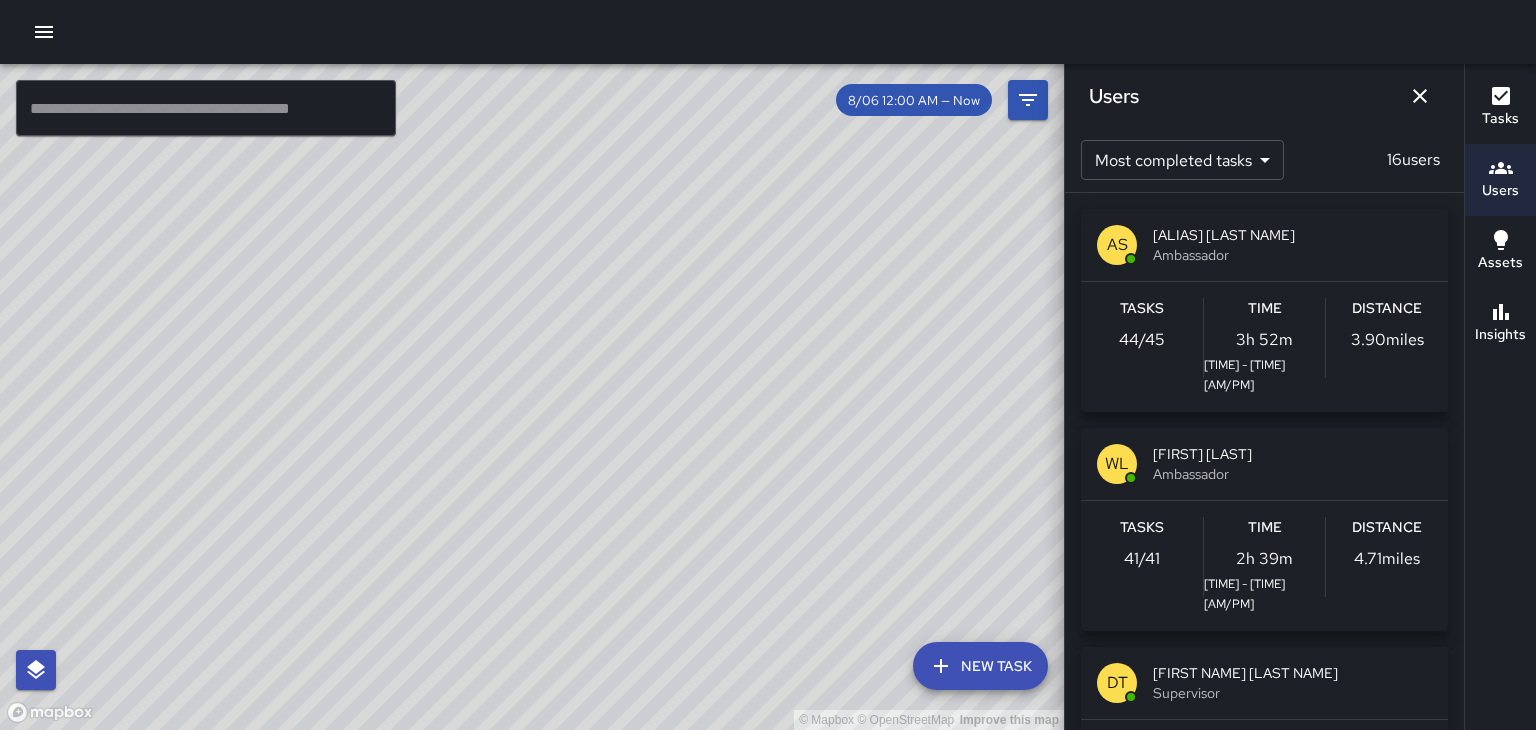 click on "Tasks" at bounding box center [1500, 119] 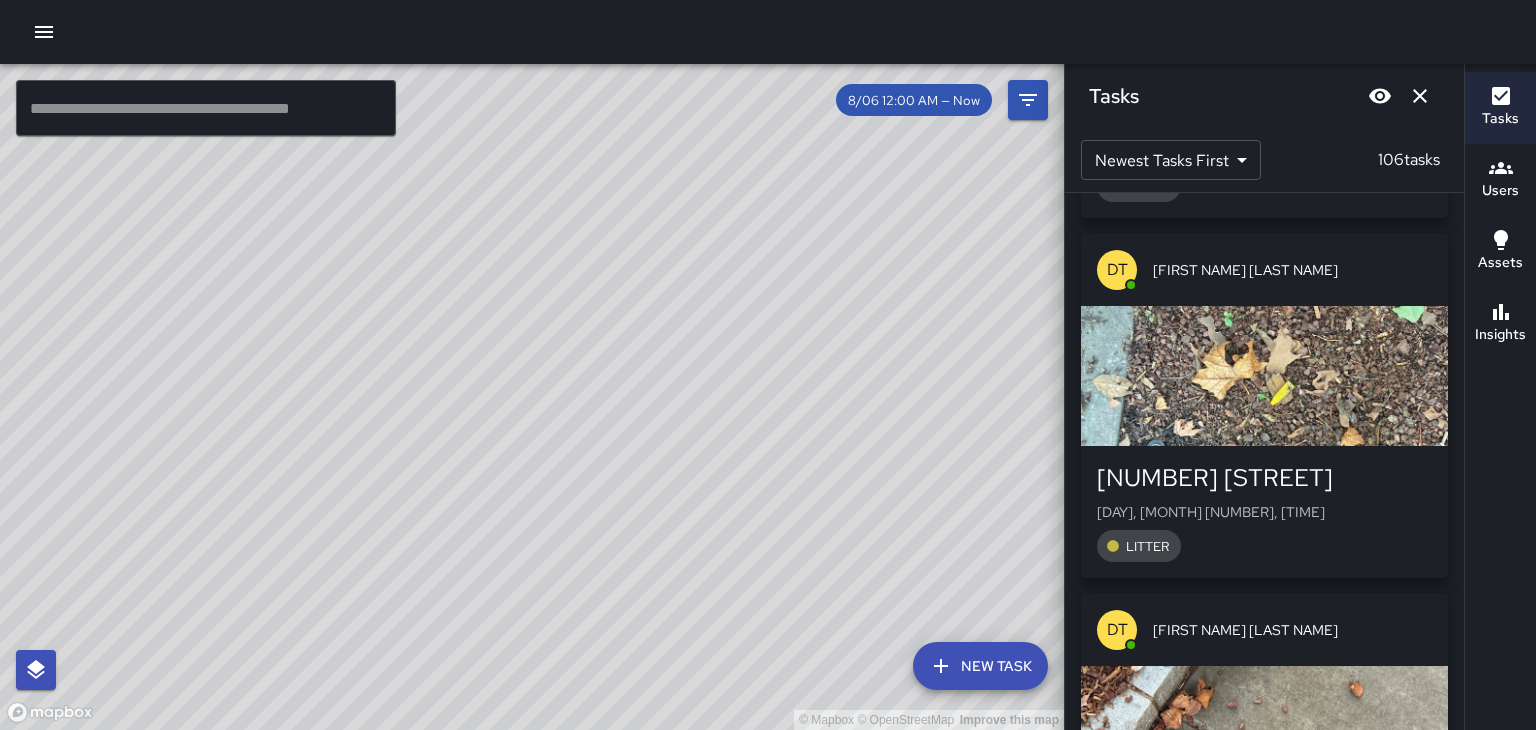 click at bounding box center [1420, 96] 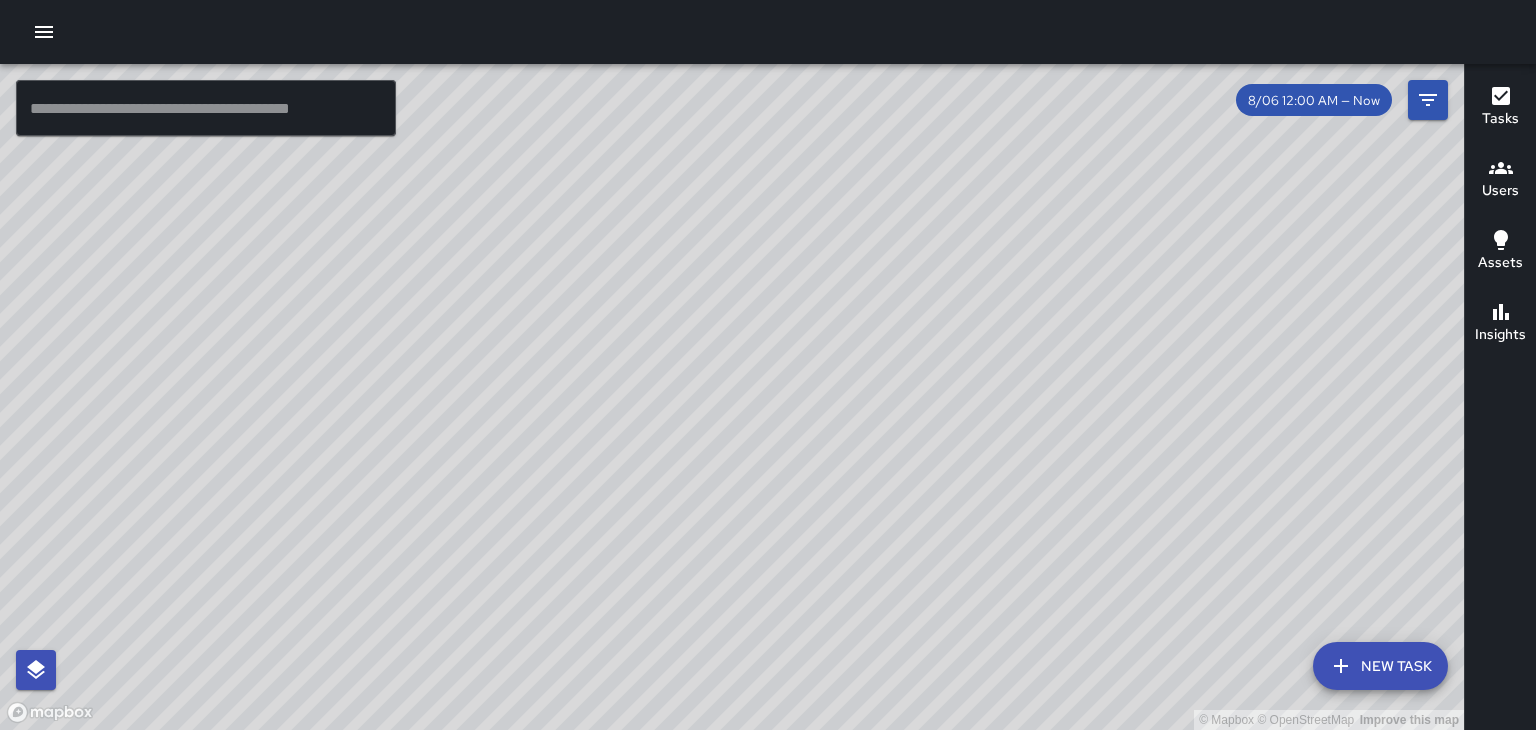click on "8/06 12:00 AM — Now" at bounding box center (1314, 100) 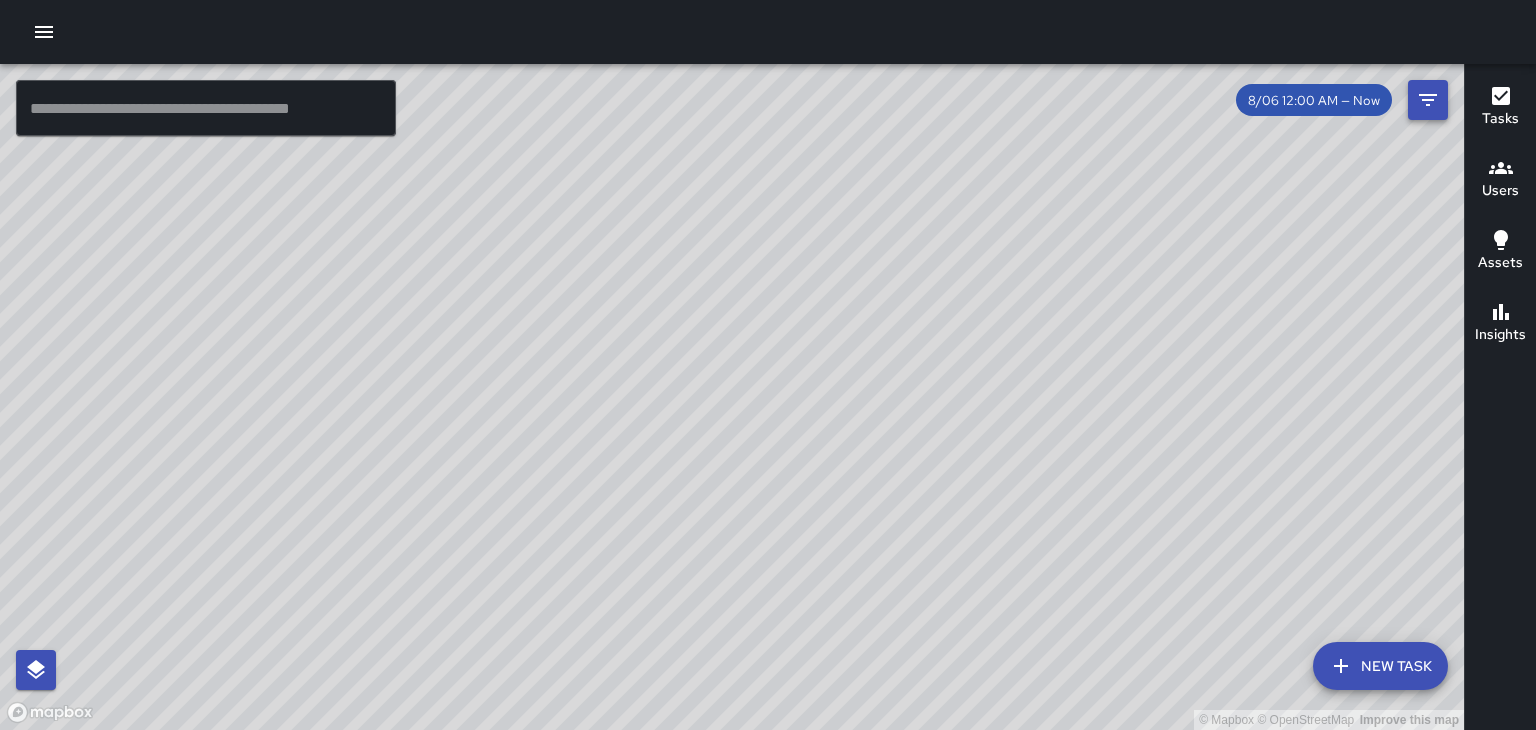 click at bounding box center (1428, 100) 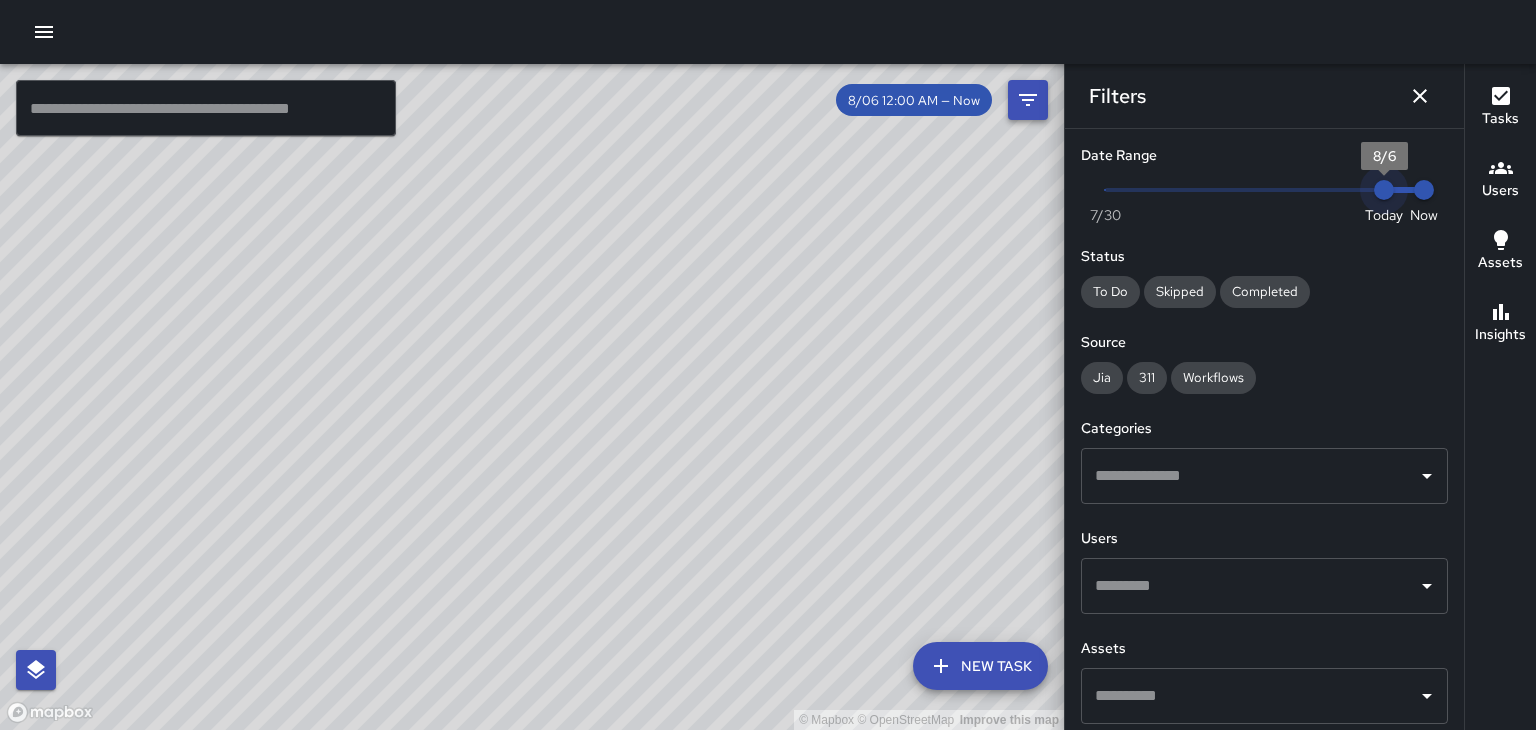 type on "*" 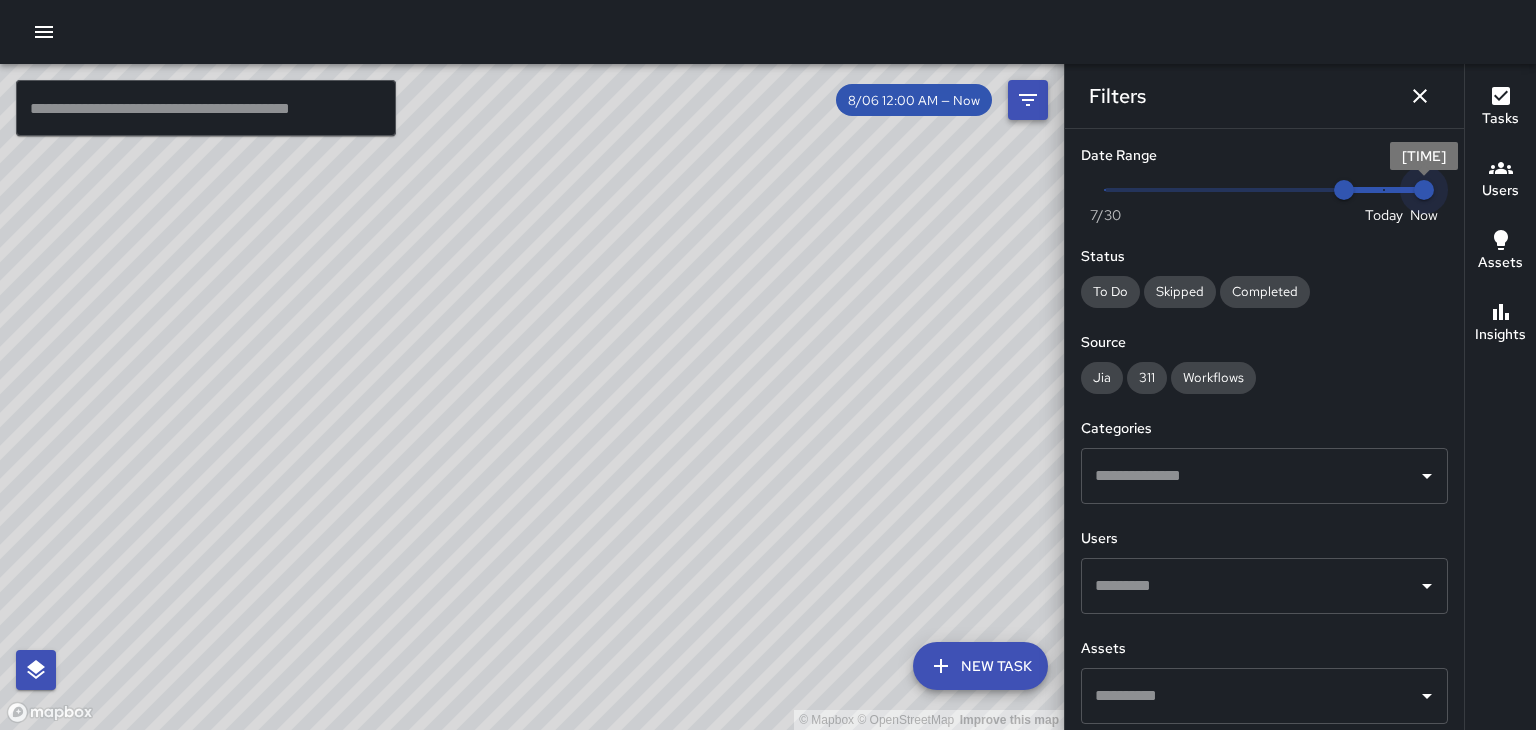 type on "*" 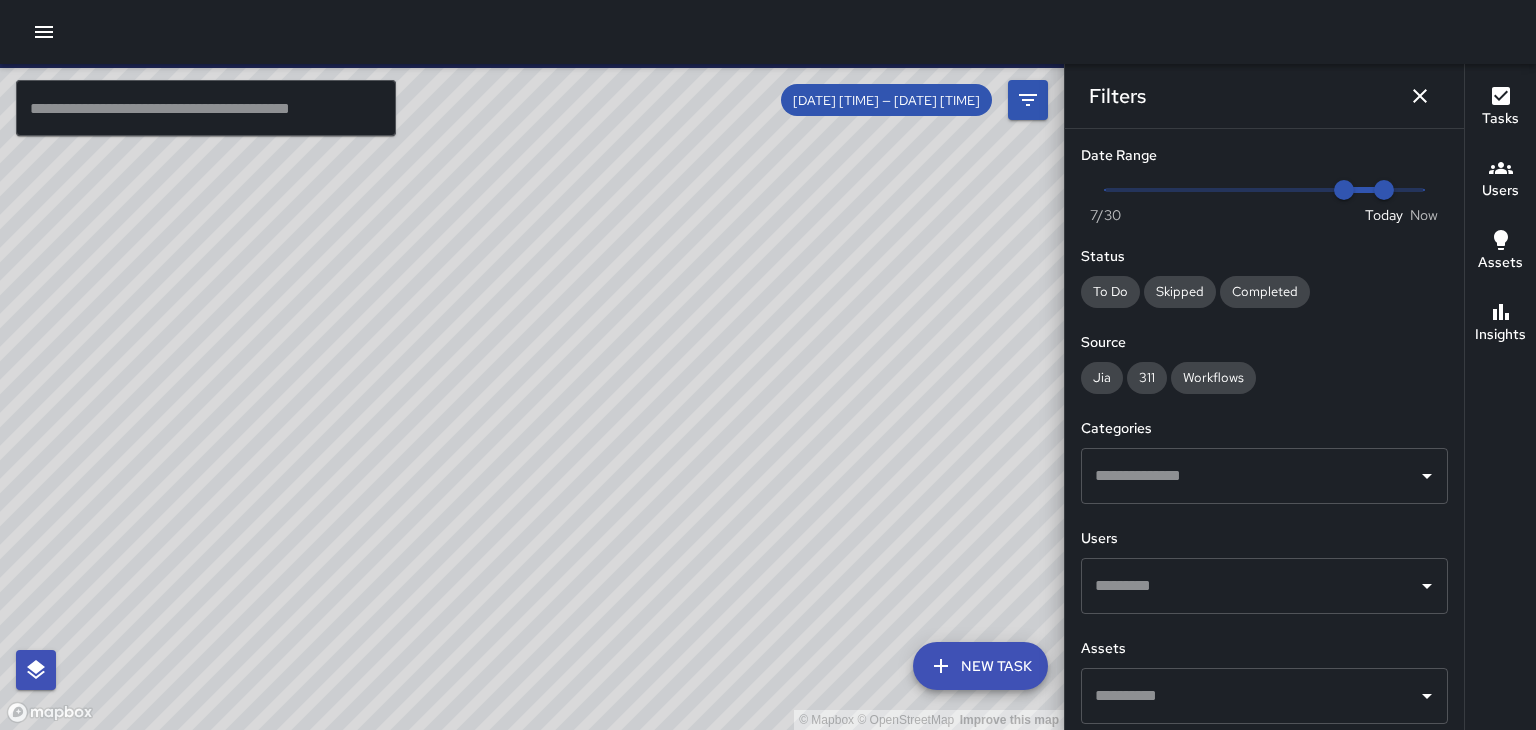 click 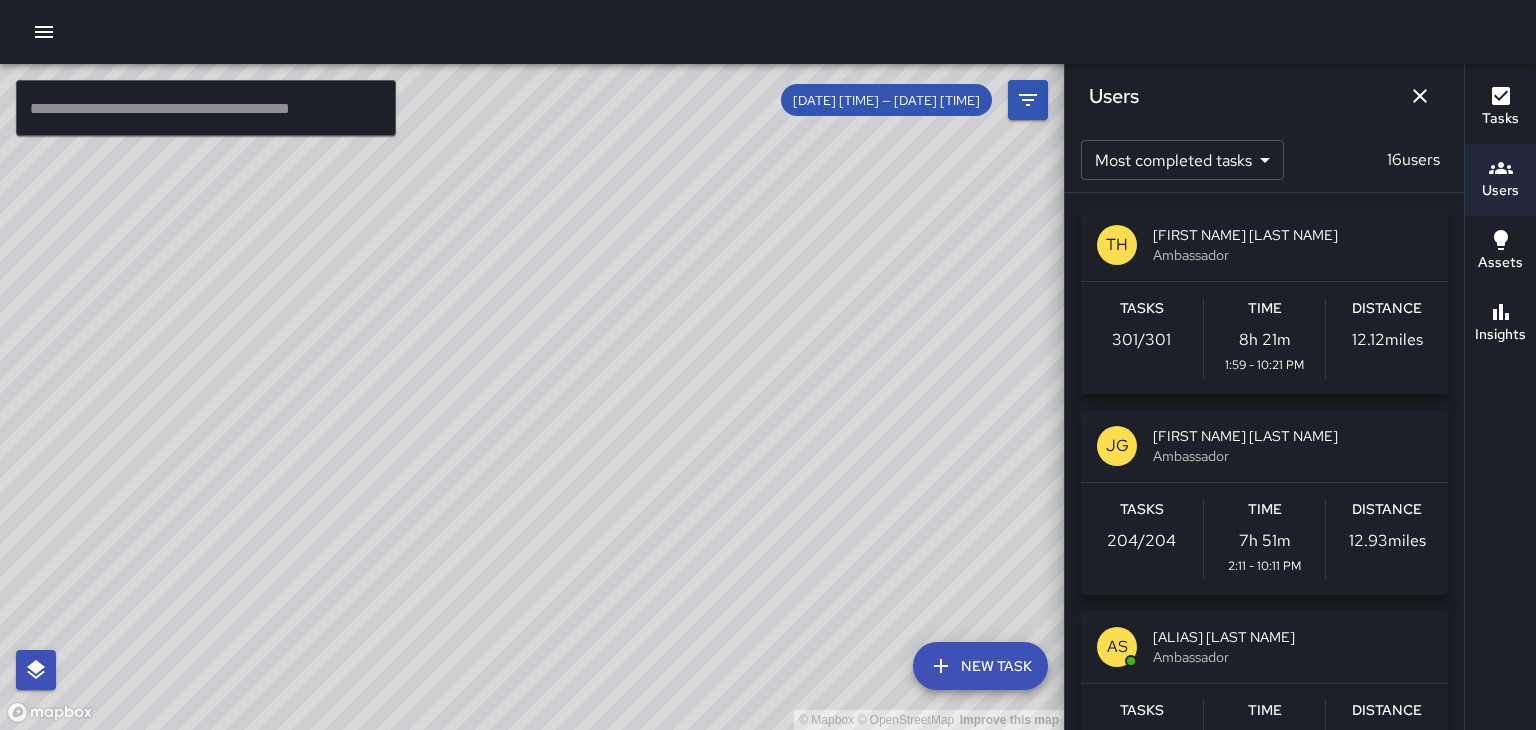 click on "Users" at bounding box center (1264, 96) 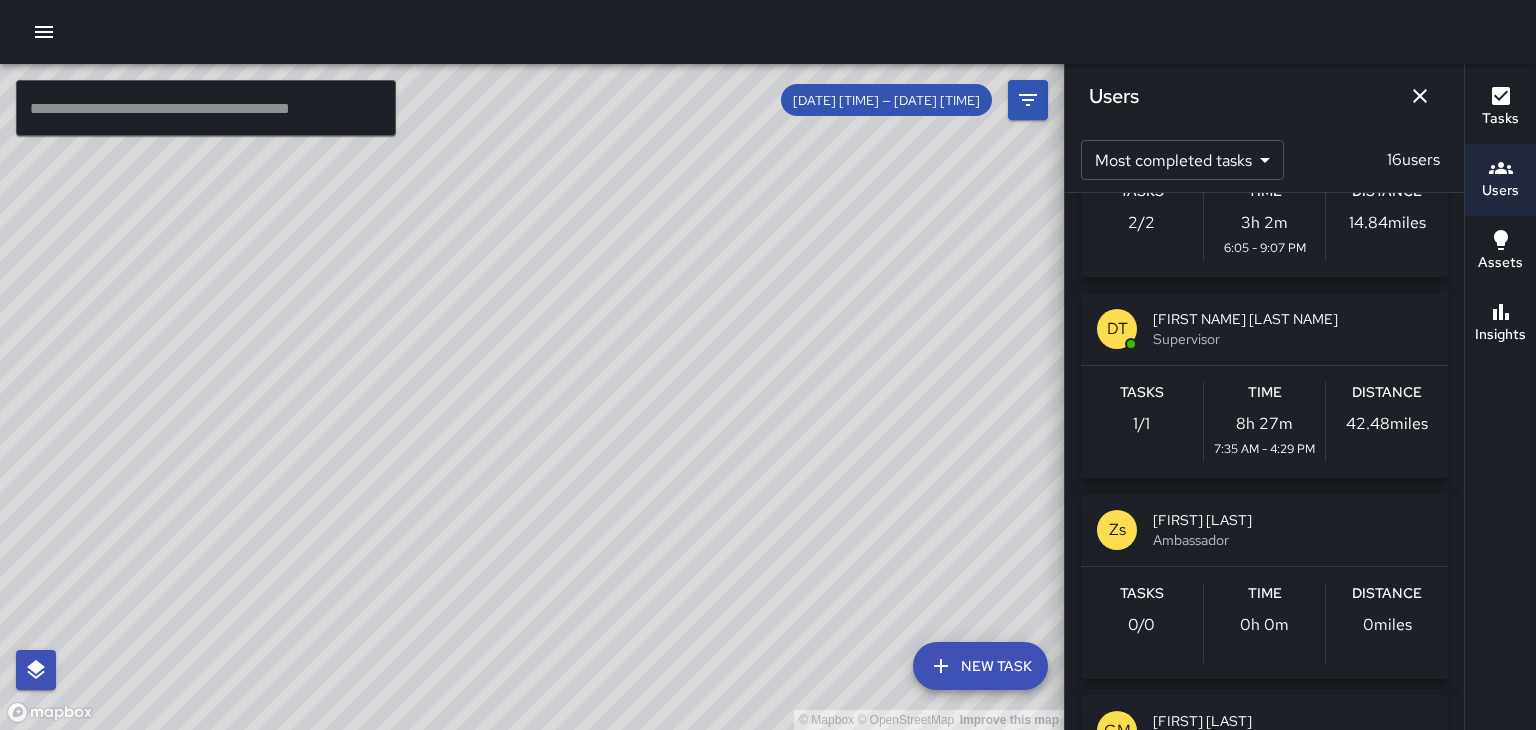 scroll, scrollTop: 1126, scrollLeft: 0, axis: vertical 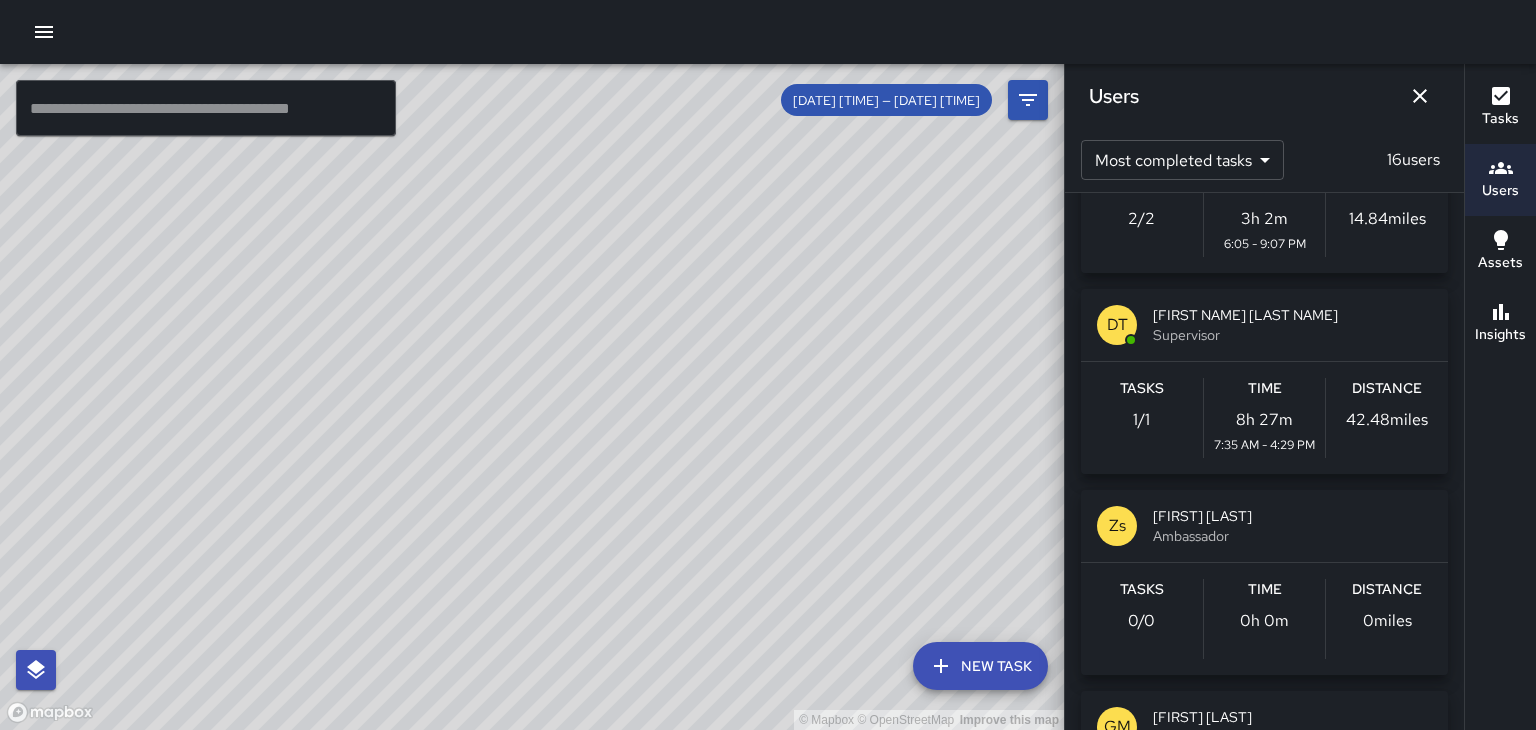 click on "© Mapbox © OpenStreetMap Improve this map New Task [DATE] [TIME] — [DATE] [TIME] Map Layers Tasks Users Assets Location History Tasks Newest Tasks First * ​ [NUMBER] tasks TH [FULL NAME] [NUMBER] [STREET] [DAY], [MONTH] [NUMBER], [TIME] [AM/PM] Sweeps TH [FULL NAME] [NUMBER] [STREET] [DAY], [MONTH] [NUMBER], [TIME] [AM/PM] LITTER TH [FULL NAME] [NUMBER] [STREET] [DAY], [MONTH] [NUMBER], [TIME] [AM/PM] Completed trash bags JE [FULL NAME] [NUMBER] [STREET] [DAY], [MONTH] [NUMBER], [TIME] [AM/PM] Sweeps JE [FULL NAME] [NUMBER] [STREET] [DAY], [MONTH] [NUMBER], [TIME] [AM/PM] Completed trash bags JG [FULL NAME] [NUMBER] [STREET] [DAY], [MONTH] [NUMBER], [TIME] [AM/PM] Completed trash bags TH [FULL NAME] [NUMBER] [STREET] [DAY], [MONTH] [NUMBER], [TIME] [AM/PM] LITTER JE [FULL NAME] [NUMBER] [STREET] [DAY], [MONTH] [NUMBER], [TIME] [AM/PM] LITTER TH [FULL NAME] [NUMBER] [STREET] [DAY], [MONTH] [NUMBER], [TIME] [AM/PM] Landscaping TH [FULL NAME] [NUMBER] [STREET] [DAY], [MONTH] [NUMBER], [TIME] [AM/PM] LITTER JE JG *" at bounding box center [768, 365] 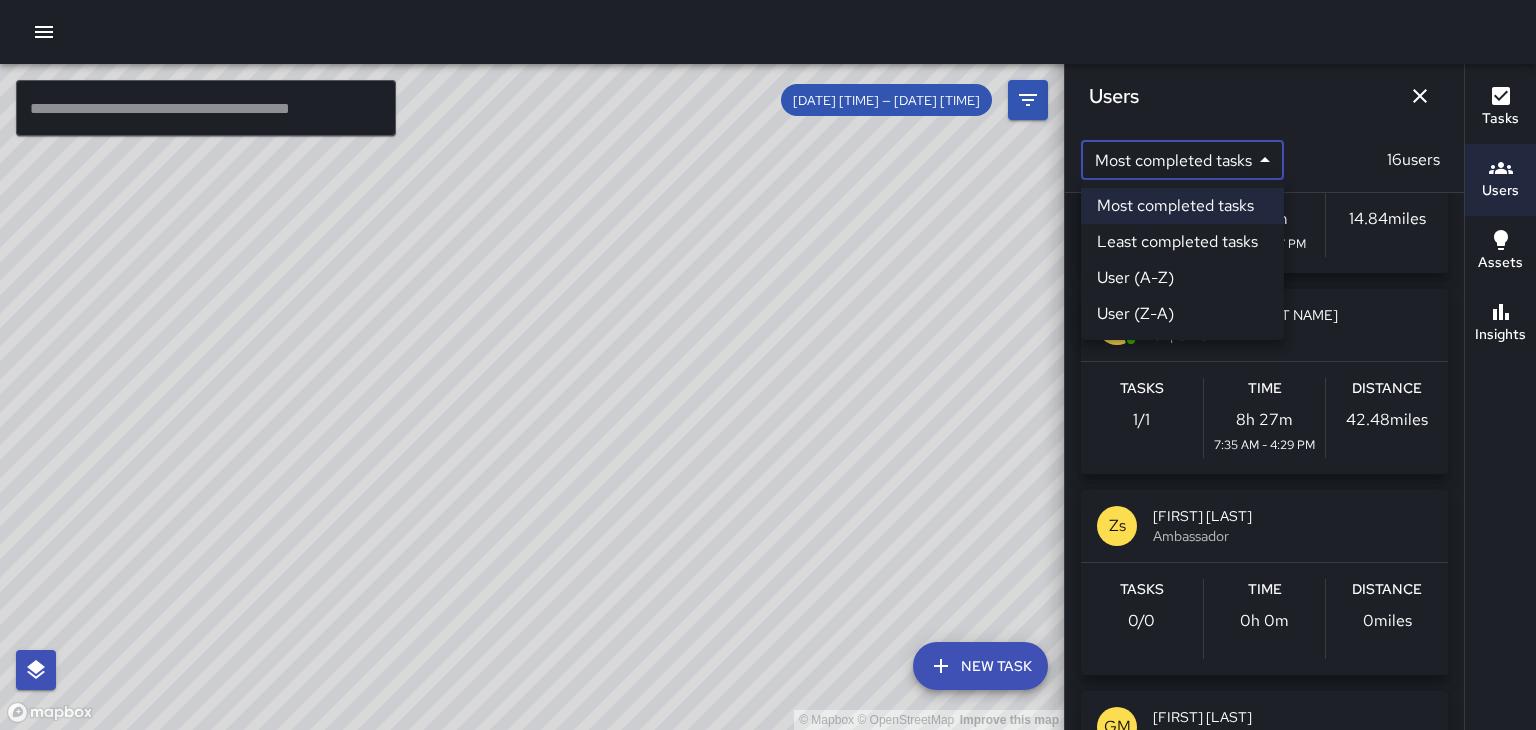 click on "User (A-Z)" at bounding box center (1182, 278) 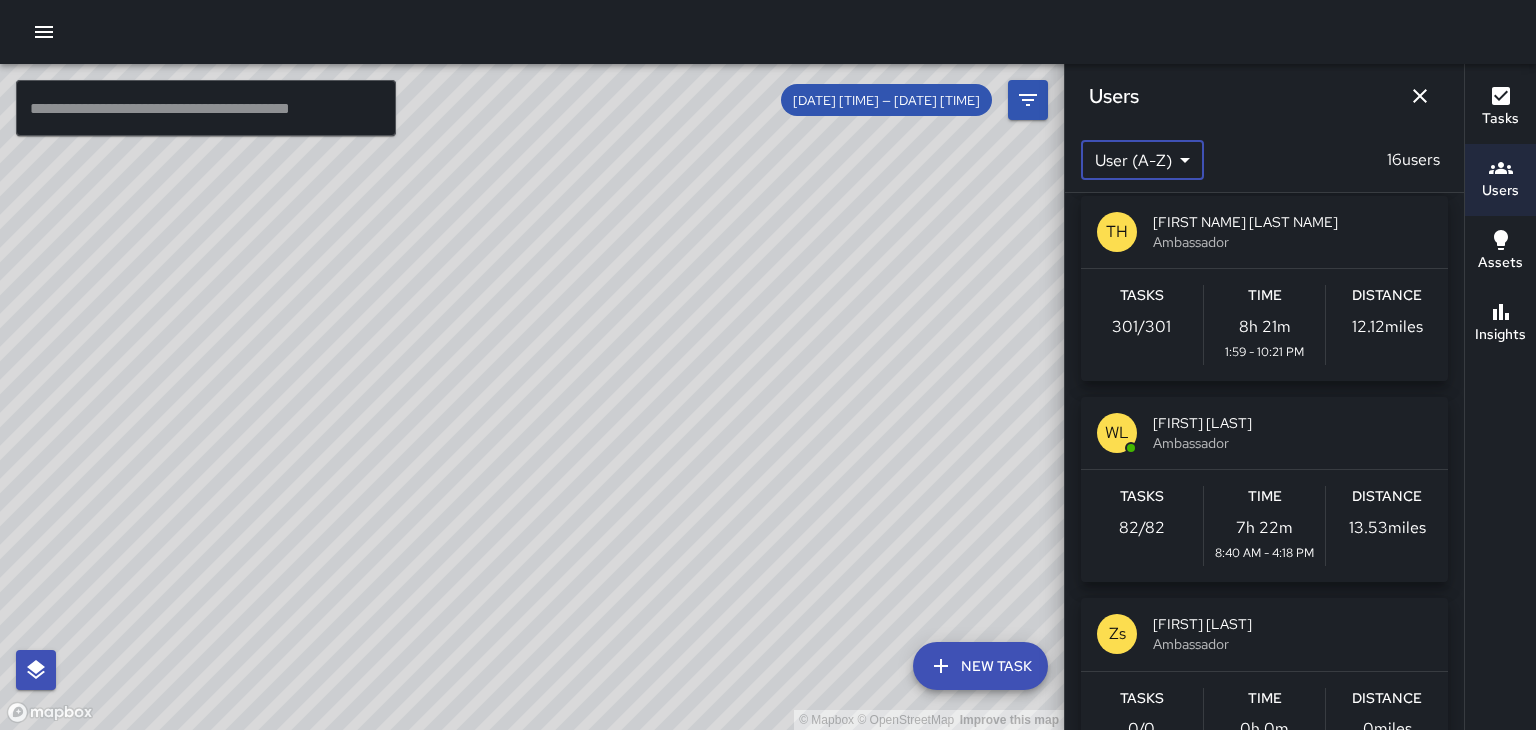 scroll, scrollTop: 2625, scrollLeft: 0, axis: vertical 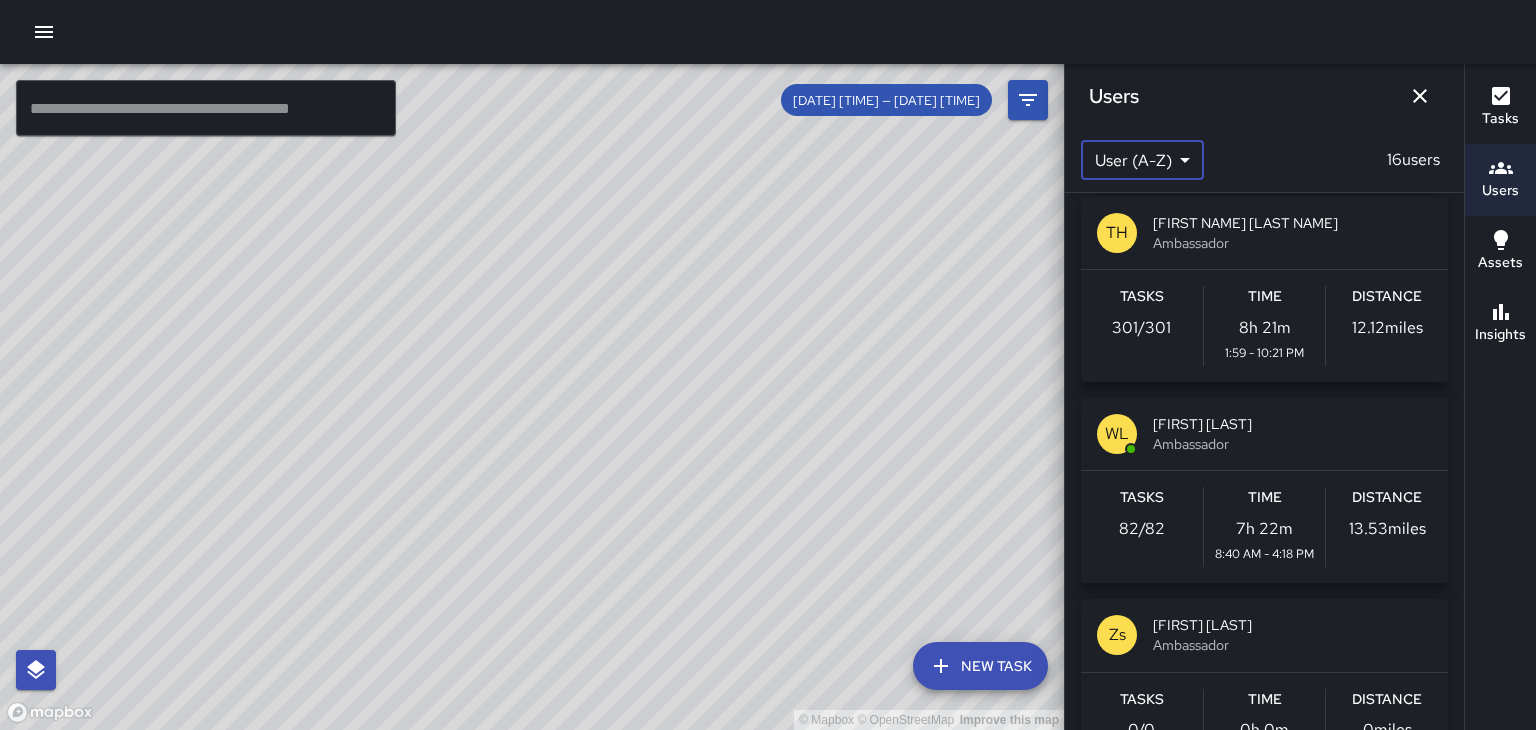 click on "Ambassador" at bounding box center [1292, 444] 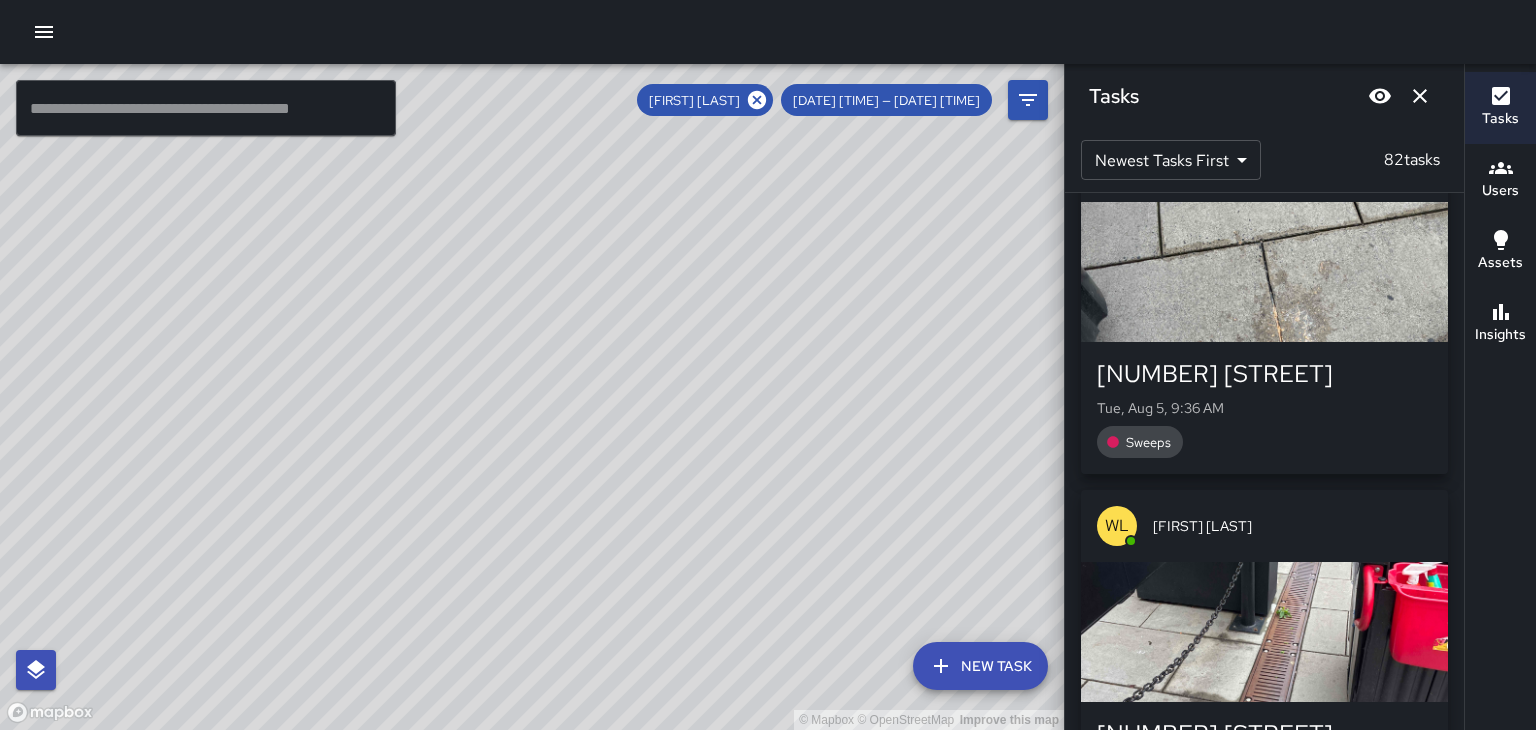 scroll, scrollTop: 0, scrollLeft: 0, axis: both 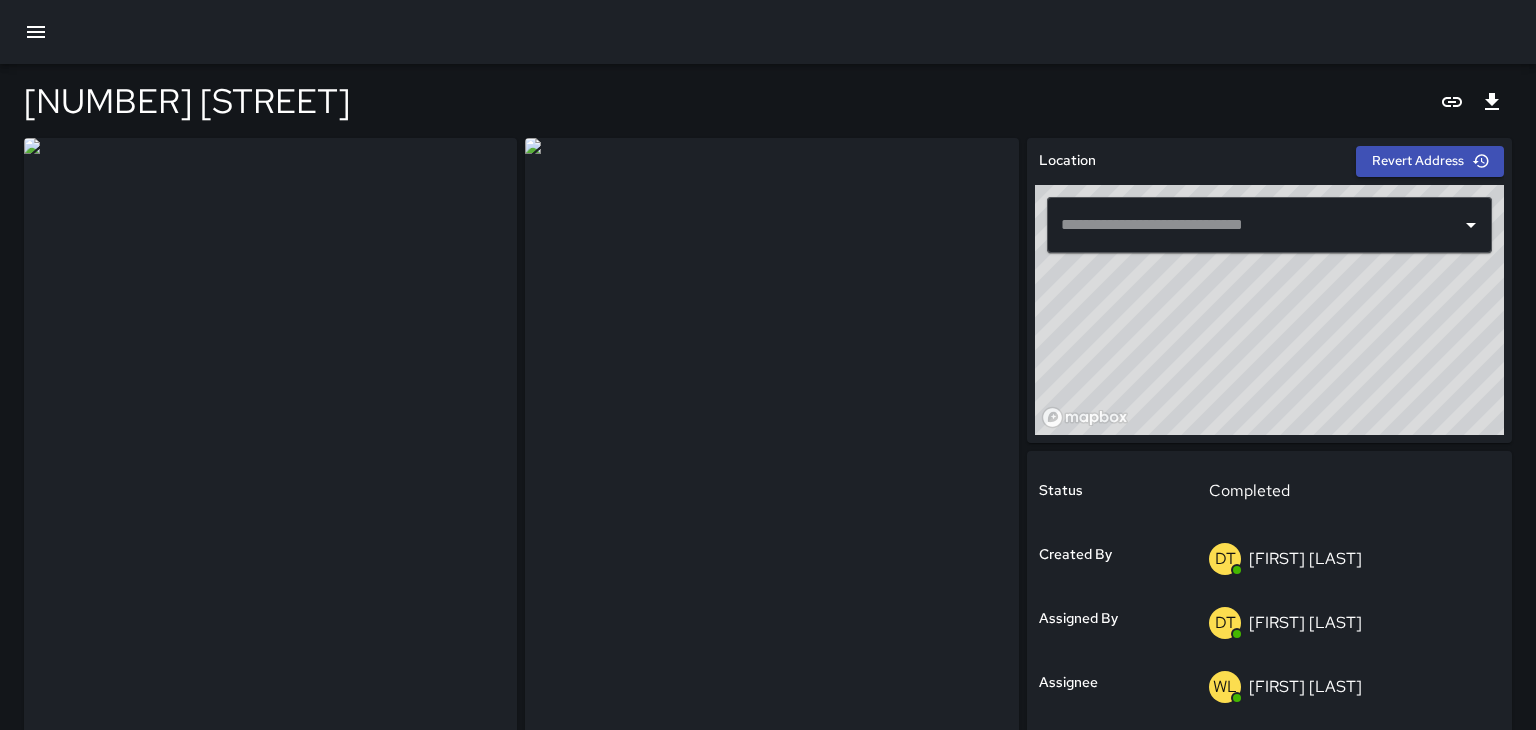 type on "**********" 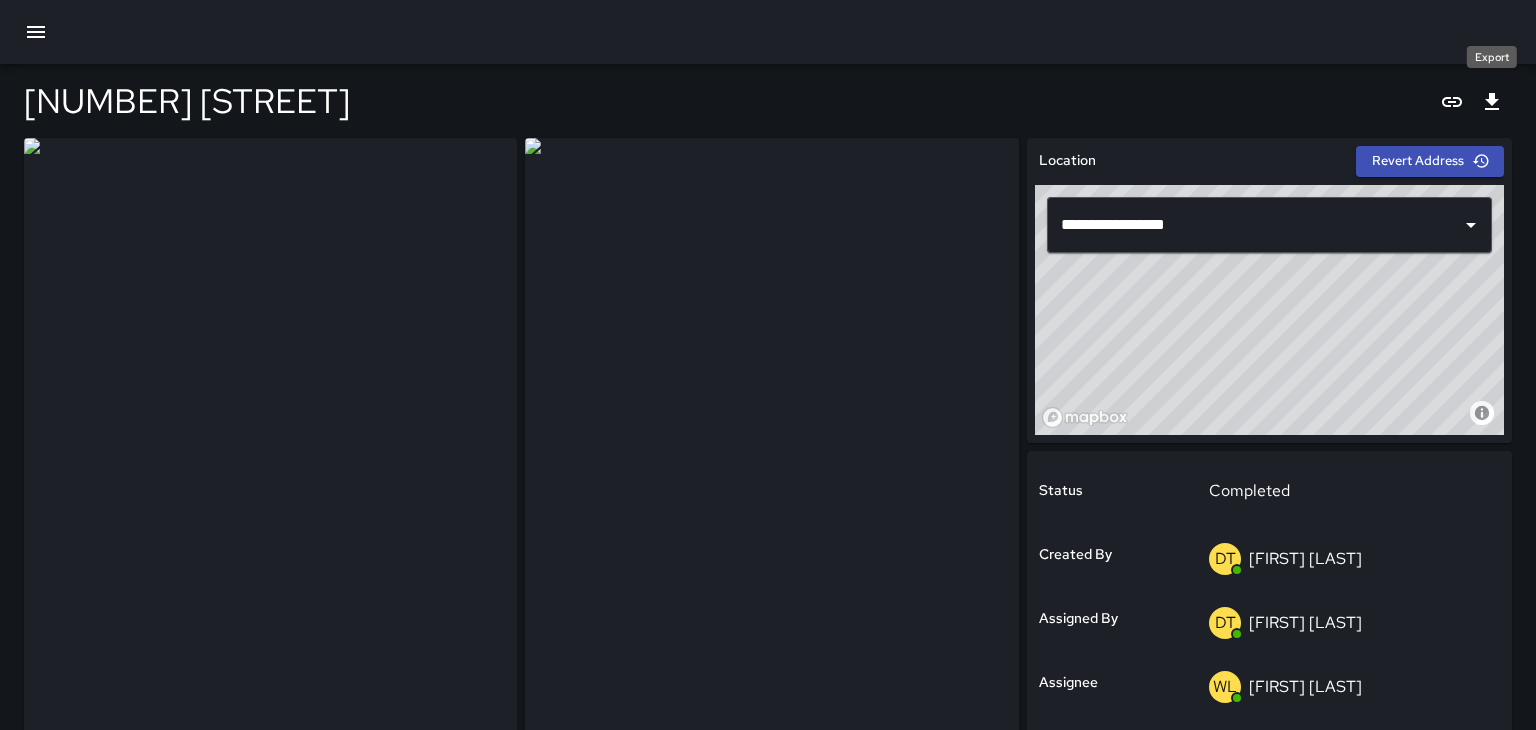 click 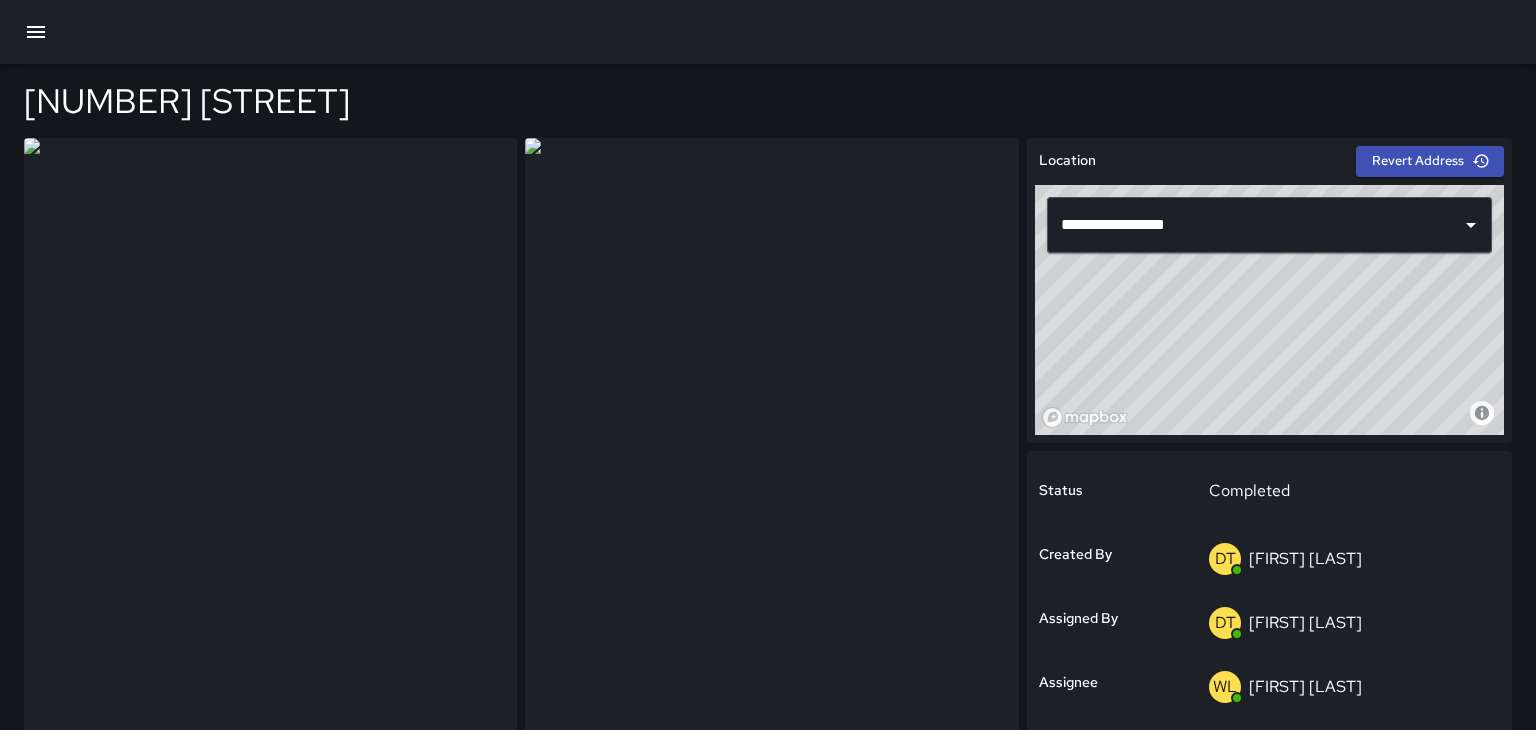 scroll, scrollTop: 0, scrollLeft: 0, axis: both 